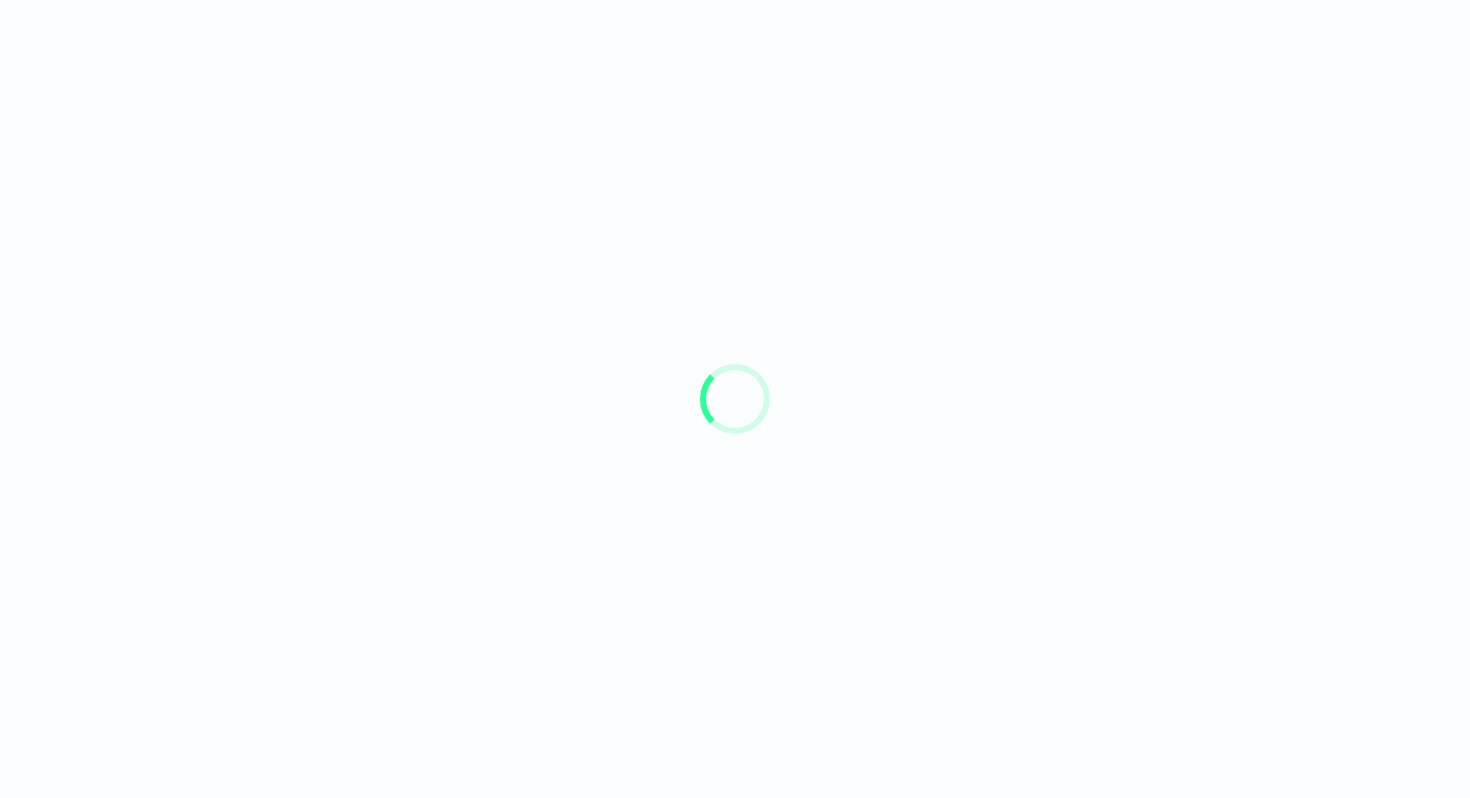 scroll, scrollTop: 0, scrollLeft: 0, axis: both 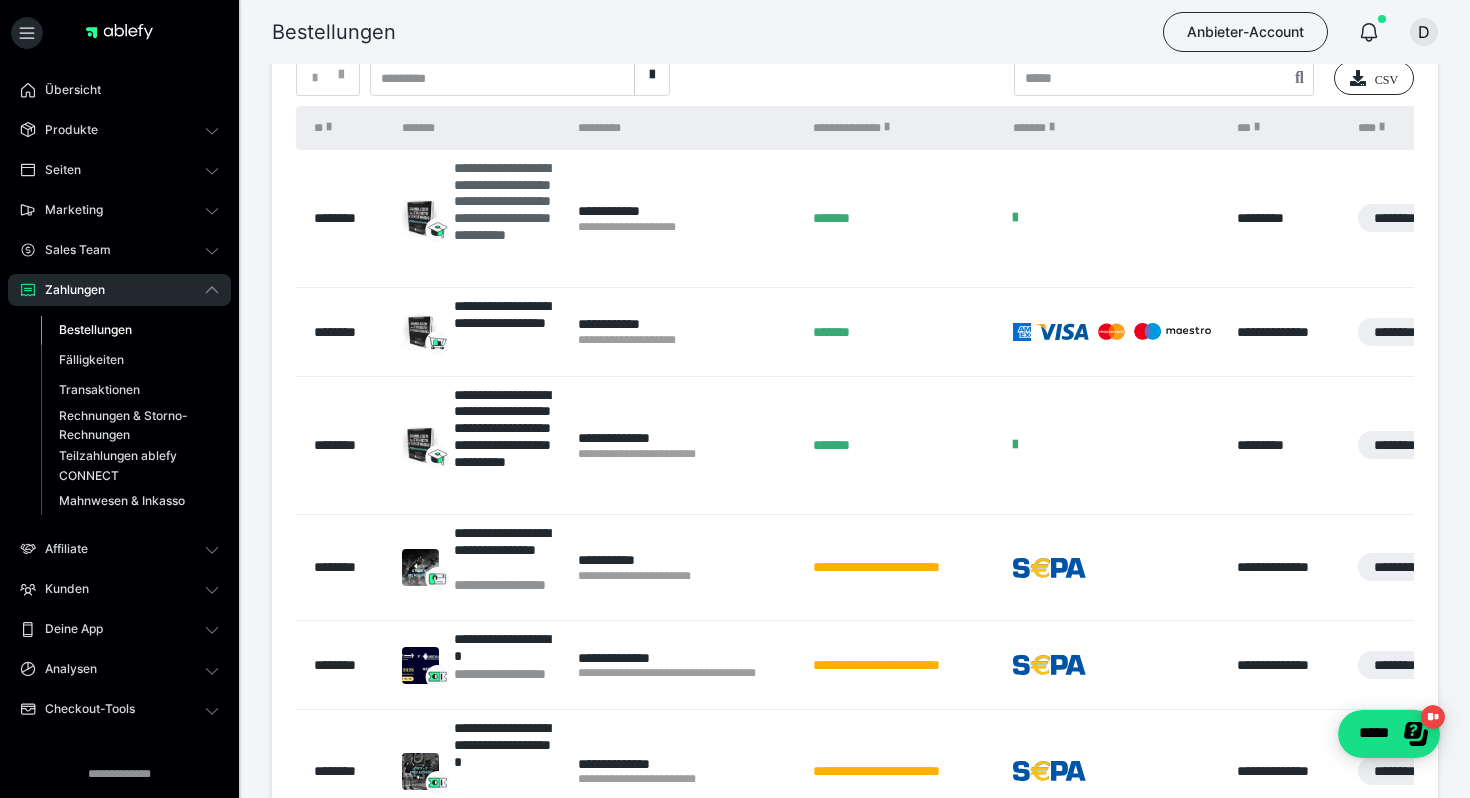 click on "**********" at bounding box center (506, 219) 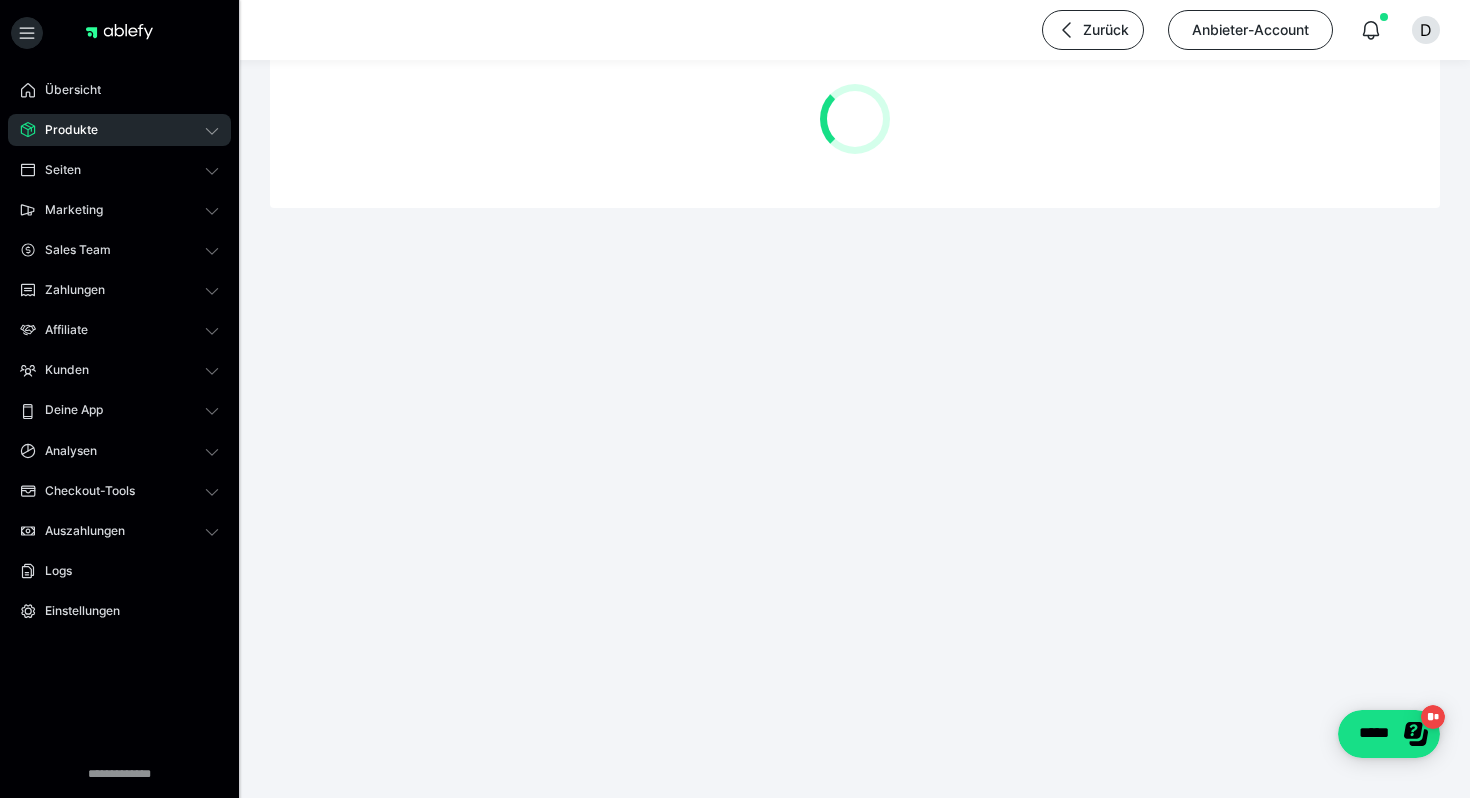 scroll, scrollTop: 0, scrollLeft: 0, axis: both 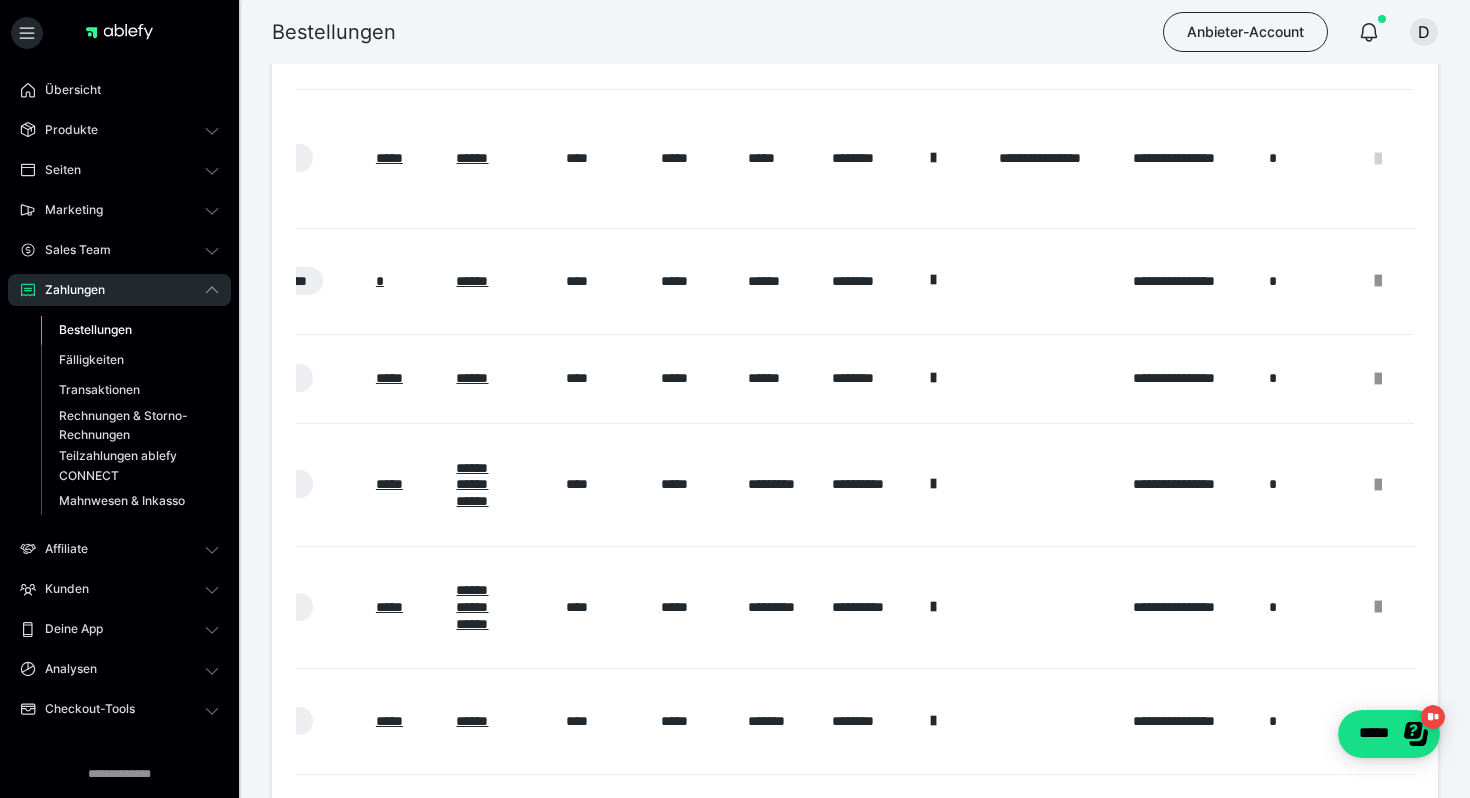 click at bounding box center [1378, 159] 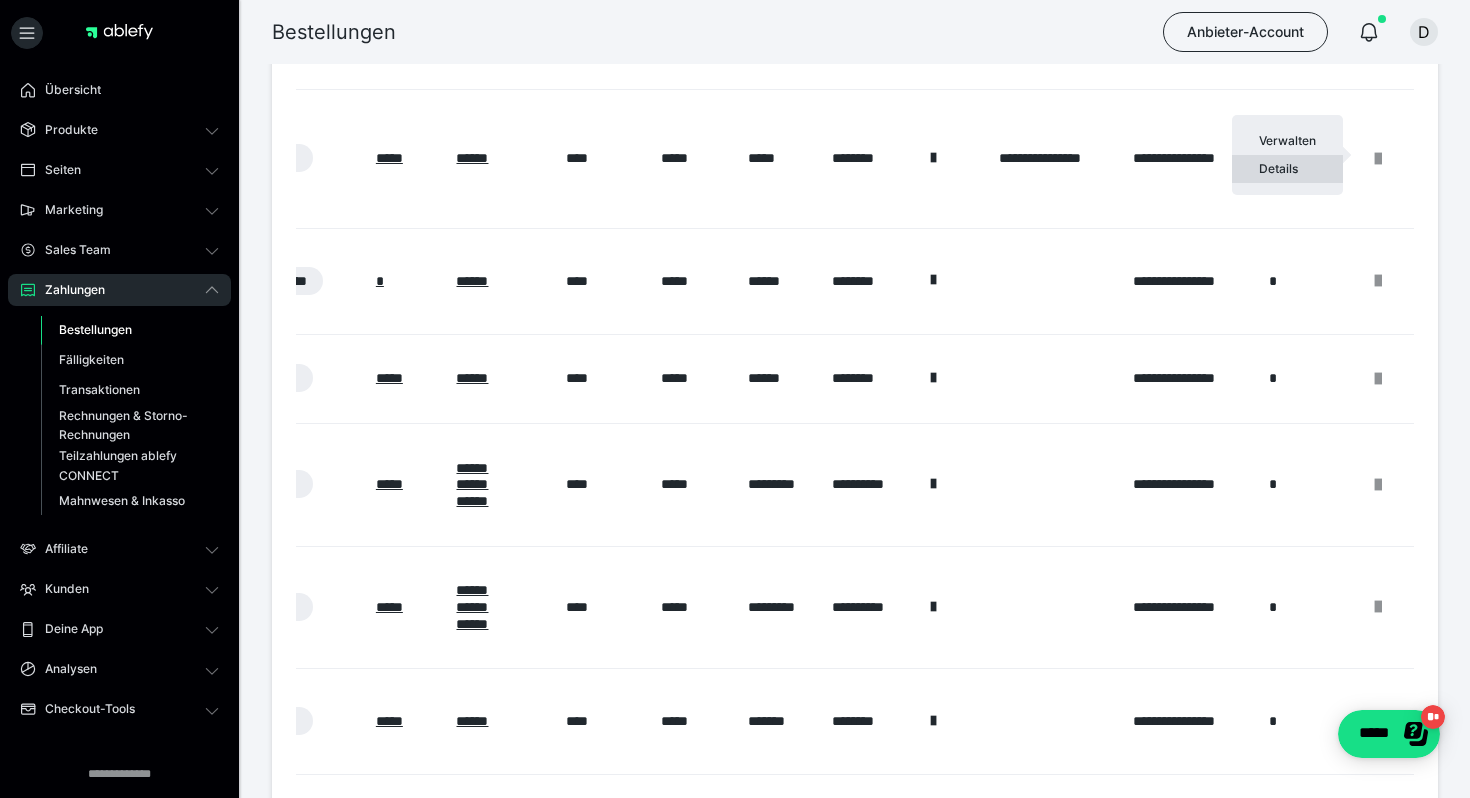 click on "Details" at bounding box center [1287, 169] 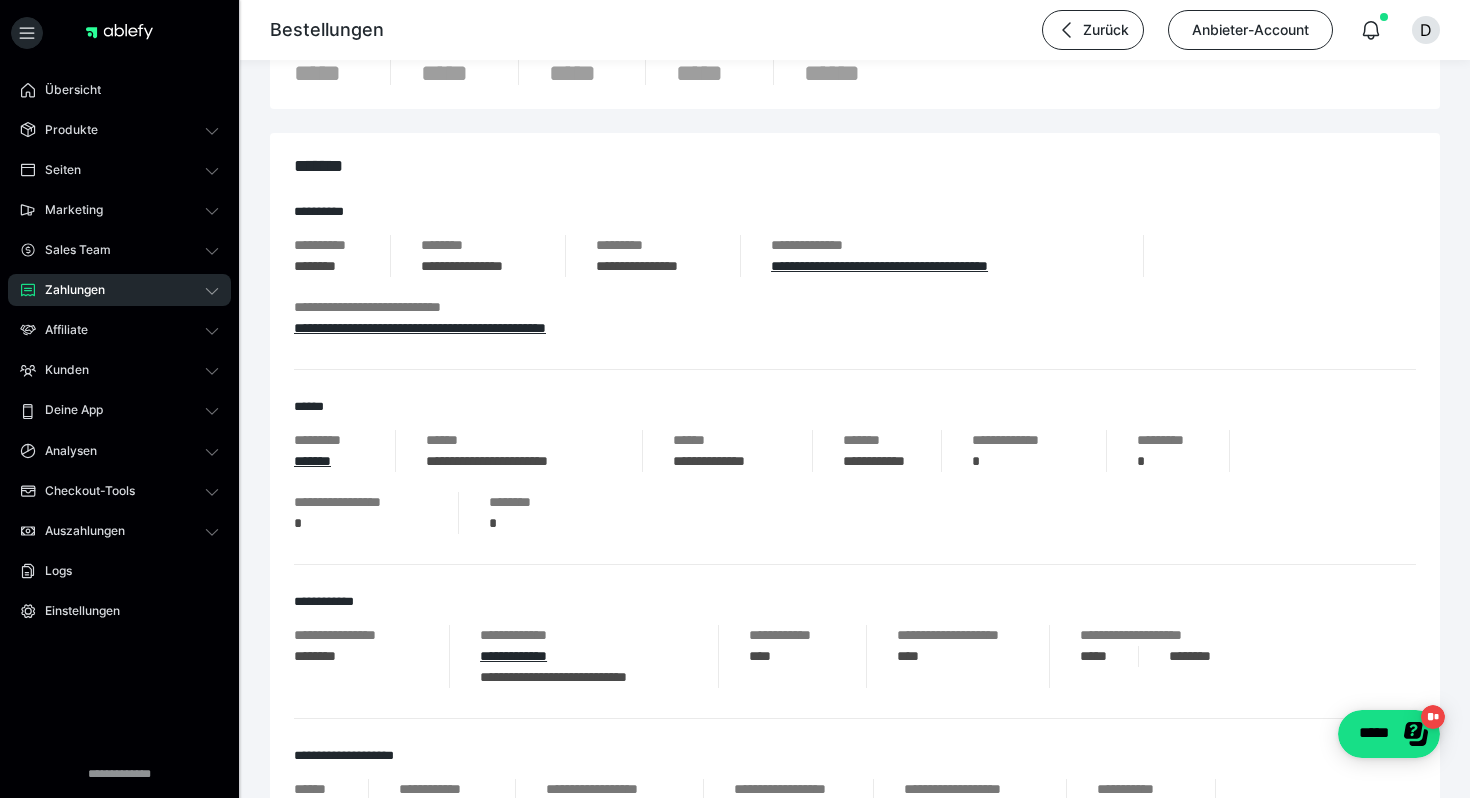 scroll, scrollTop: 136, scrollLeft: 0, axis: vertical 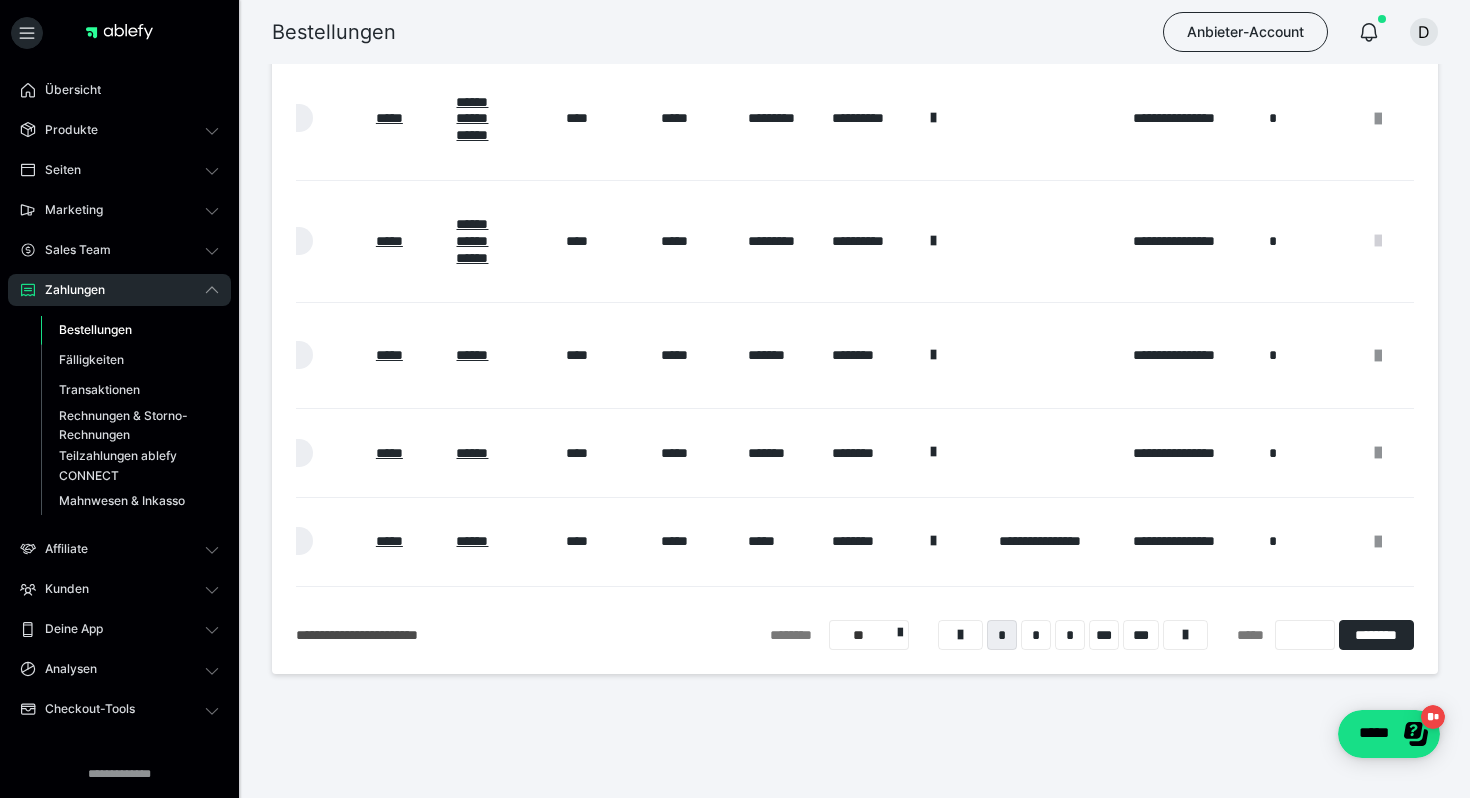 click at bounding box center (1378, 241) 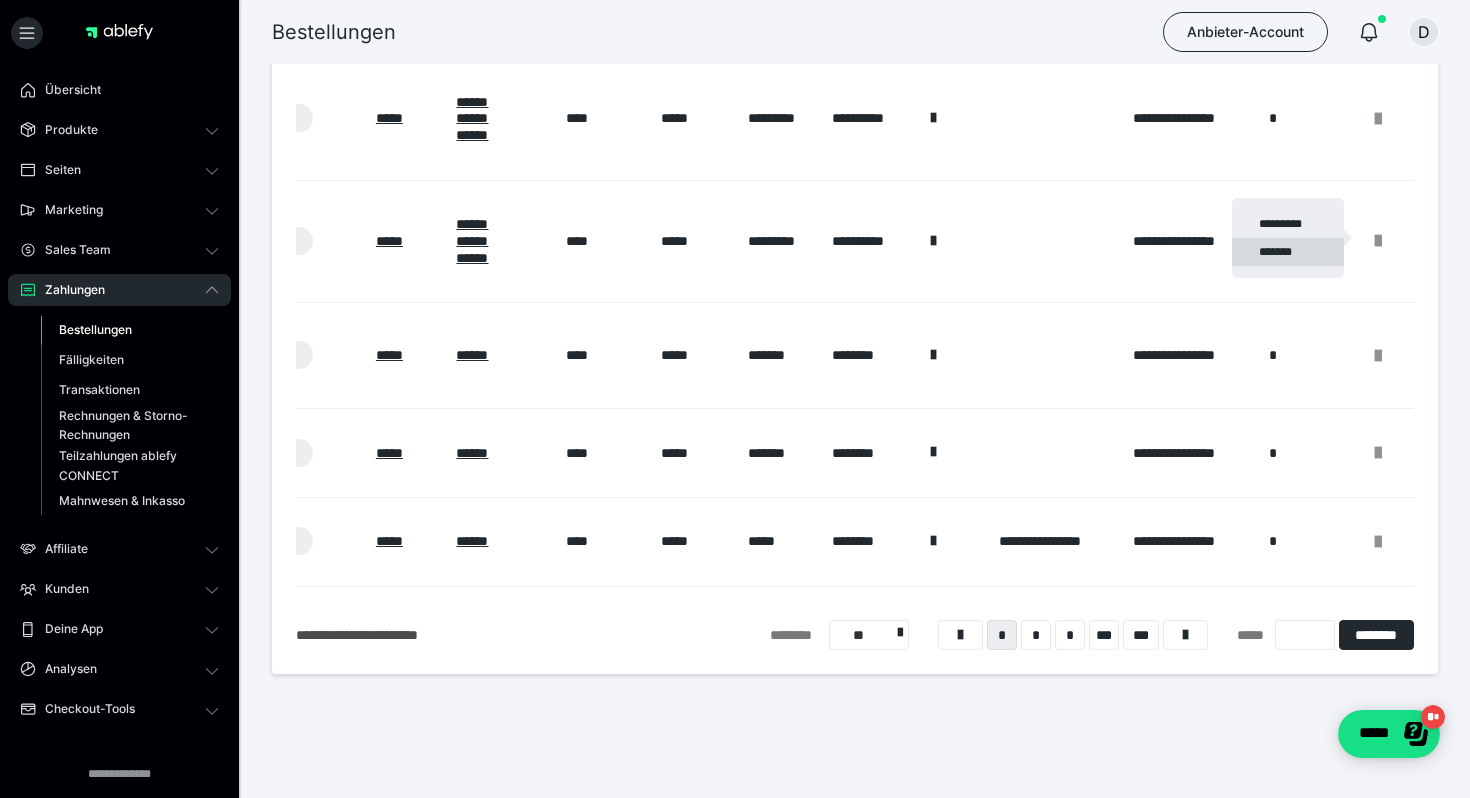 click on "*******" at bounding box center (1288, 252) 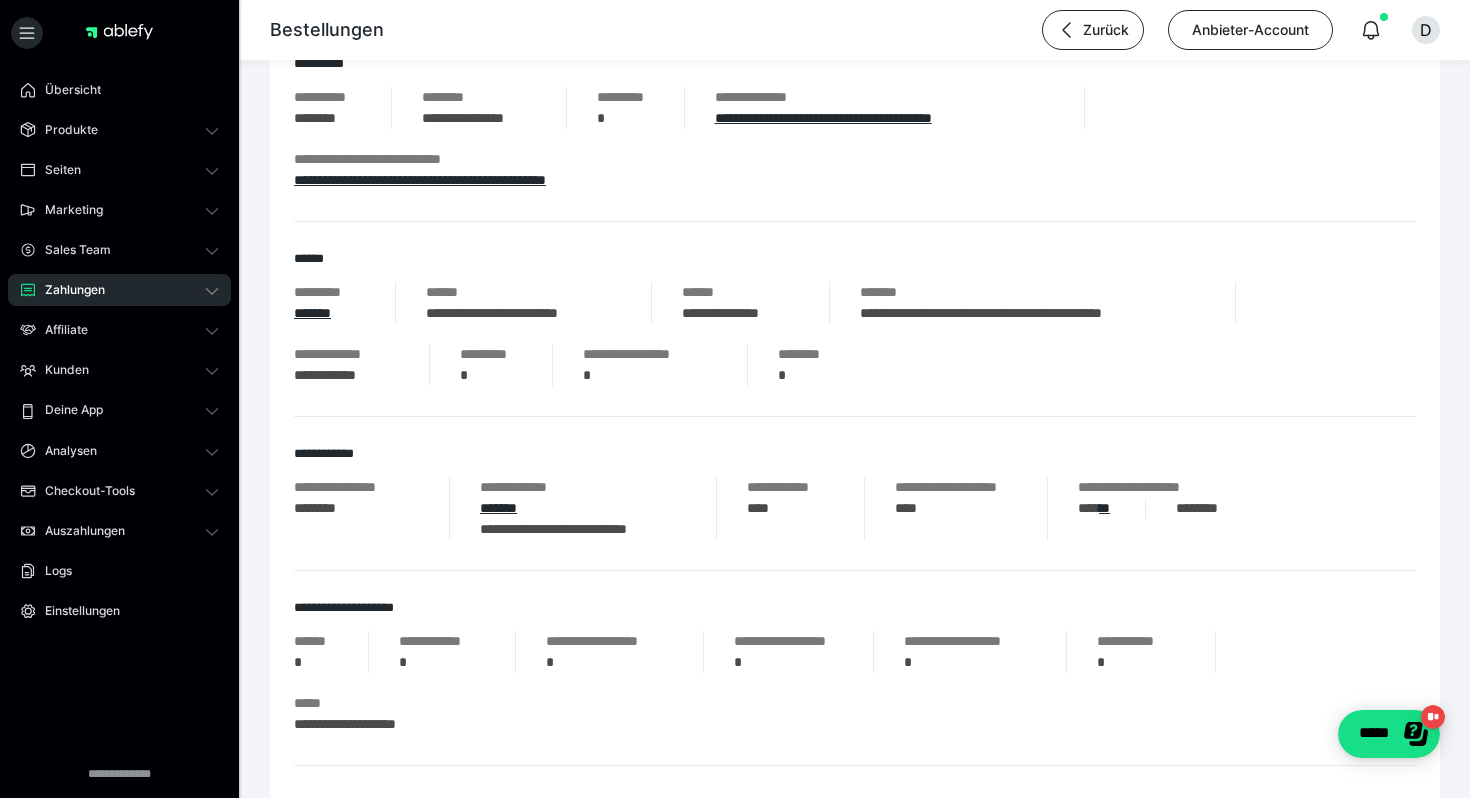 scroll, scrollTop: 343, scrollLeft: 0, axis: vertical 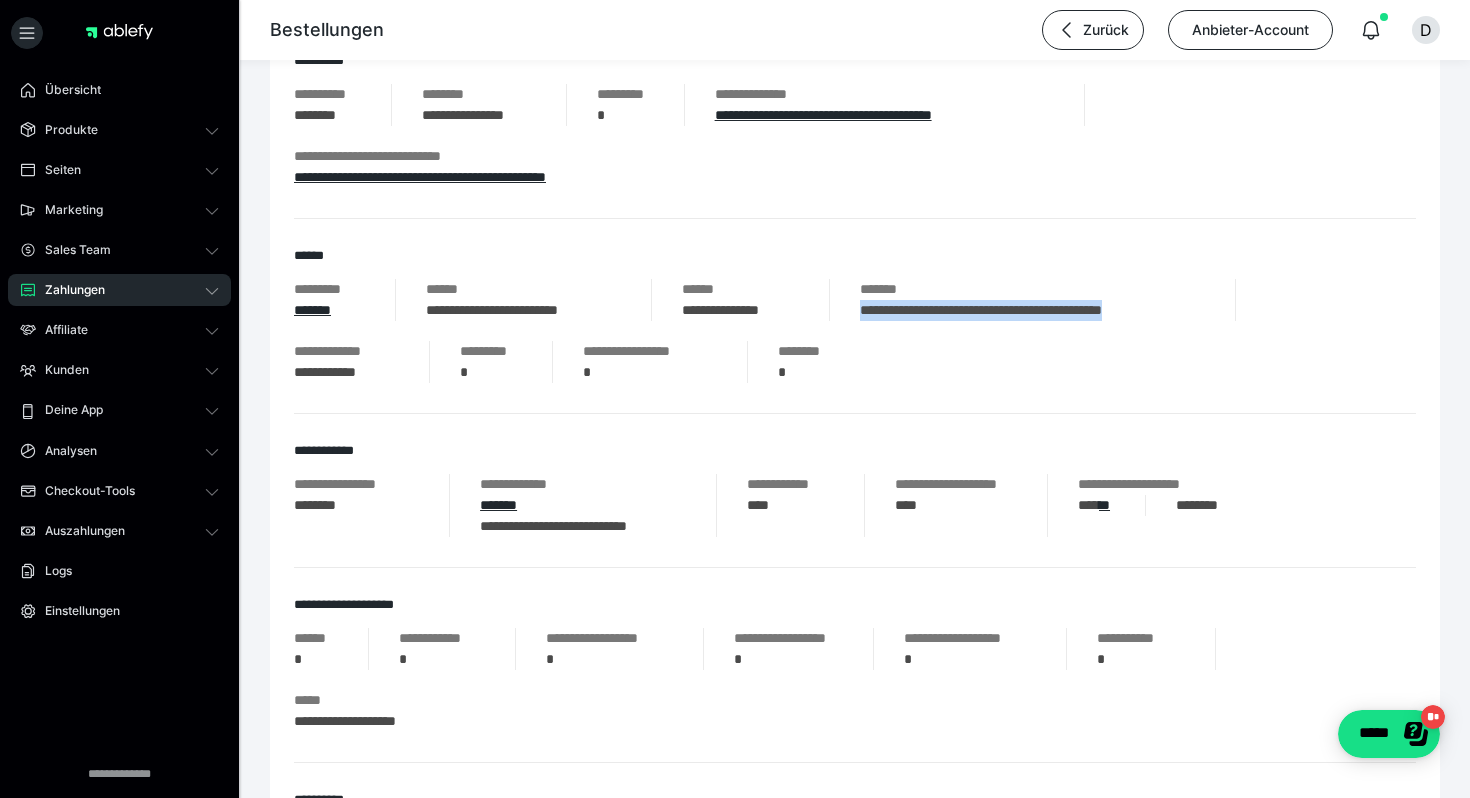 drag, startPoint x: 1201, startPoint y: 310, endPoint x: 859, endPoint y: 316, distance: 342.0526 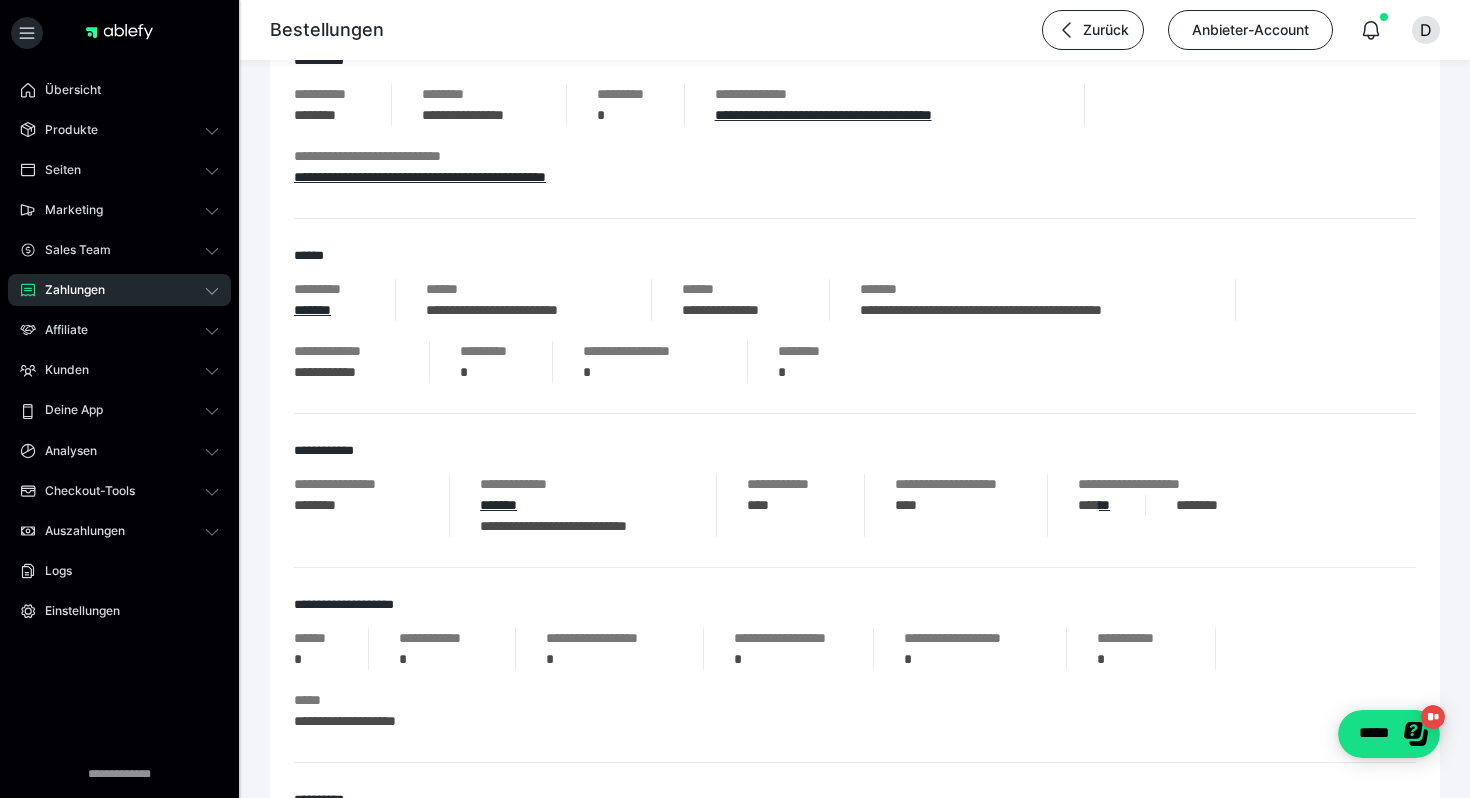 click on "**********" at bounding box center (523, 310) 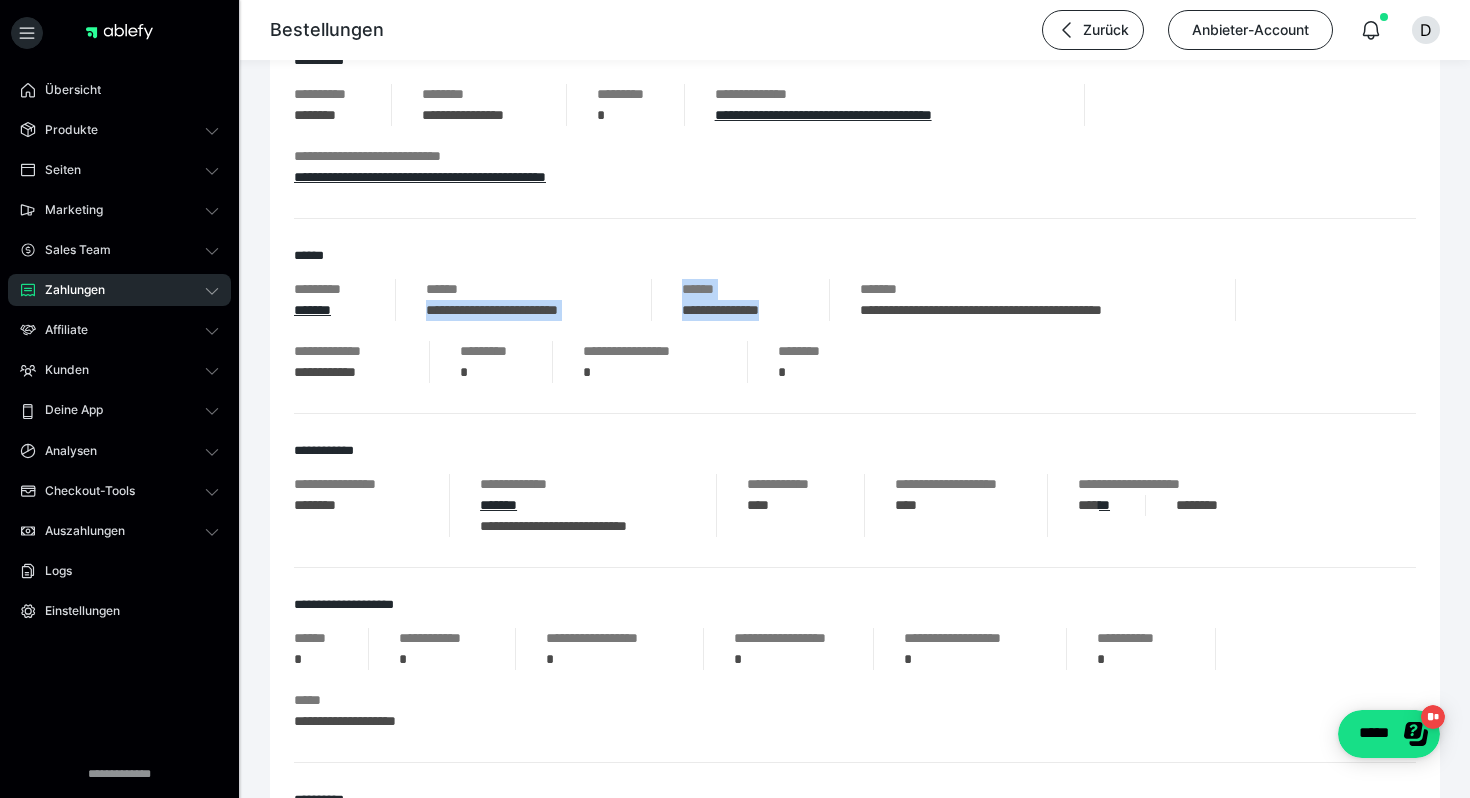drag, startPoint x: 426, startPoint y: 306, endPoint x: 810, endPoint y: 311, distance: 384.03256 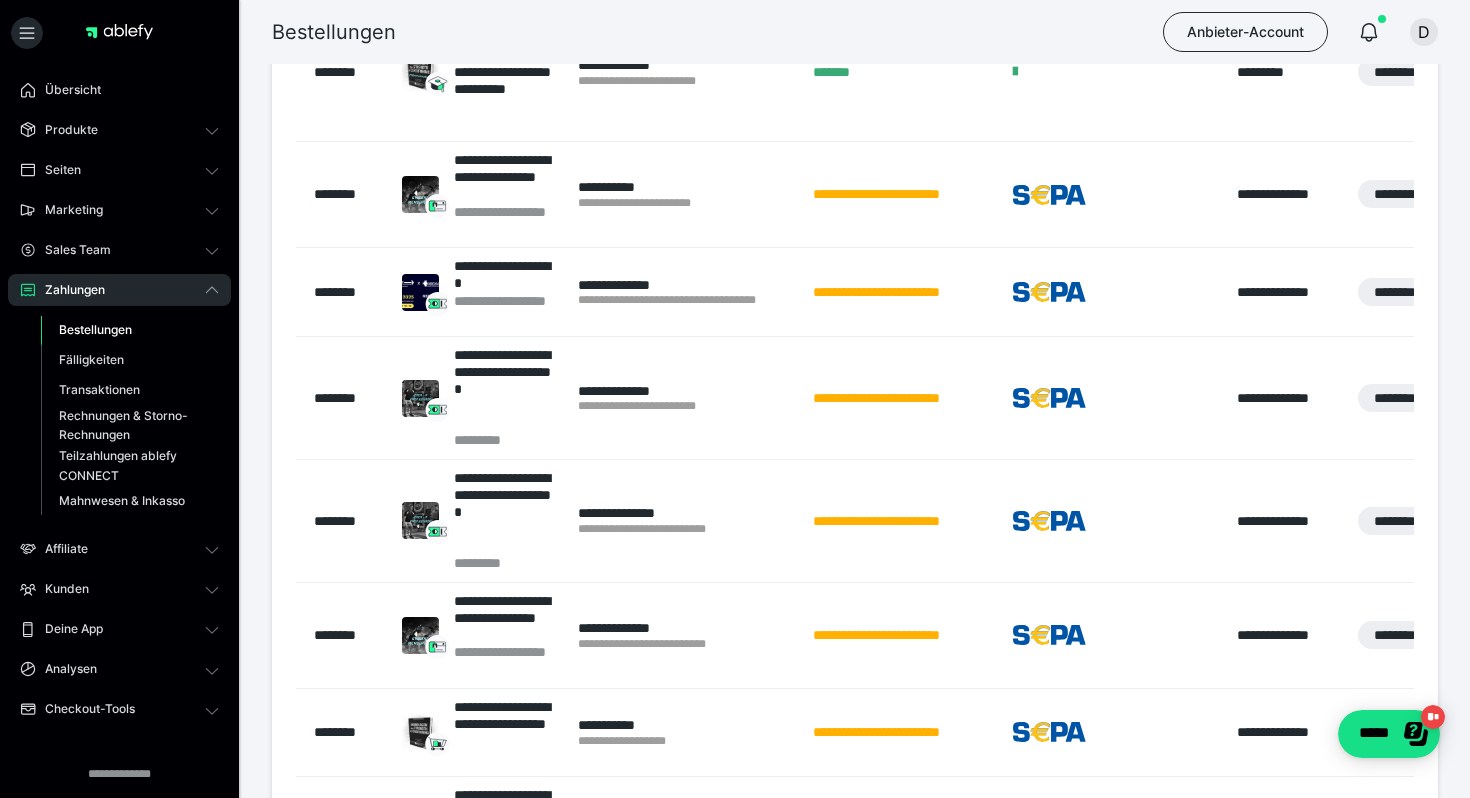 scroll, scrollTop: 784, scrollLeft: 0, axis: vertical 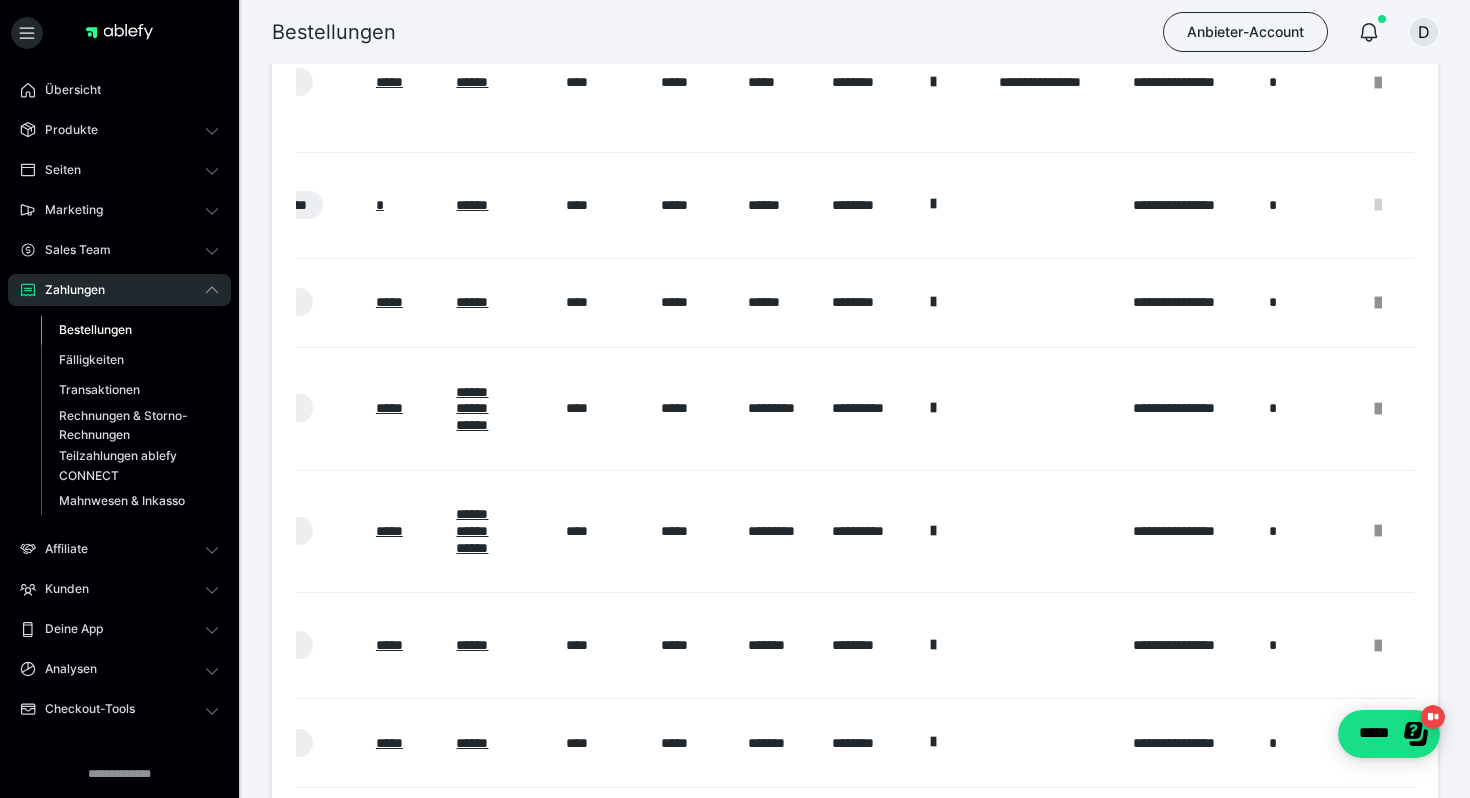 click at bounding box center (1378, 205) 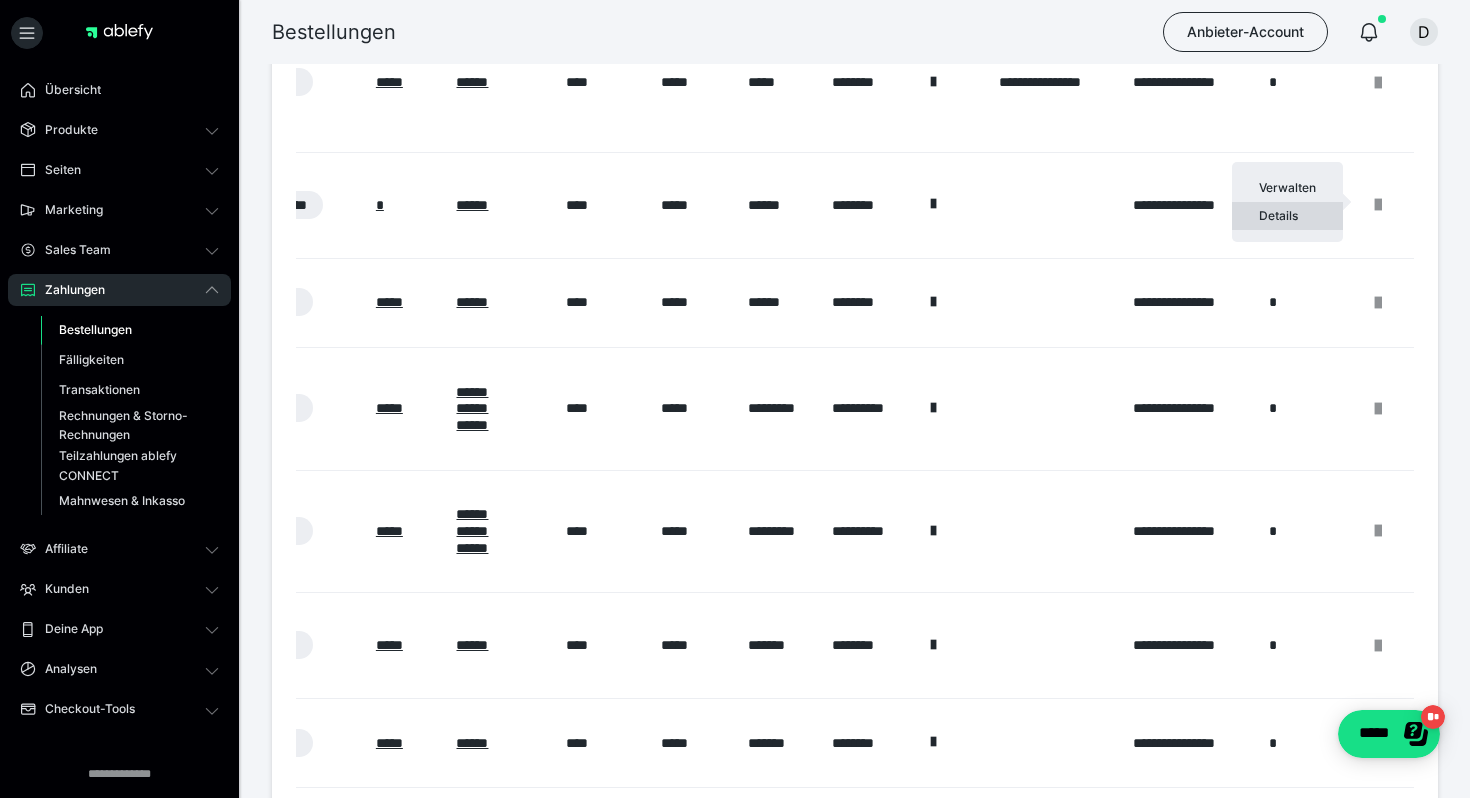 click on "Details" at bounding box center [1287, 216] 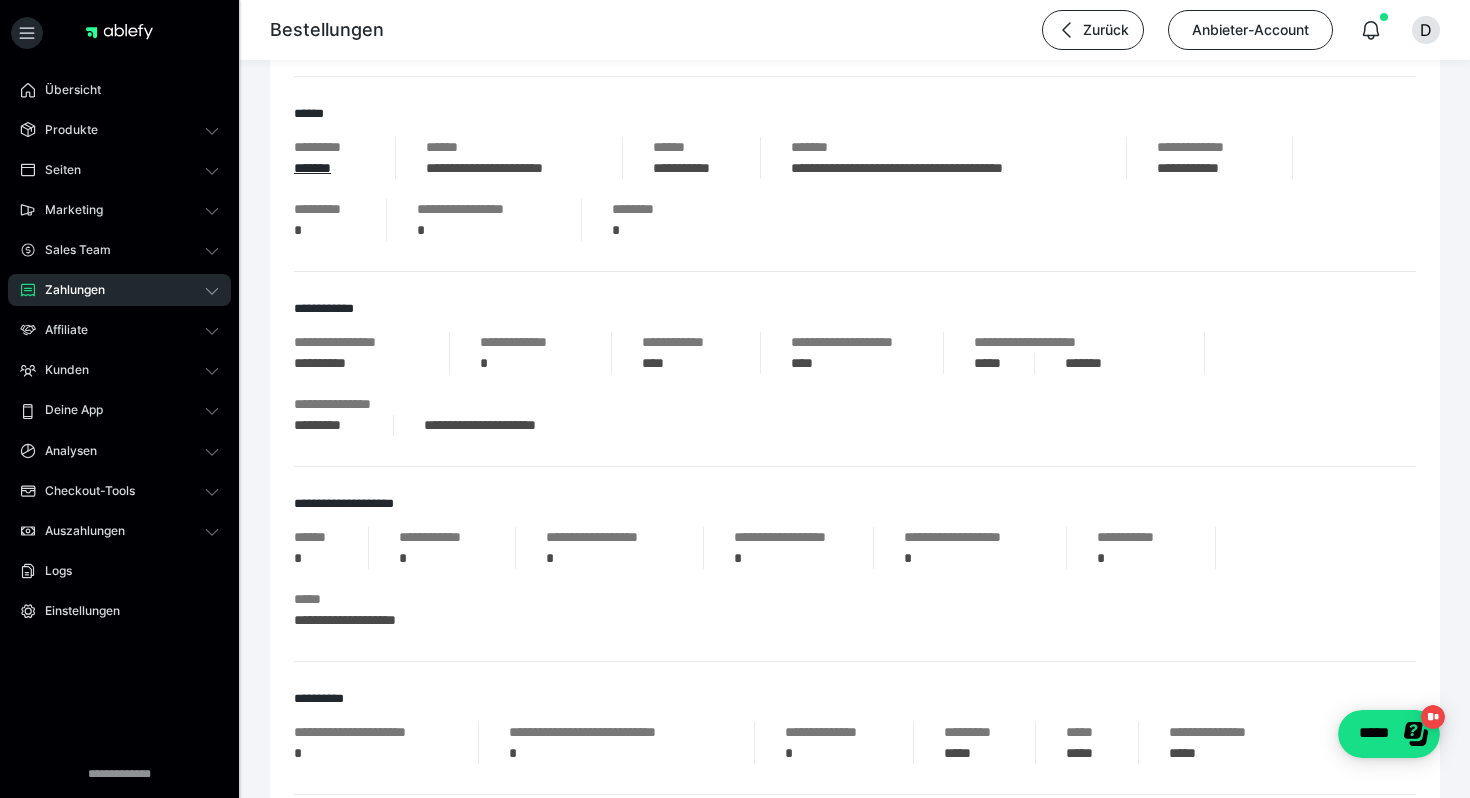 scroll, scrollTop: 501, scrollLeft: 0, axis: vertical 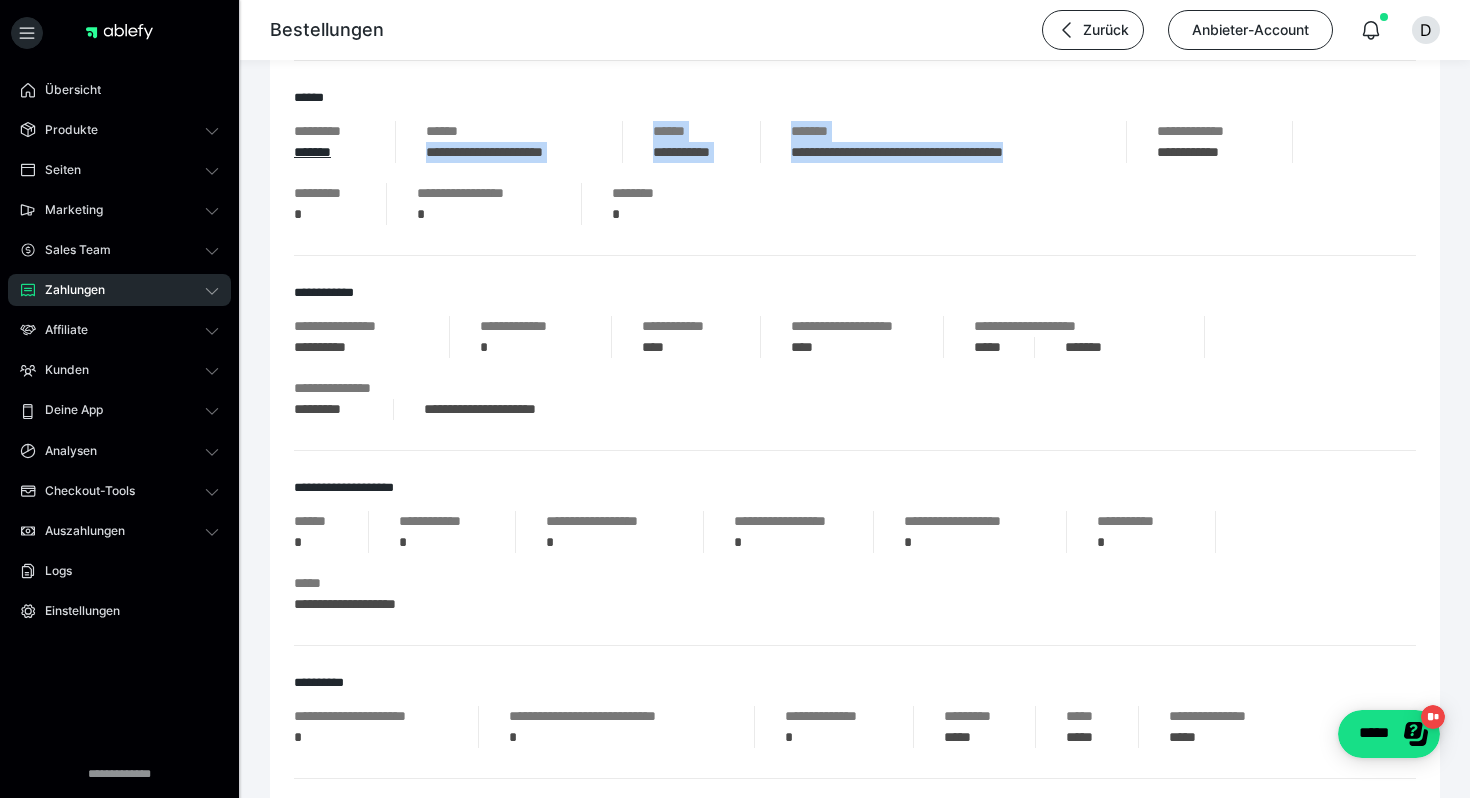 drag, startPoint x: 424, startPoint y: 152, endPoint x: 1123, endPoint y: 166, distance: 699.1402 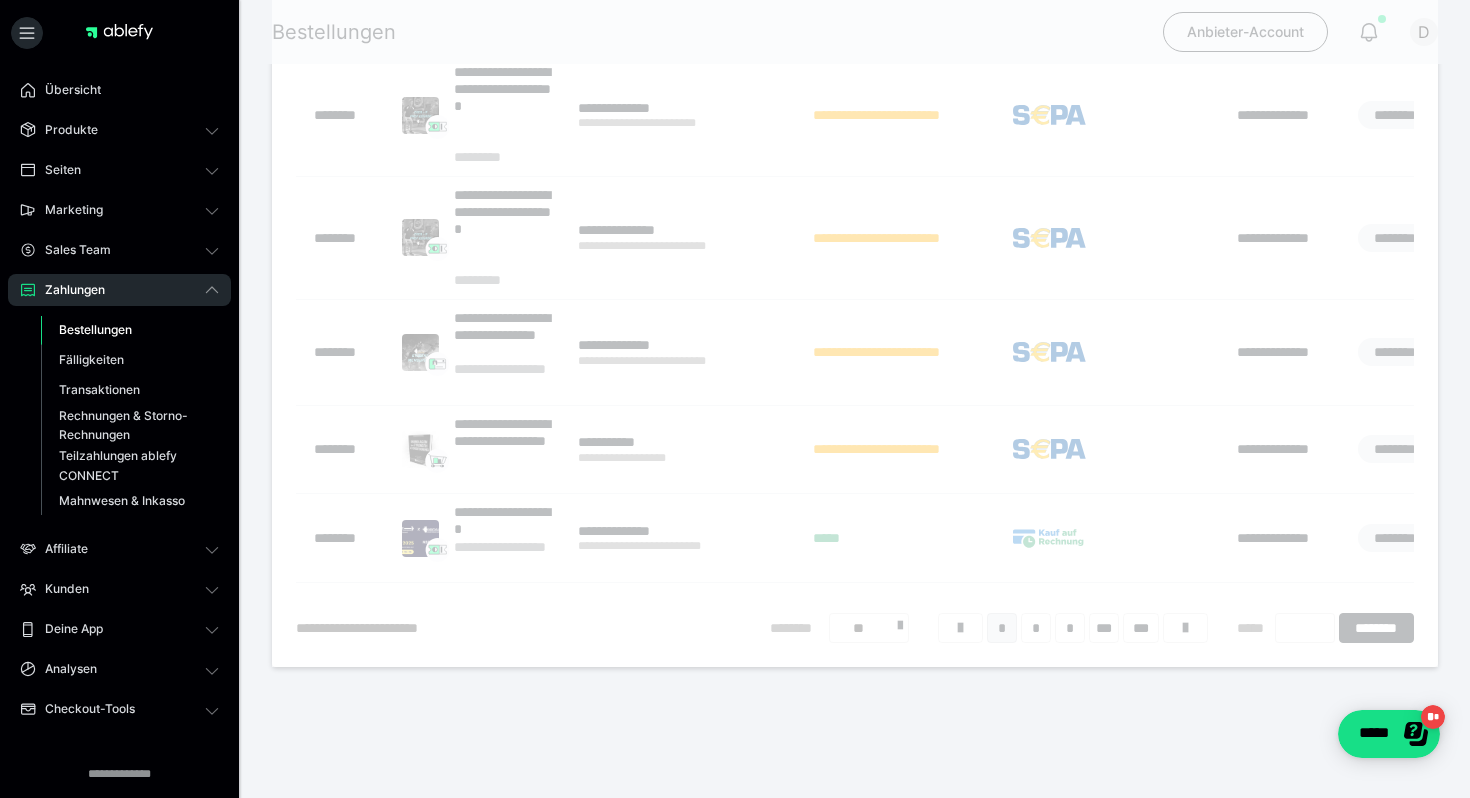 scroll, scrollTop: 1074, scrollLeft: 0, axis: vertical 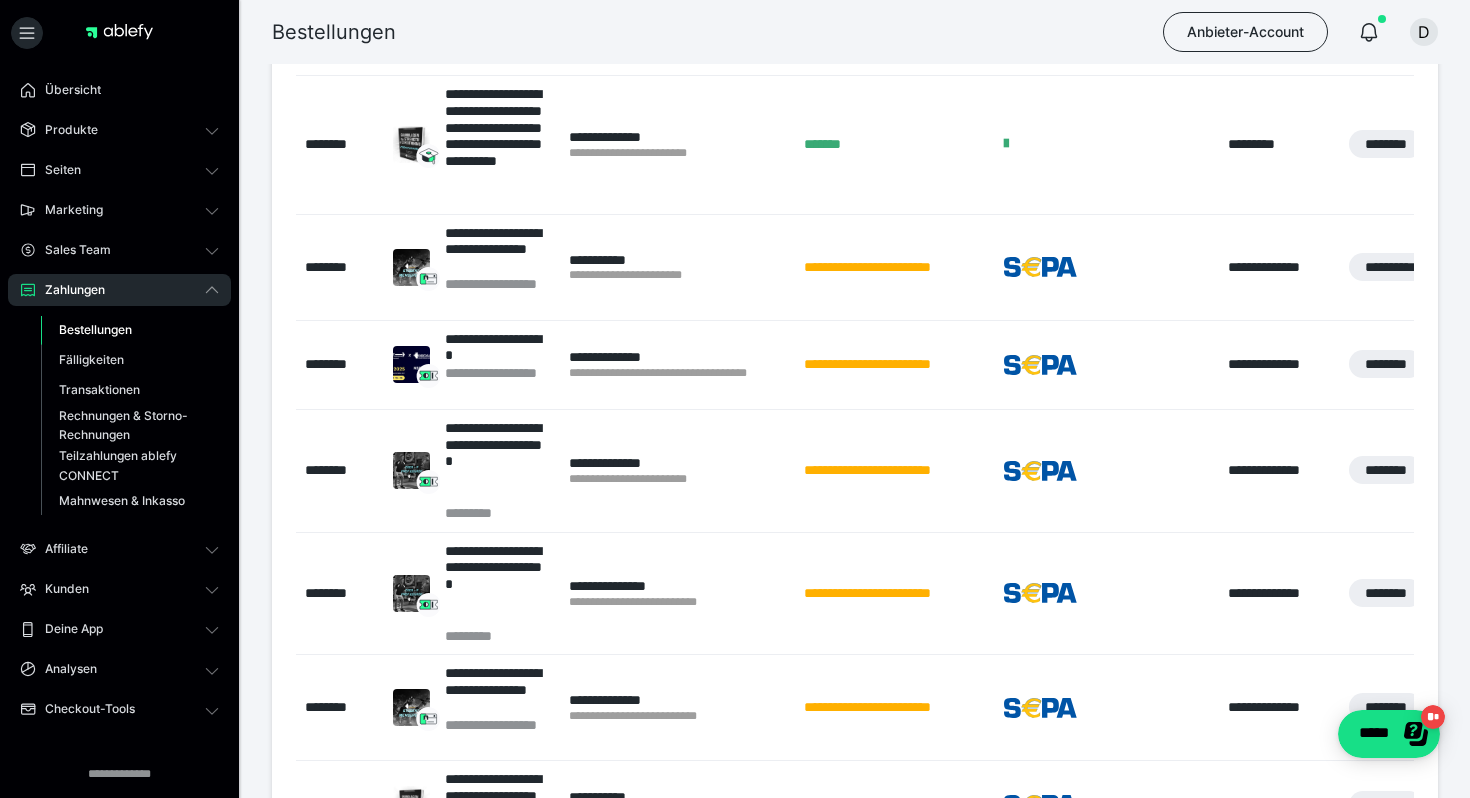 click on "**********" at bounding box center [894, 267] 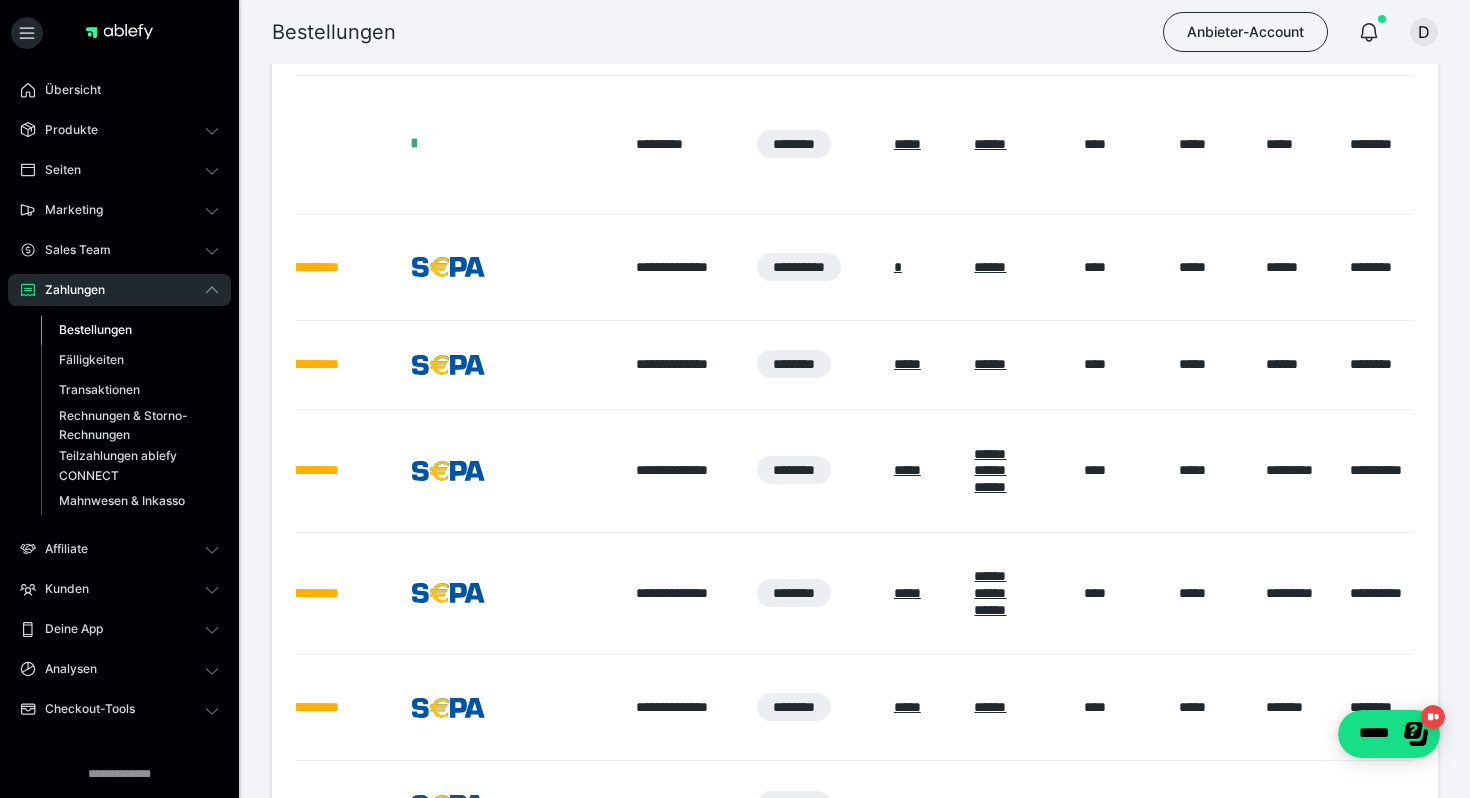 scroll, scrollTop: 0, scrollLeft: 1119, axis: horizontal 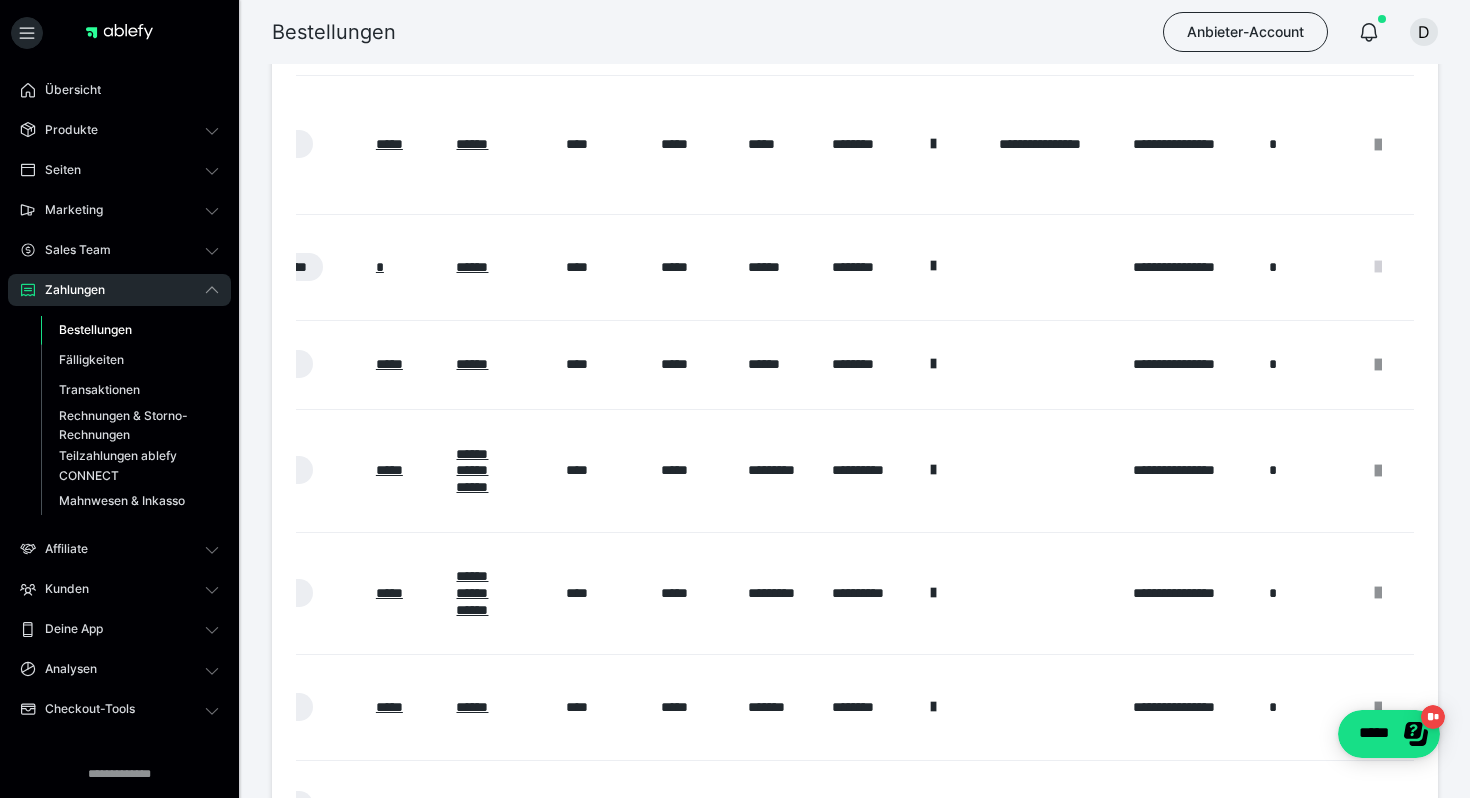 click at bounding box center [1378, 267] 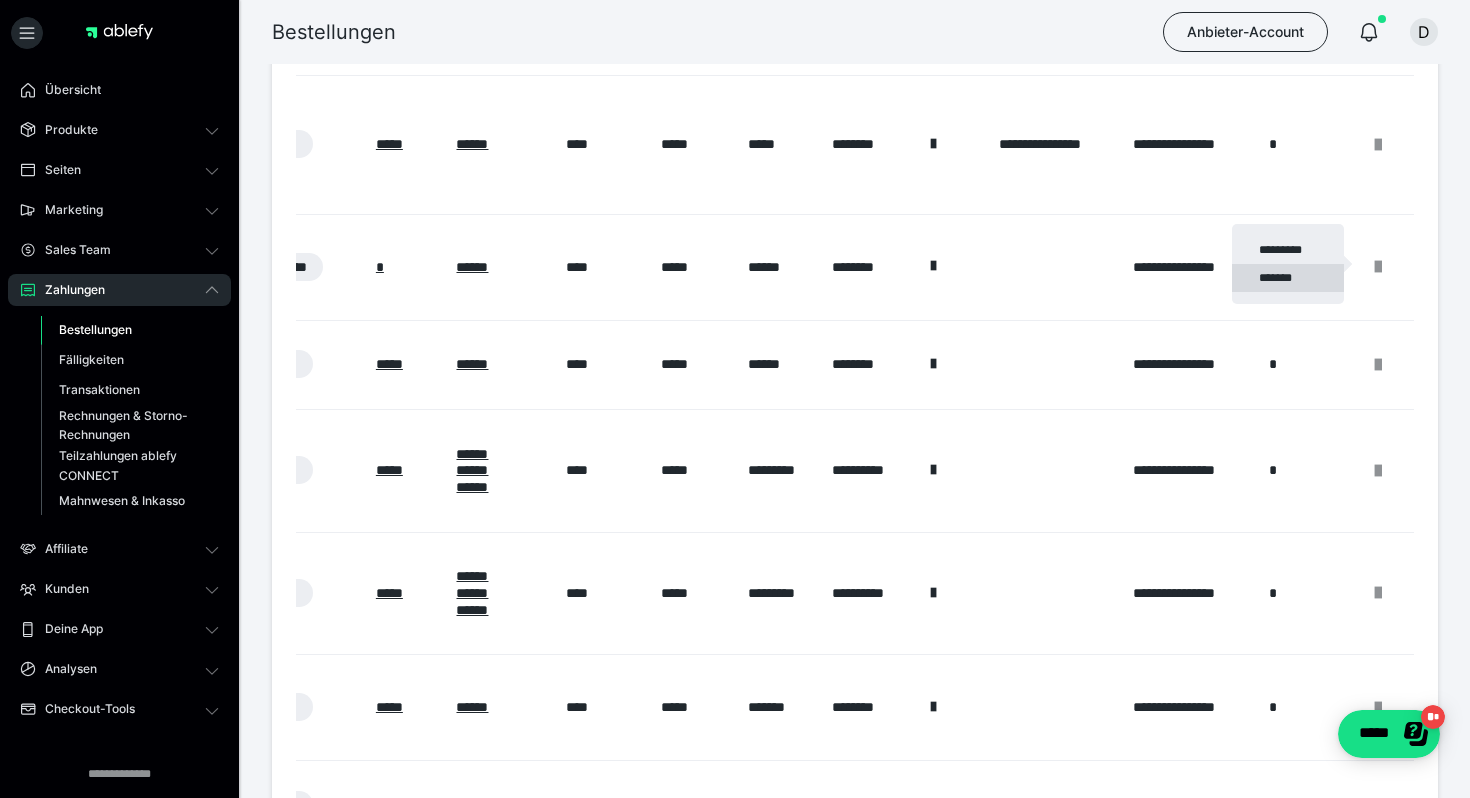 click on "*******" at bounding box center [1288, 278] 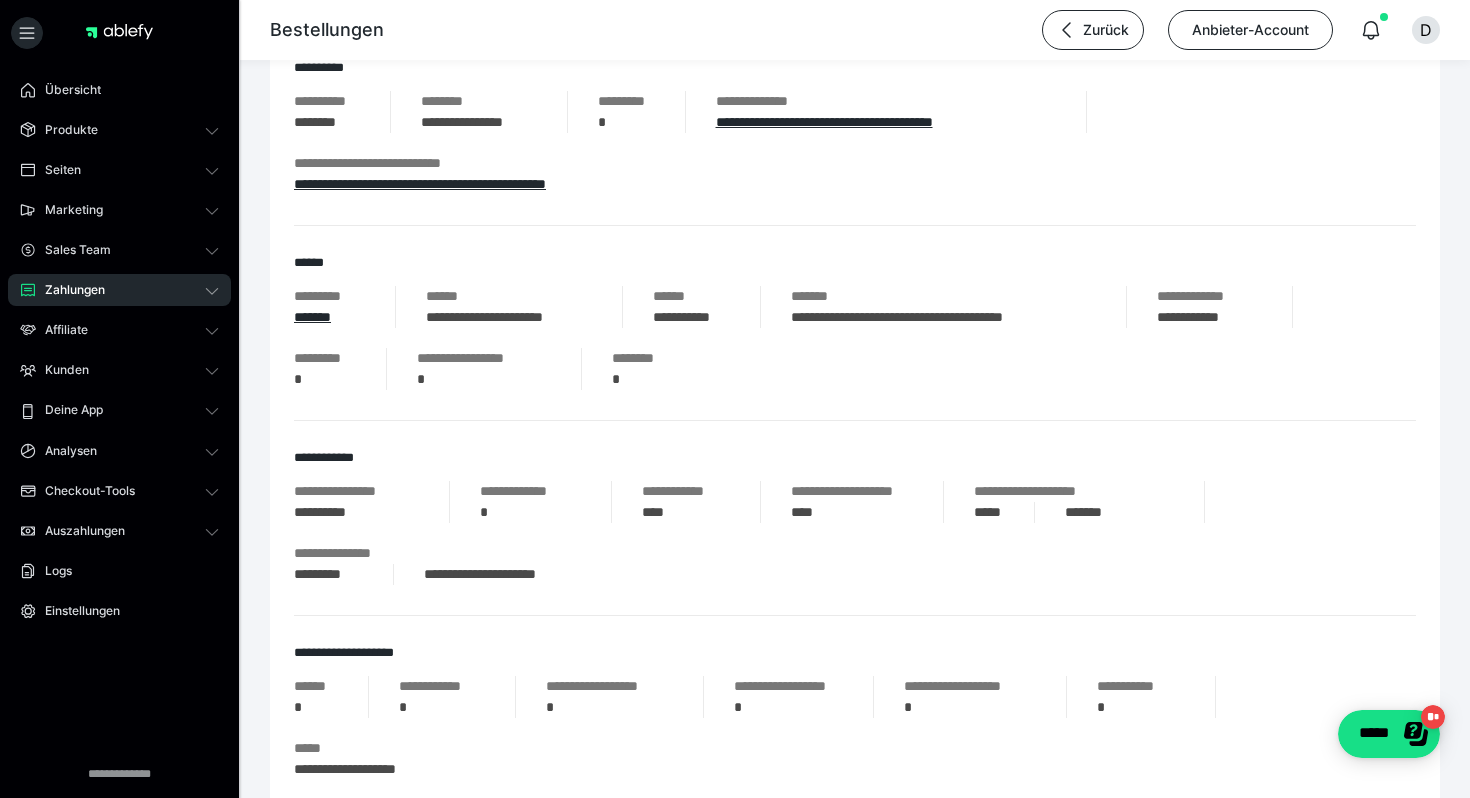 scroll, scrollTop: 332, scrollLeft: 0, axis: vertical 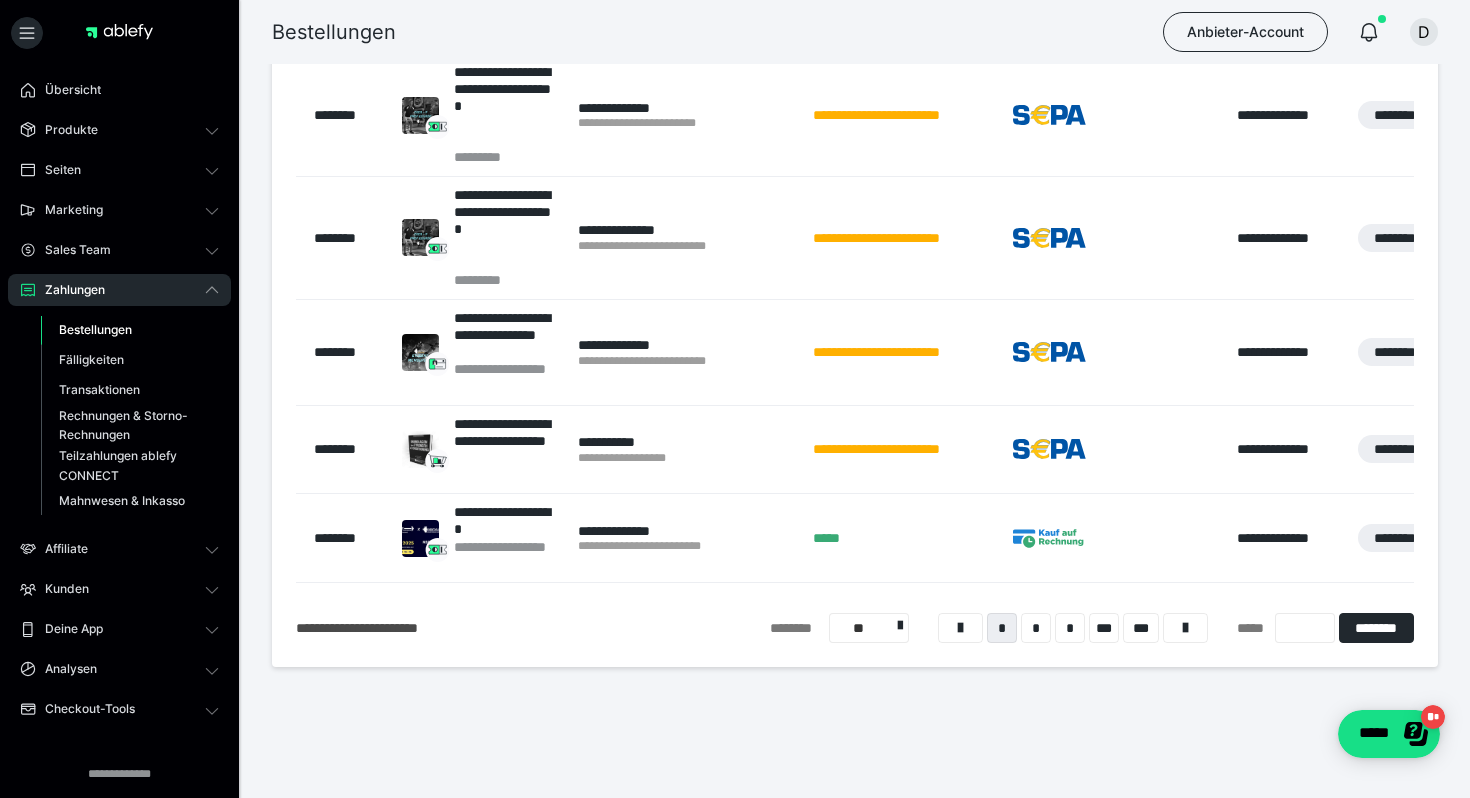 click on "**********" at bounding box center [685, 352] 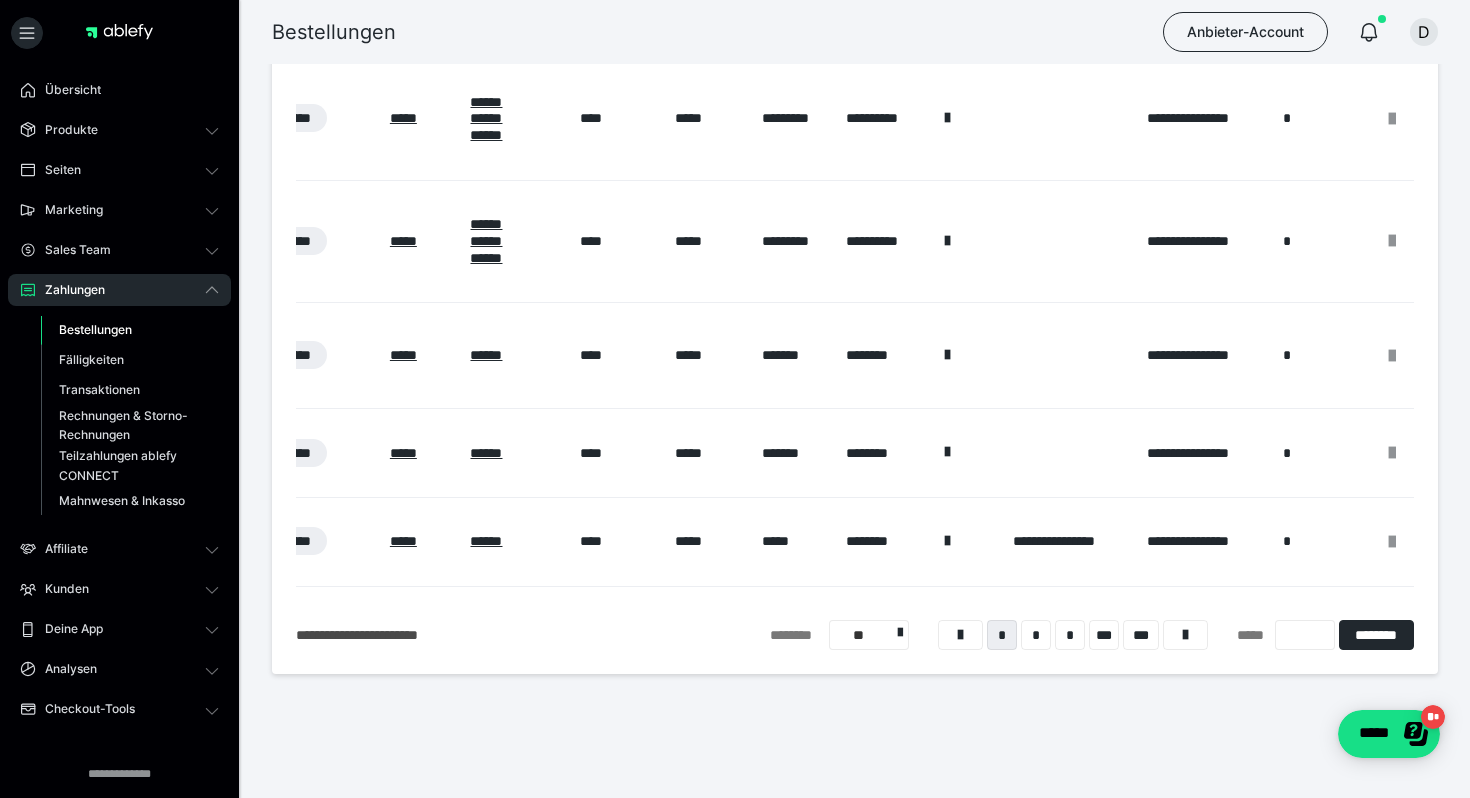 scroll, scrollTop: 0, scrollLeft: 1119, axis: horizontal 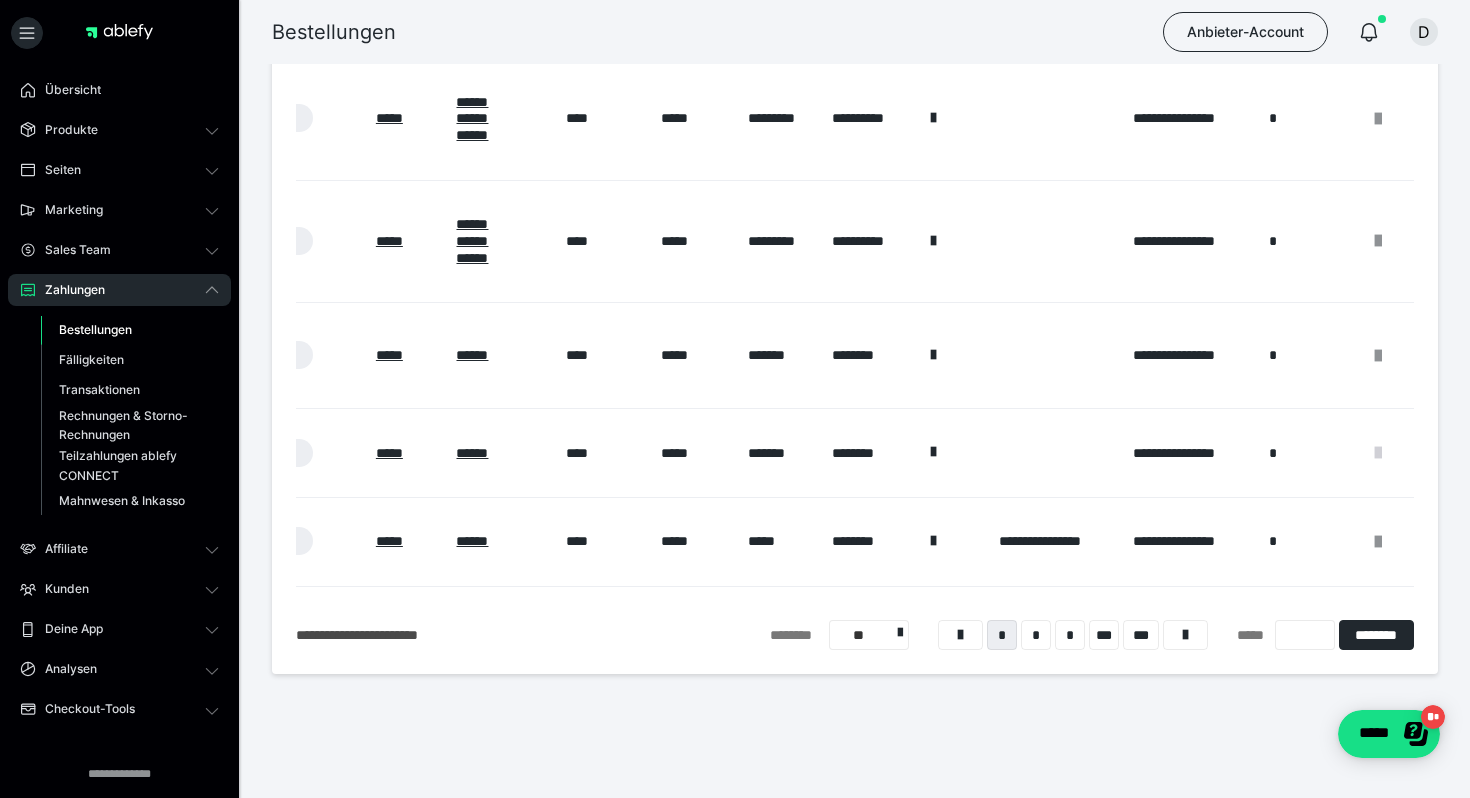 click at bounding box center (1378, 453) 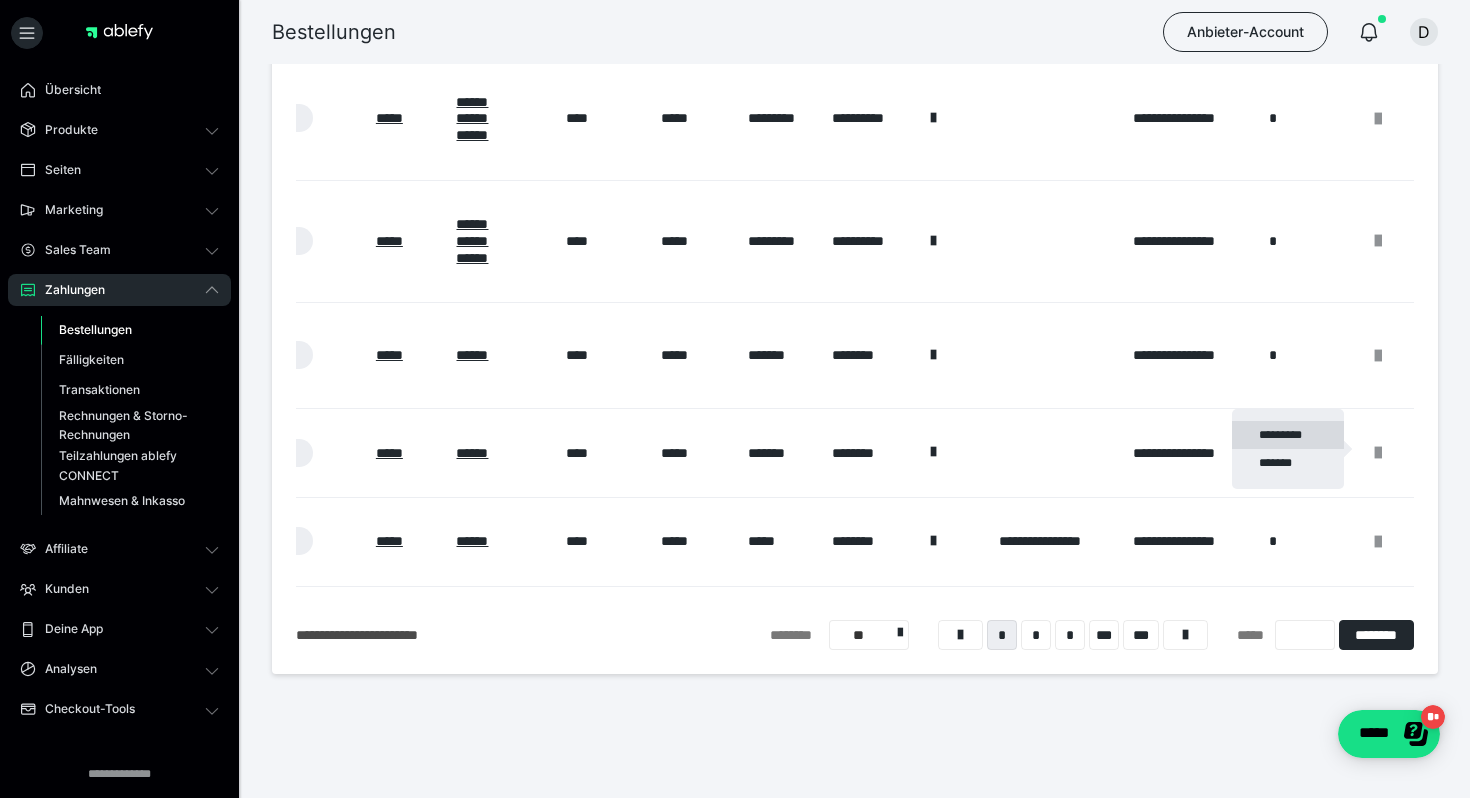 click on "*********" at bounding box center [1288, 435] 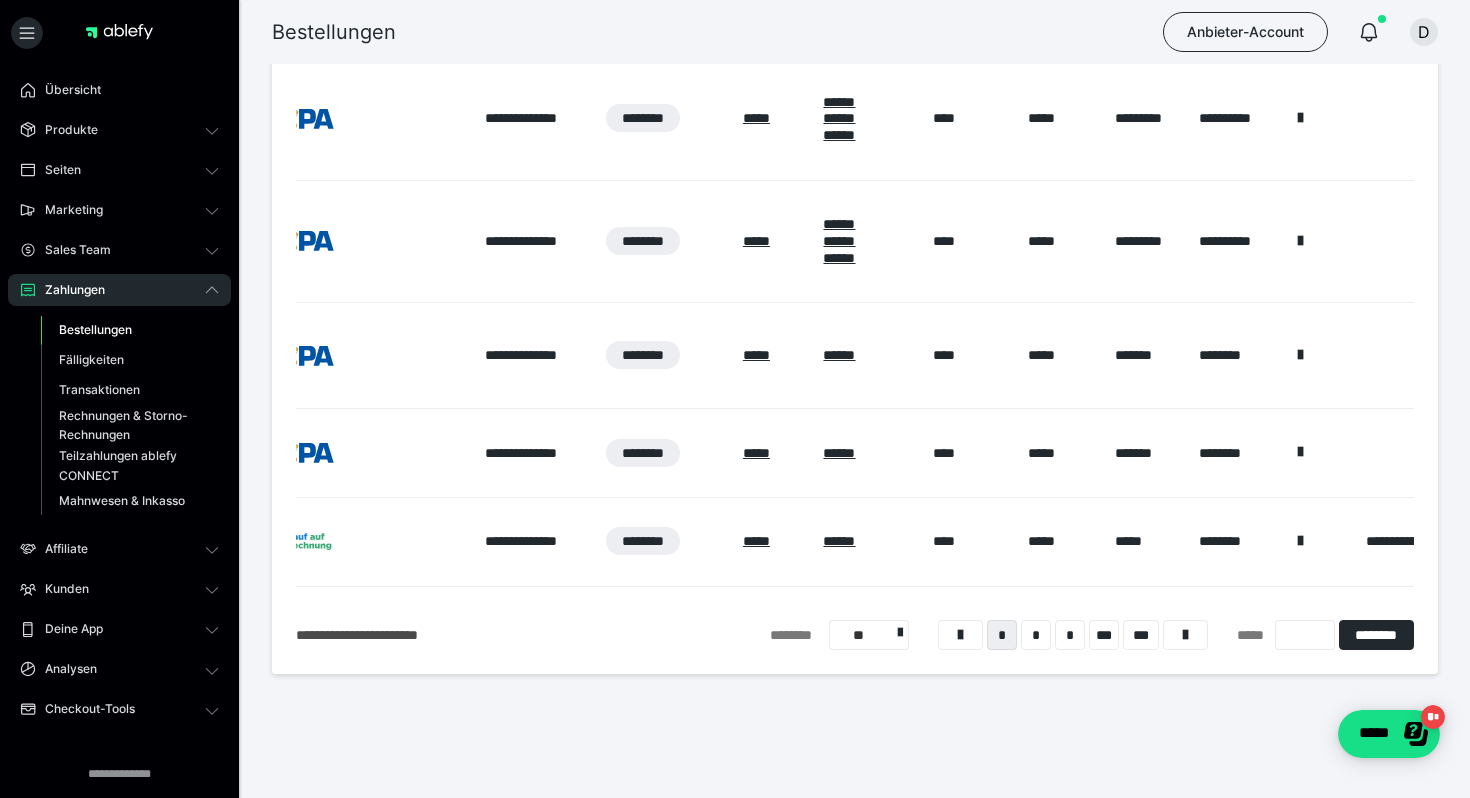 scroll, scrollTop: 0, scrollLeft: 1119, axis: horizontal 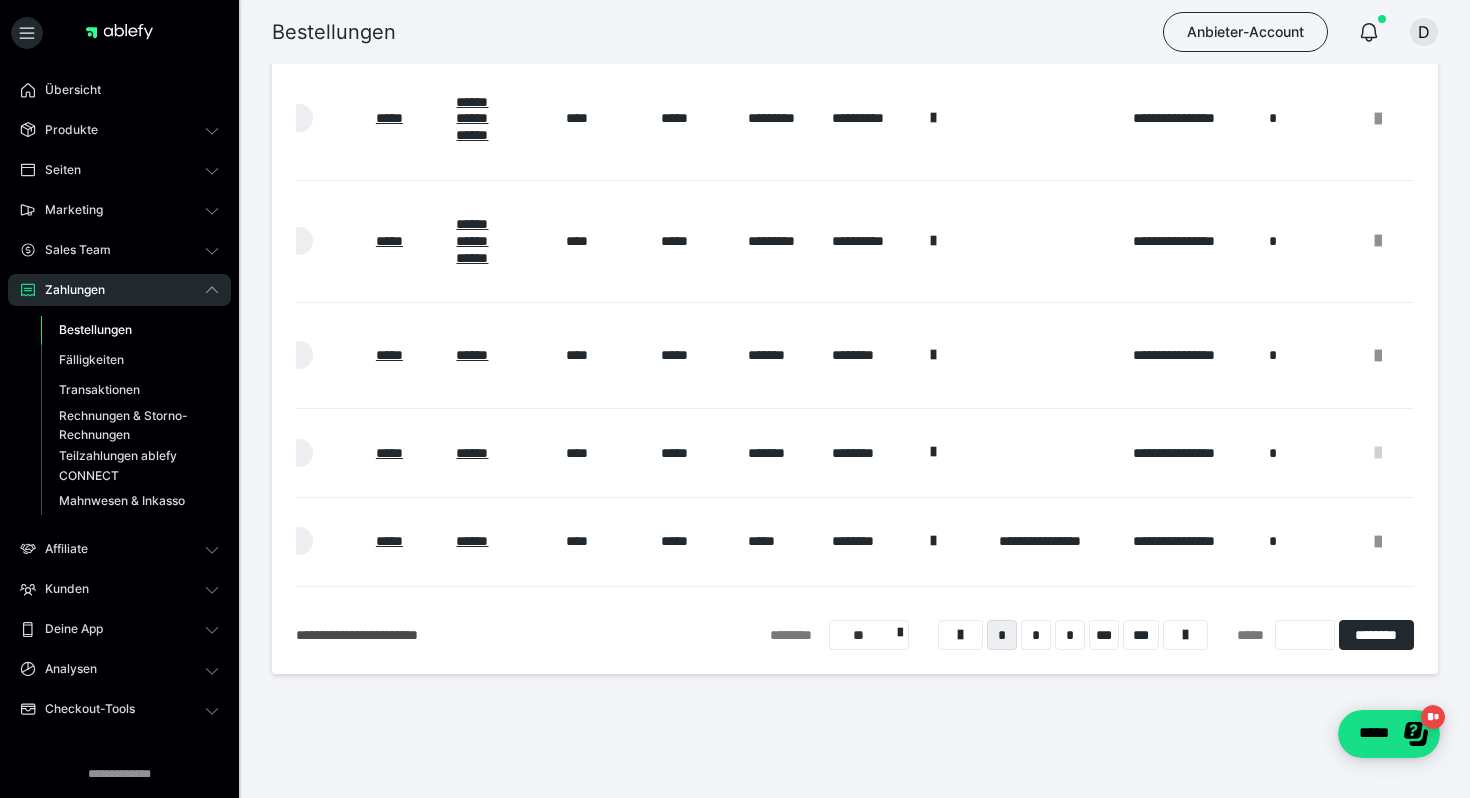 click at bounding box center (1378, 453) 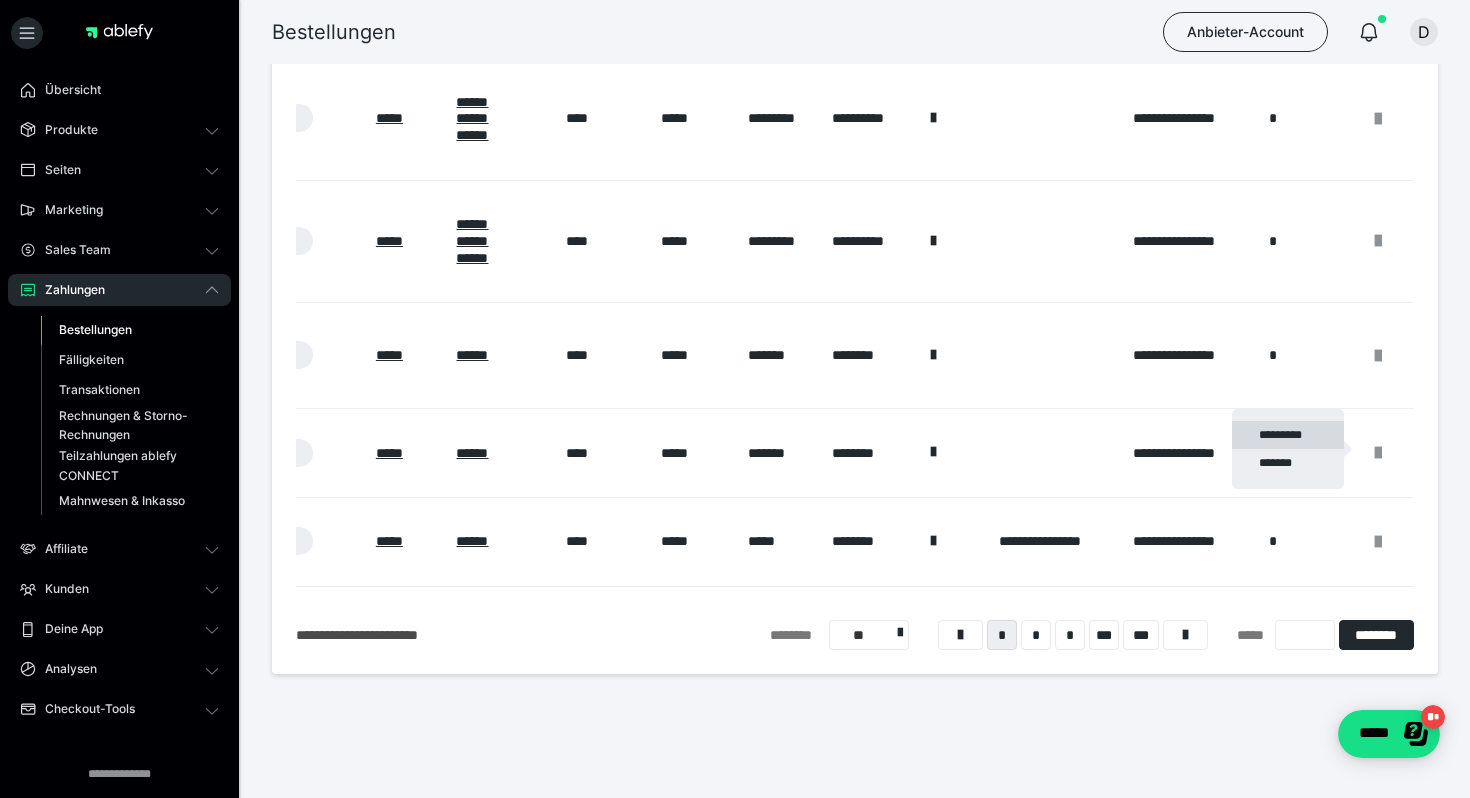 click on "*********" at bounding box center [1288, 435] 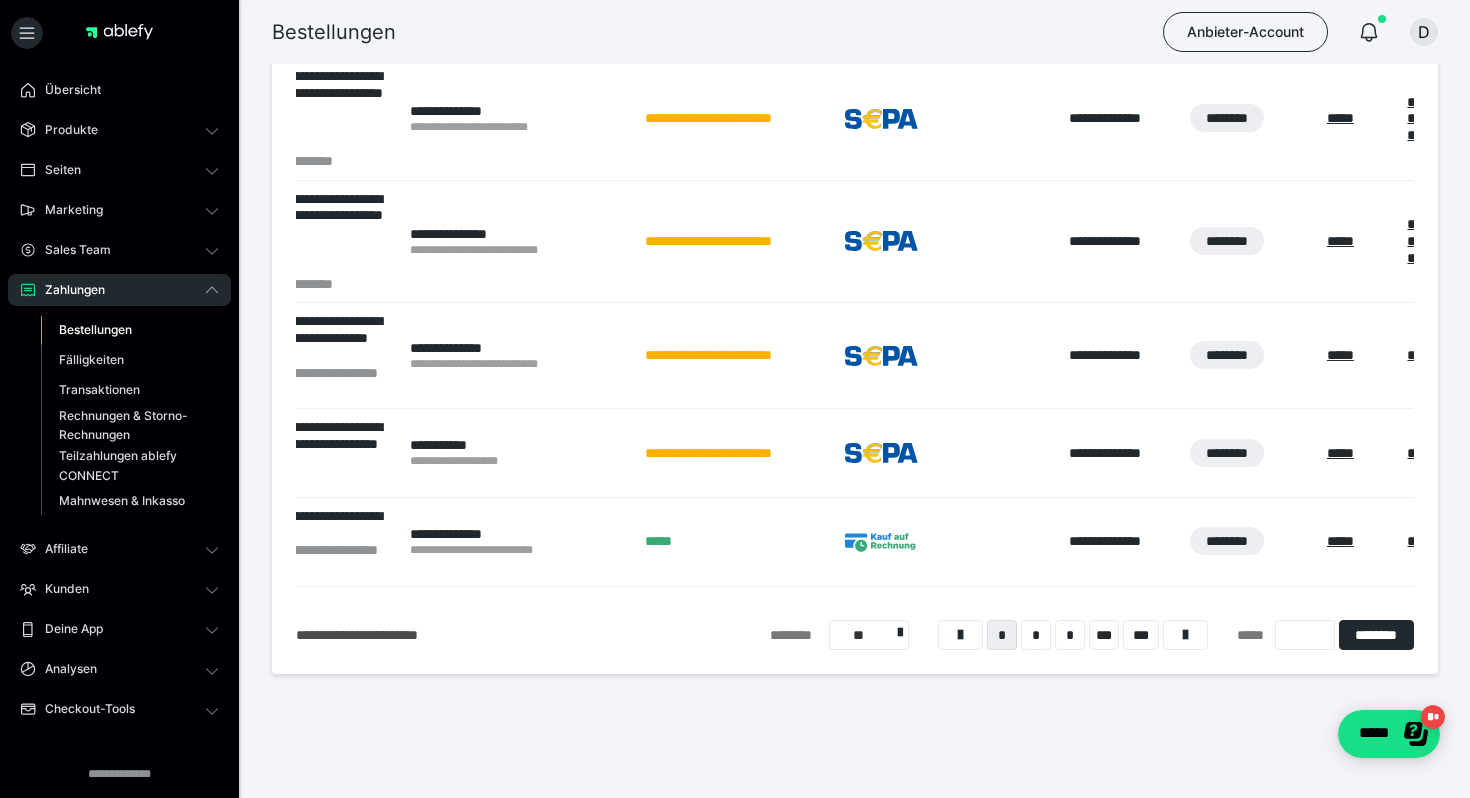 scroll, scrollTop: 0, scrollLeft: 0, axis: both 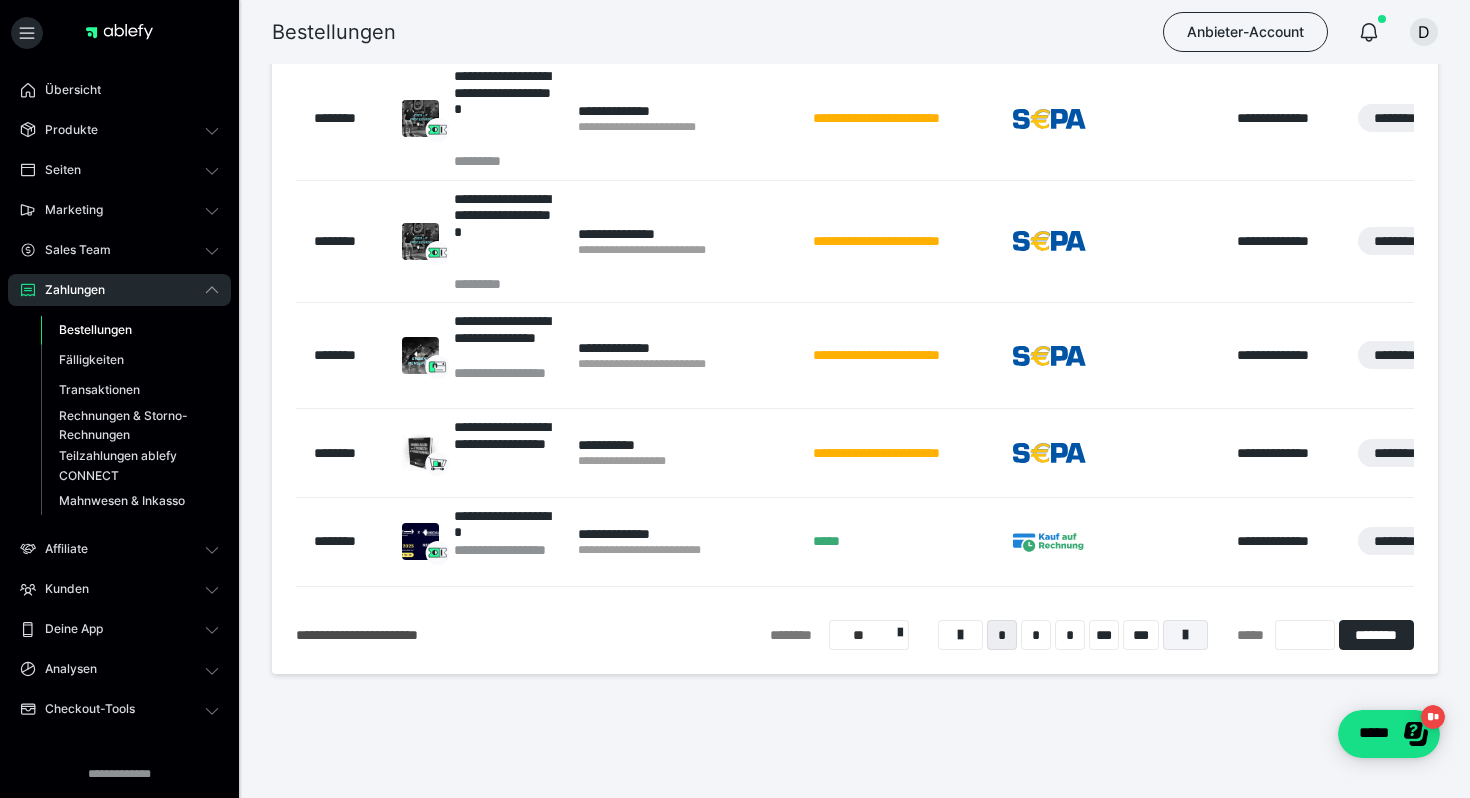 click at bounding box center (1185, 635) 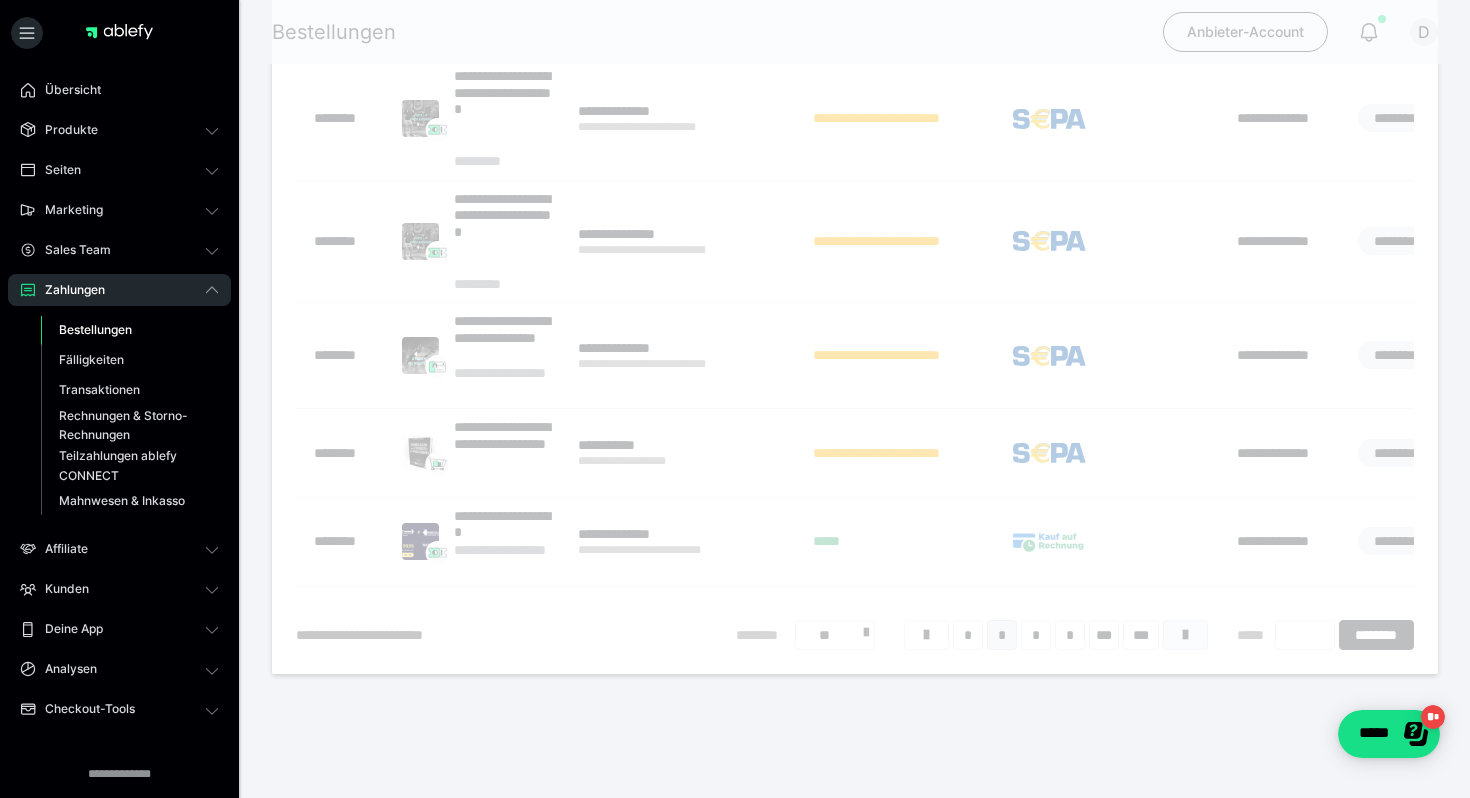 scroll, scrollTop: 395, scrollLeft: 0, axis: vertical 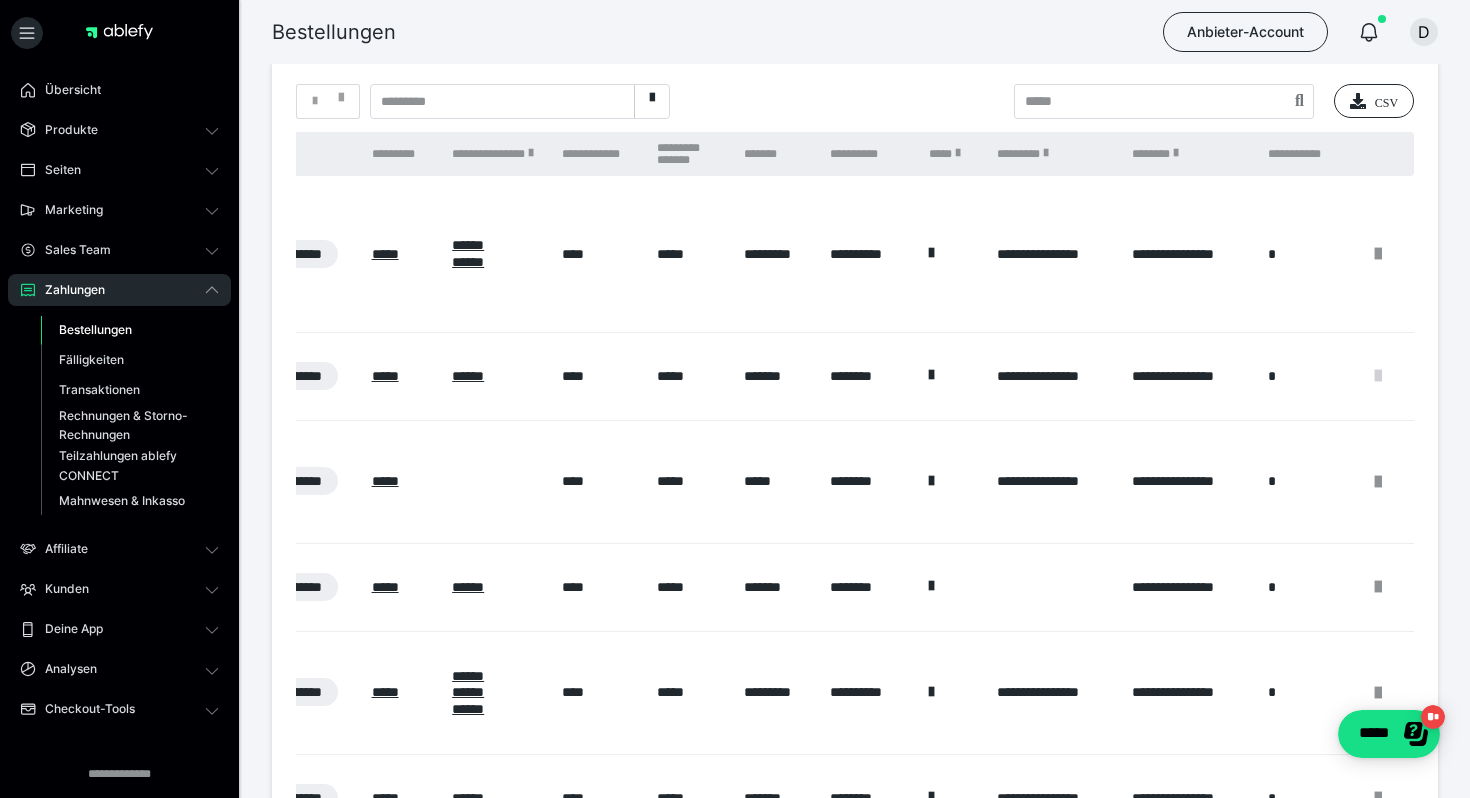 click at bounding box center (1378, 376) 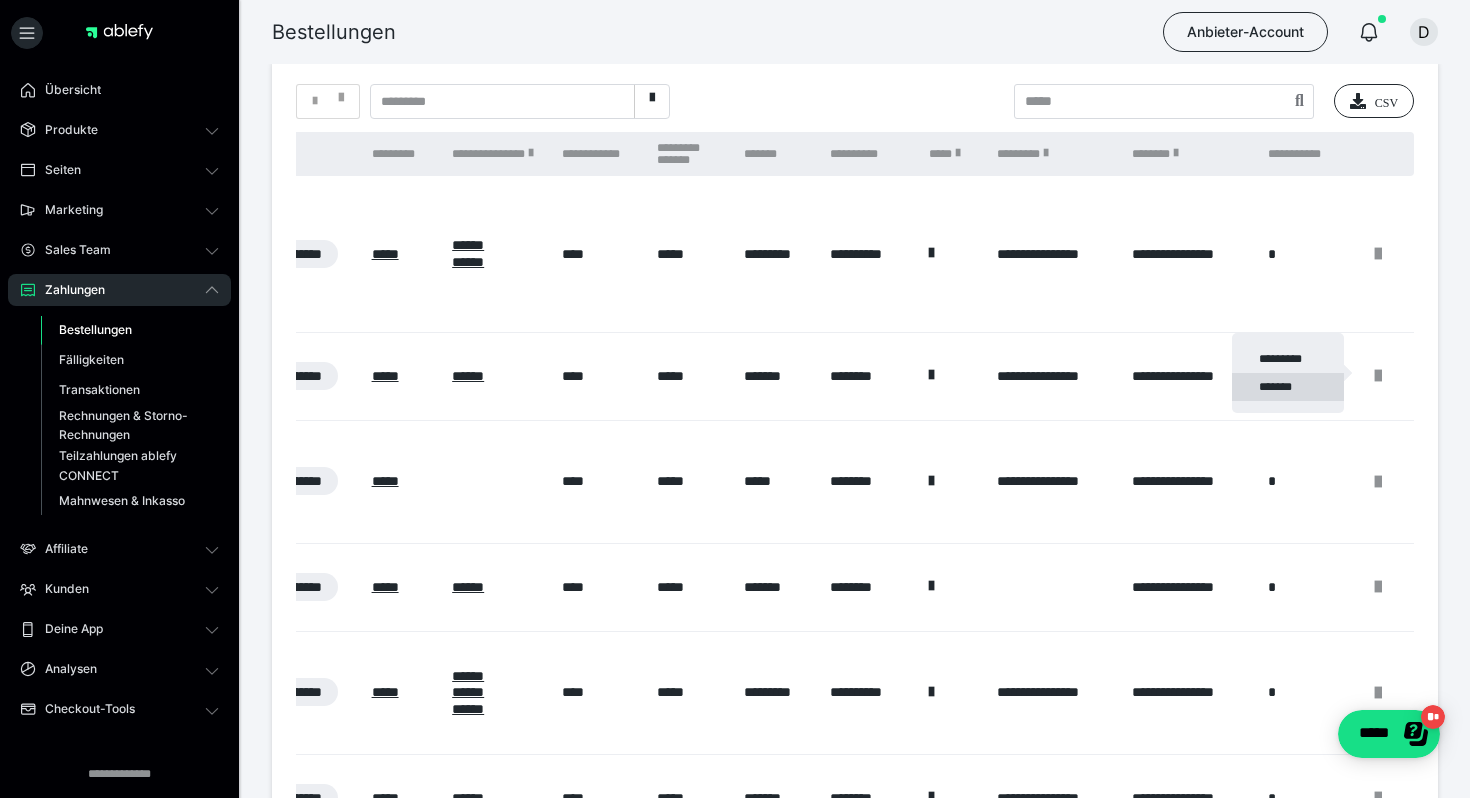click on "*******" at bounding box center (1288, 387) 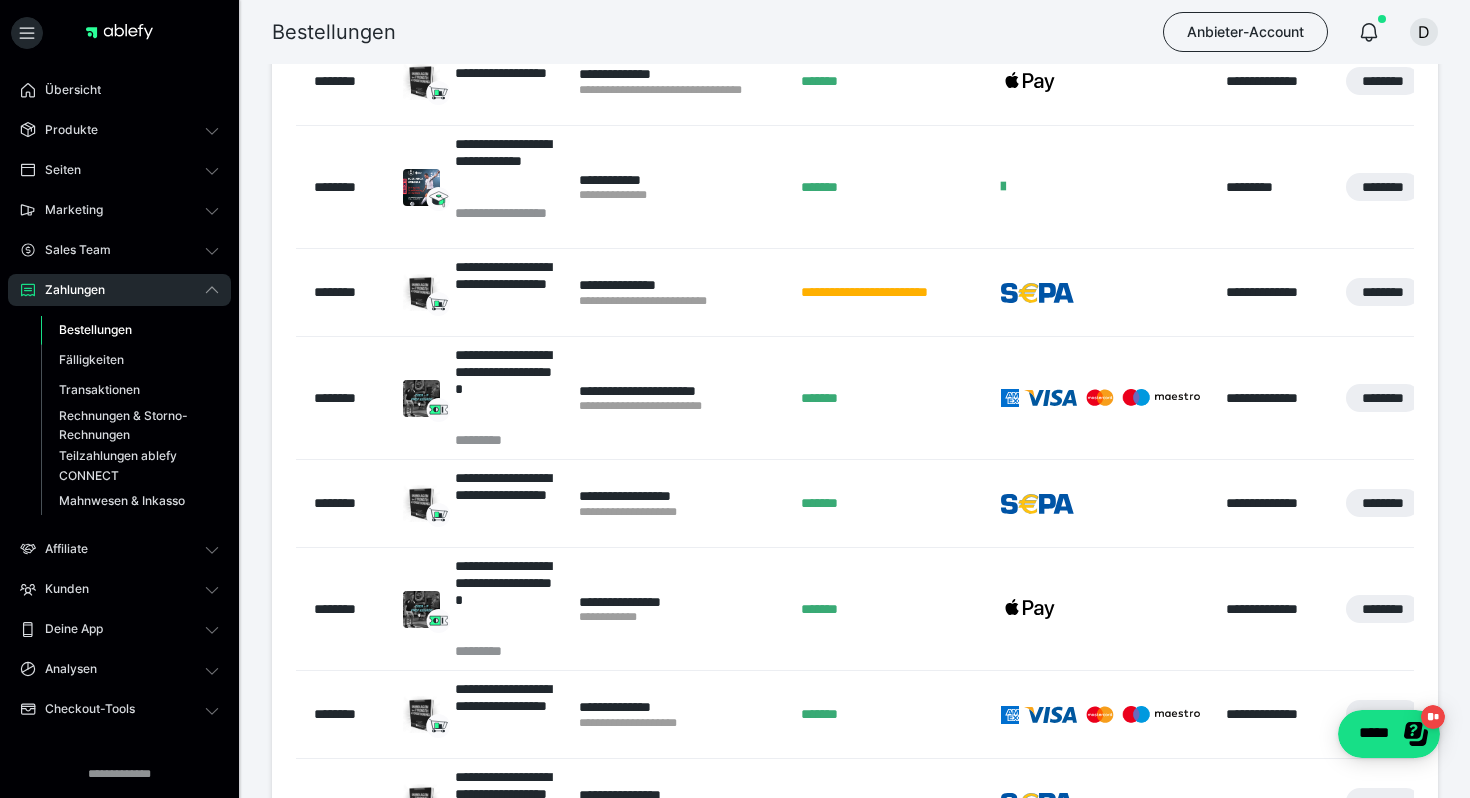 scroll, scrollTop: 687, scrollLeft: 0, axis: vertical 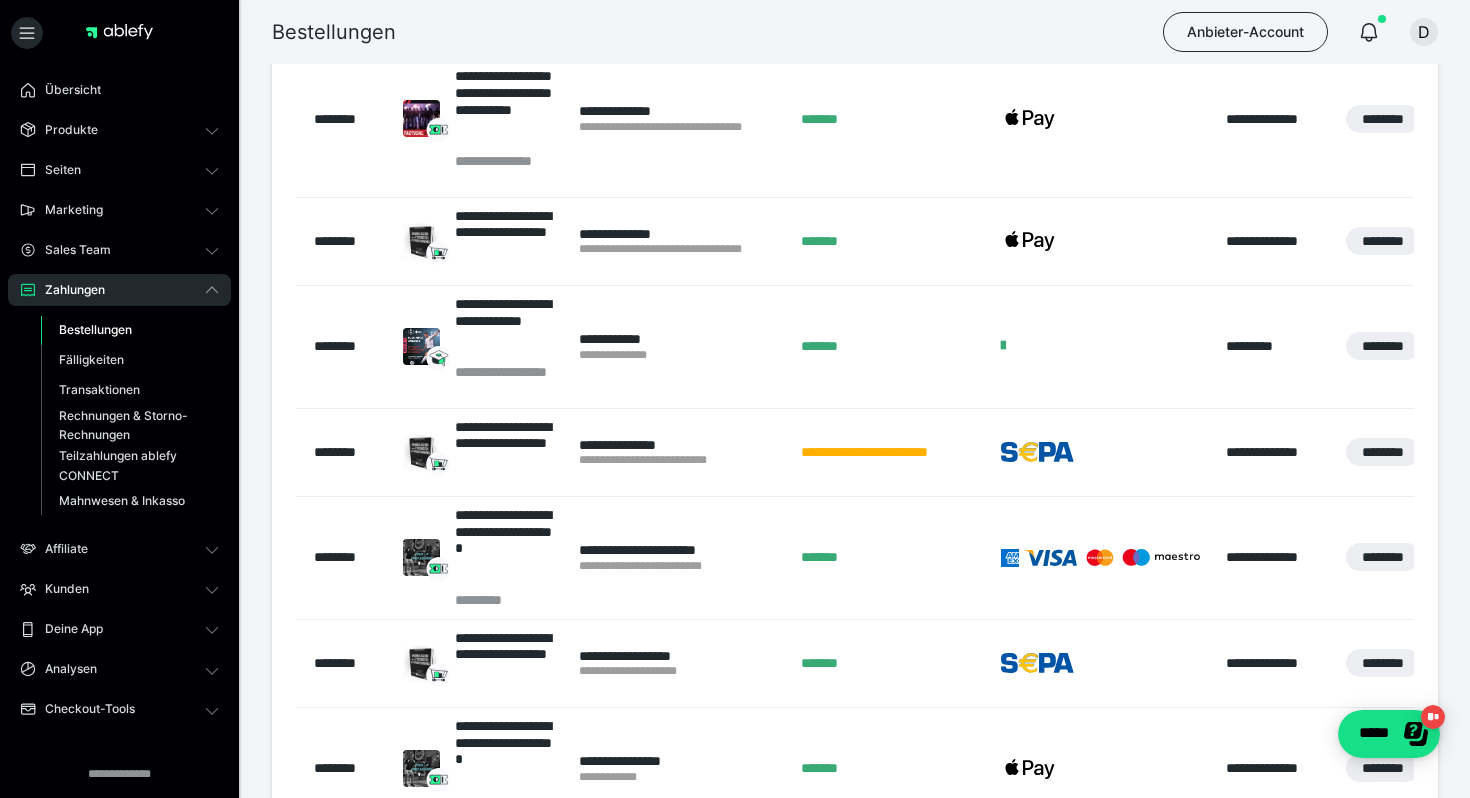 click on "**********" at bounding box center [680, 241] 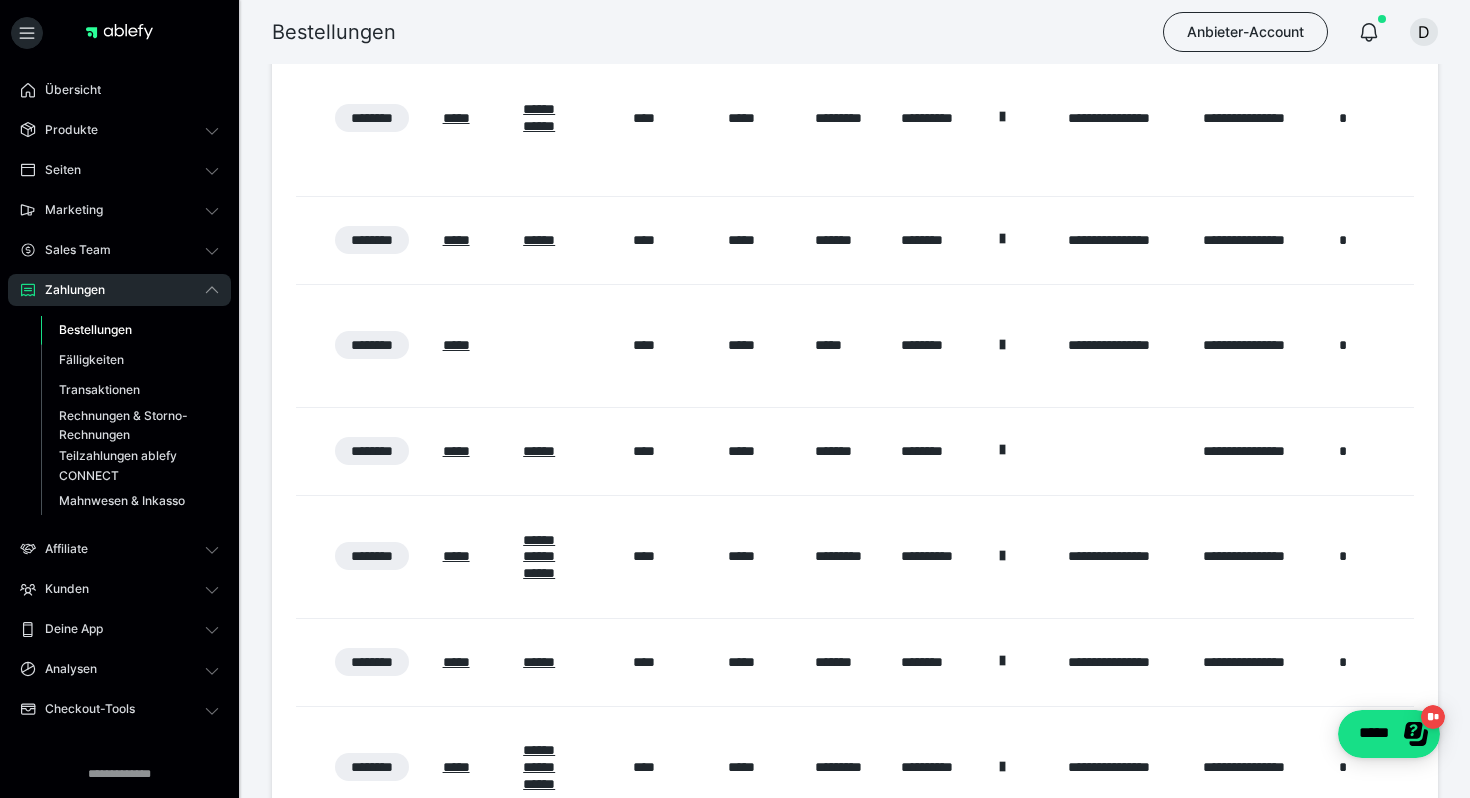 scroll, scrollTop: 0, scrollLeft: 1082, axis: horizontal 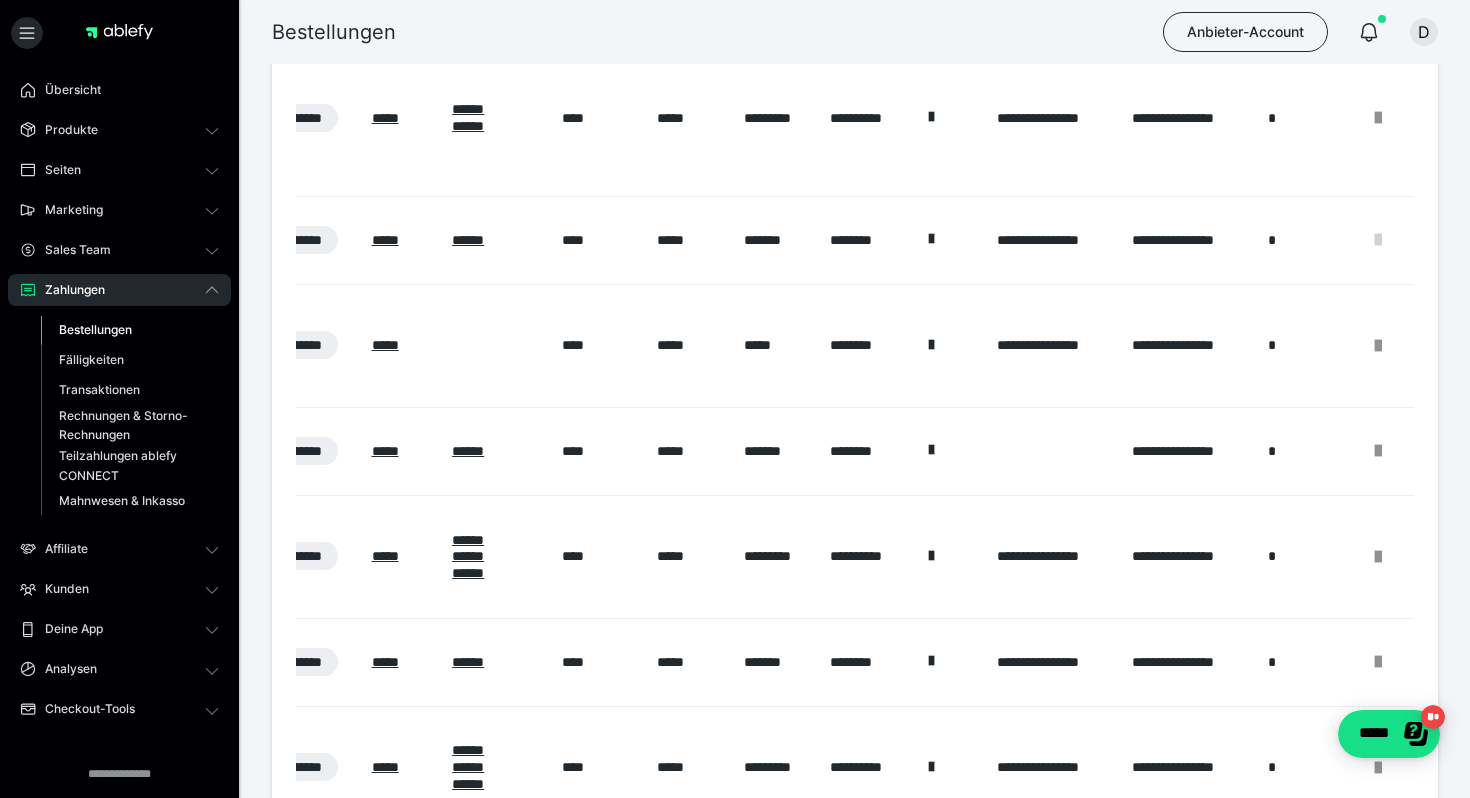 click at bounding box center [1378, 240] 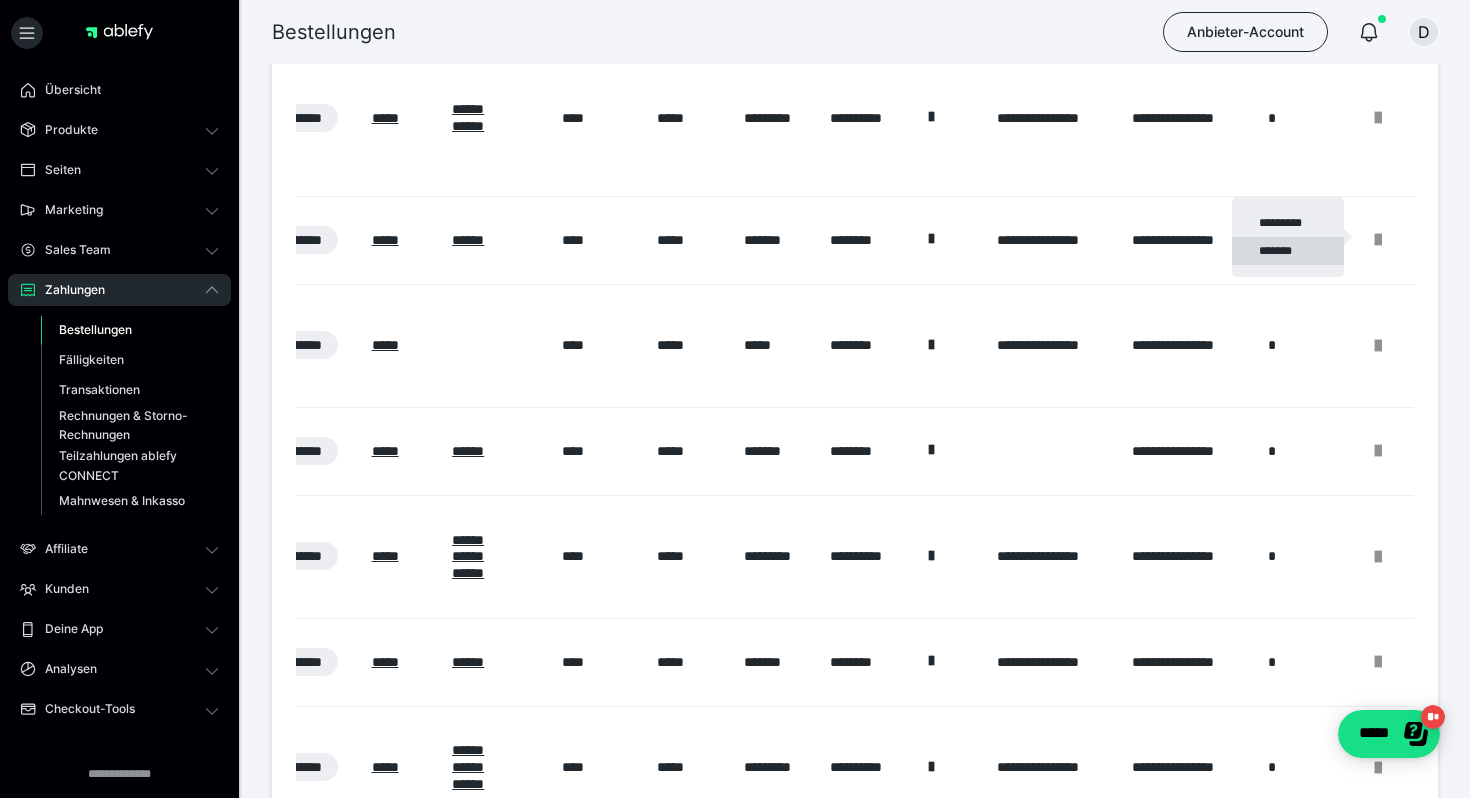click on "*******" at bounding box center [1288, 251] 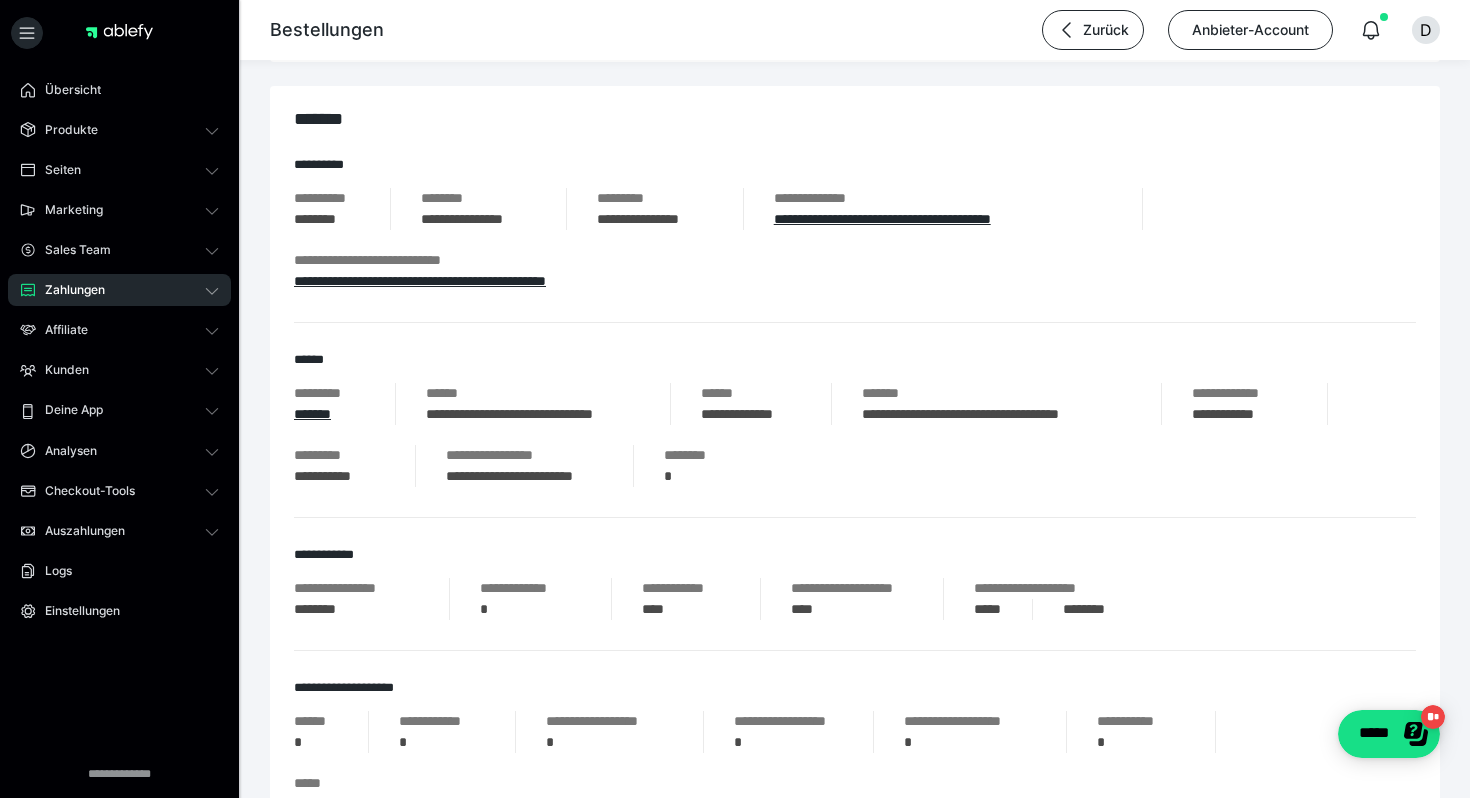 scroll, scrollTop: 234, scrollLeft: 0, axis: vertical 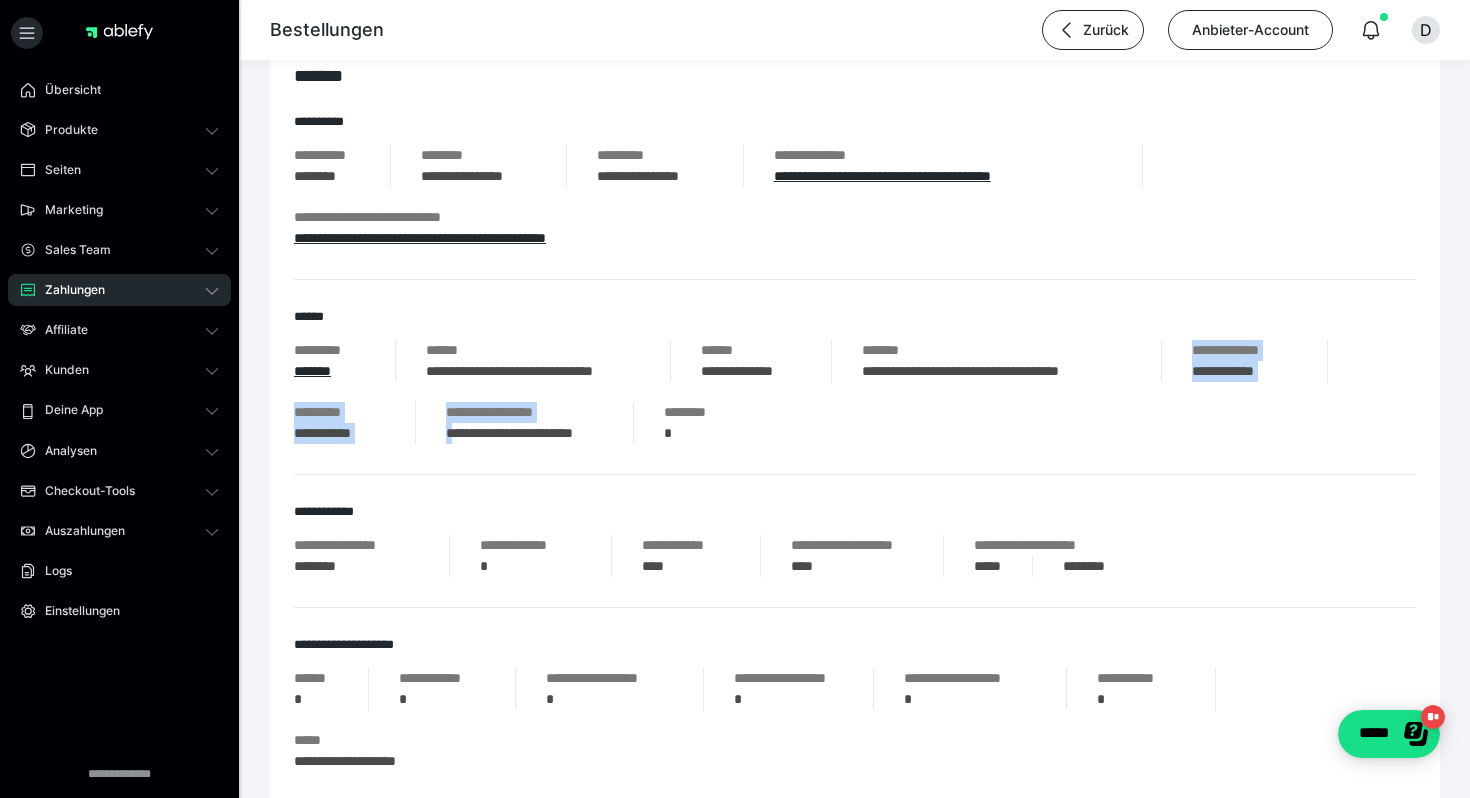 drag, startPoint x: 1142, startPoint y: 372, endPoint x: 449, endPoint y: 423, distance: 694.8741 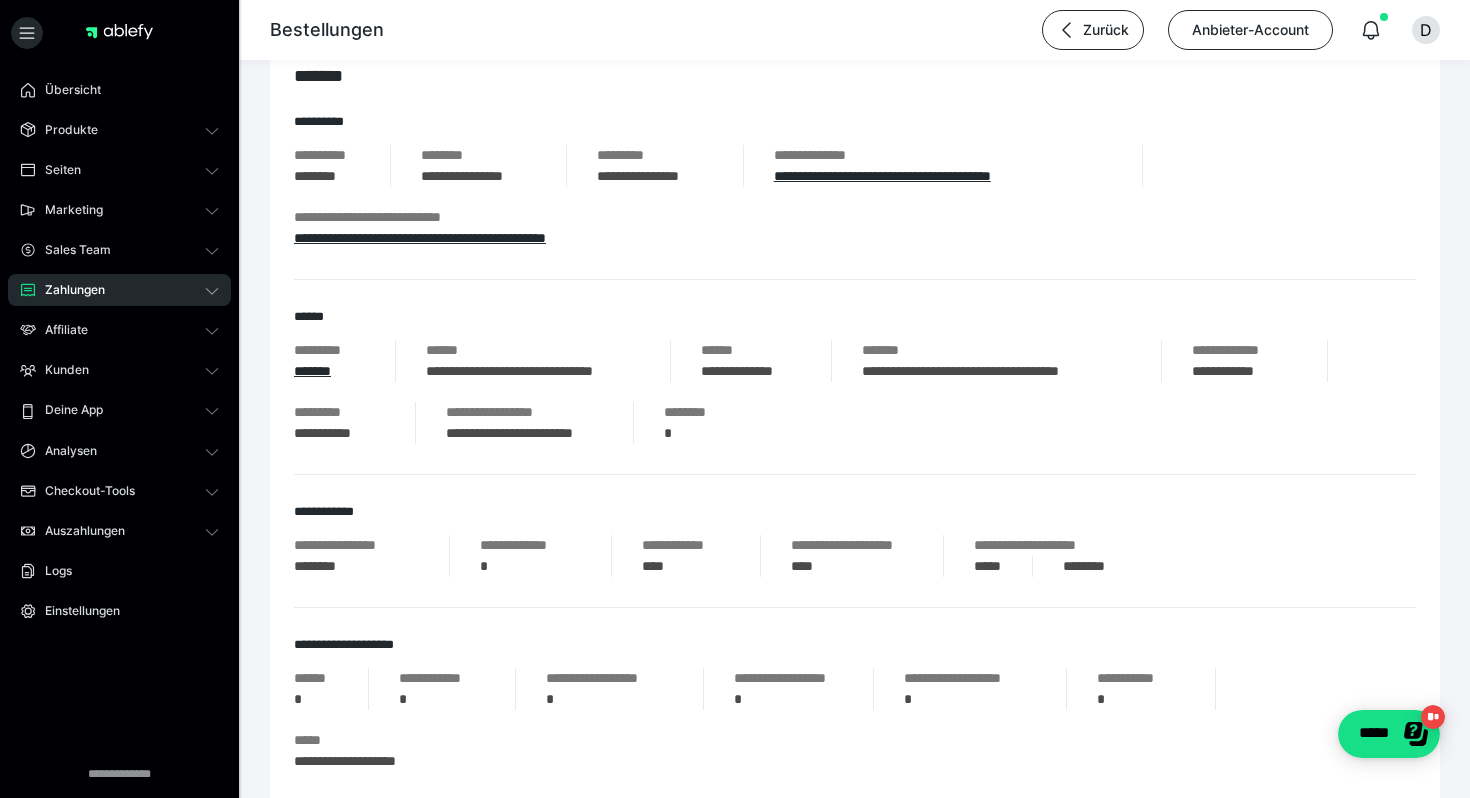 click on "**********" at bounding box center (855, 392) 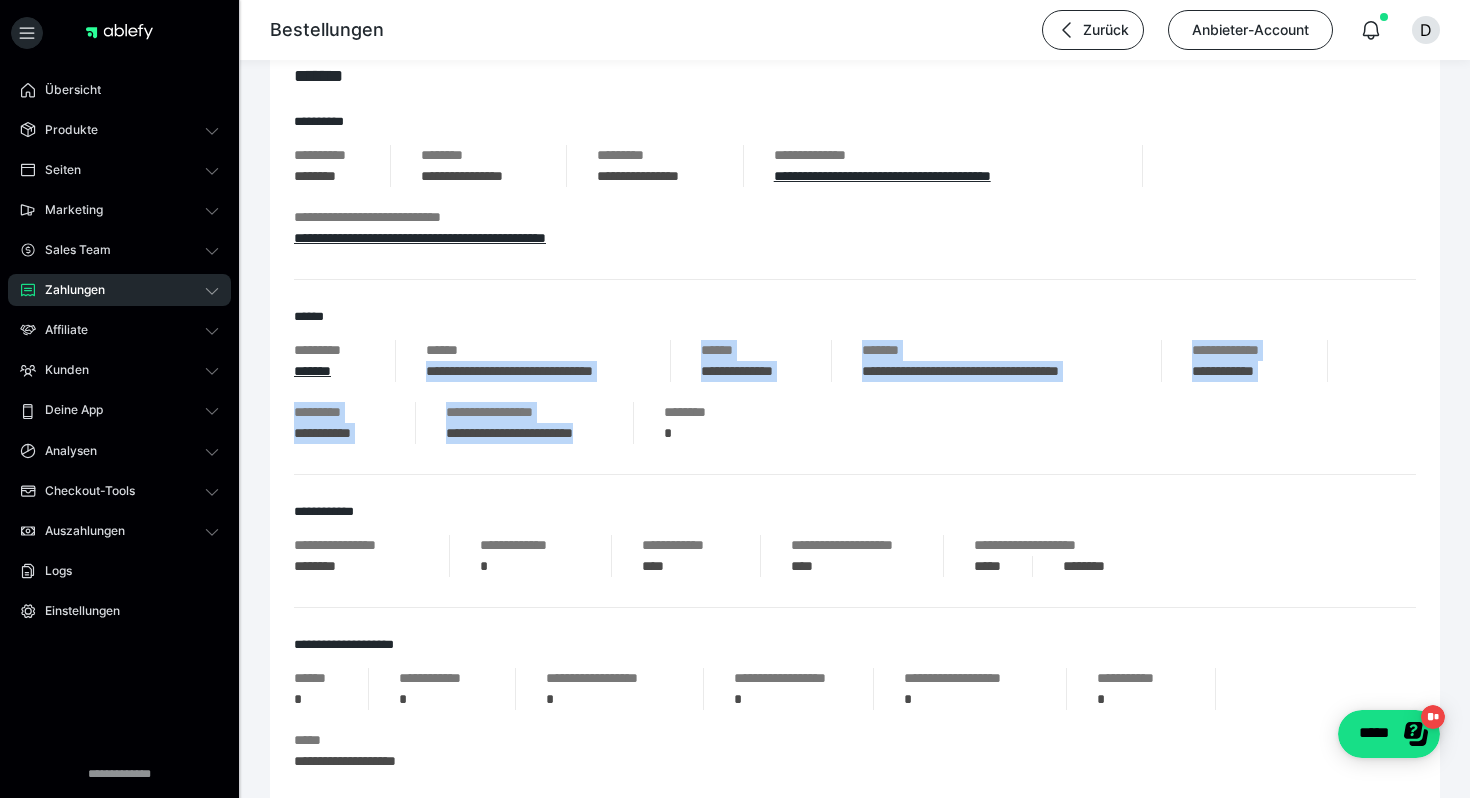 drag, startPoint x: 610, startPoint y: 439, endPoint x: 423, endPoint y: 378, distance: 196.69774 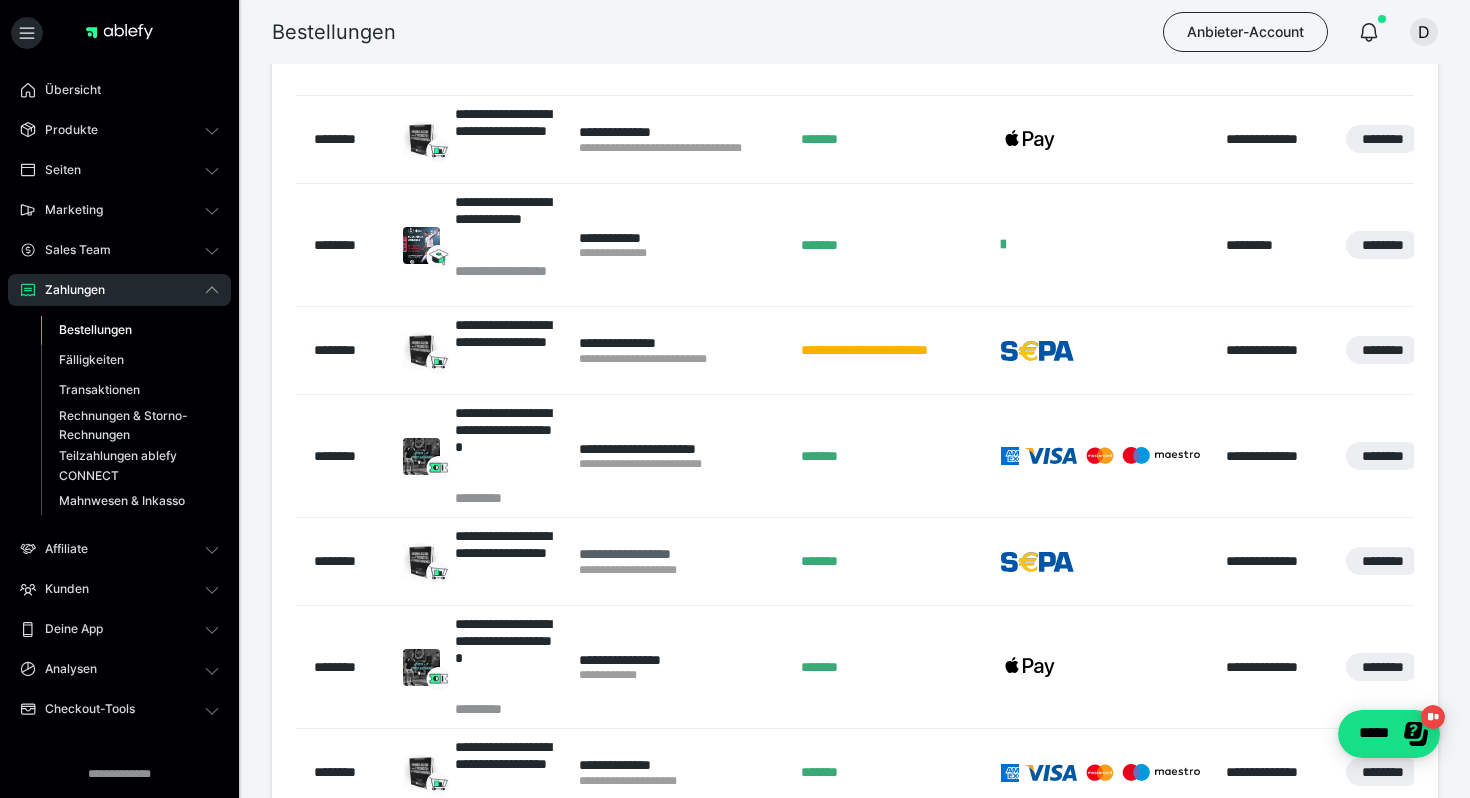 scroll, scrollTop: 620, scrollLeft: 0, axis: vertical 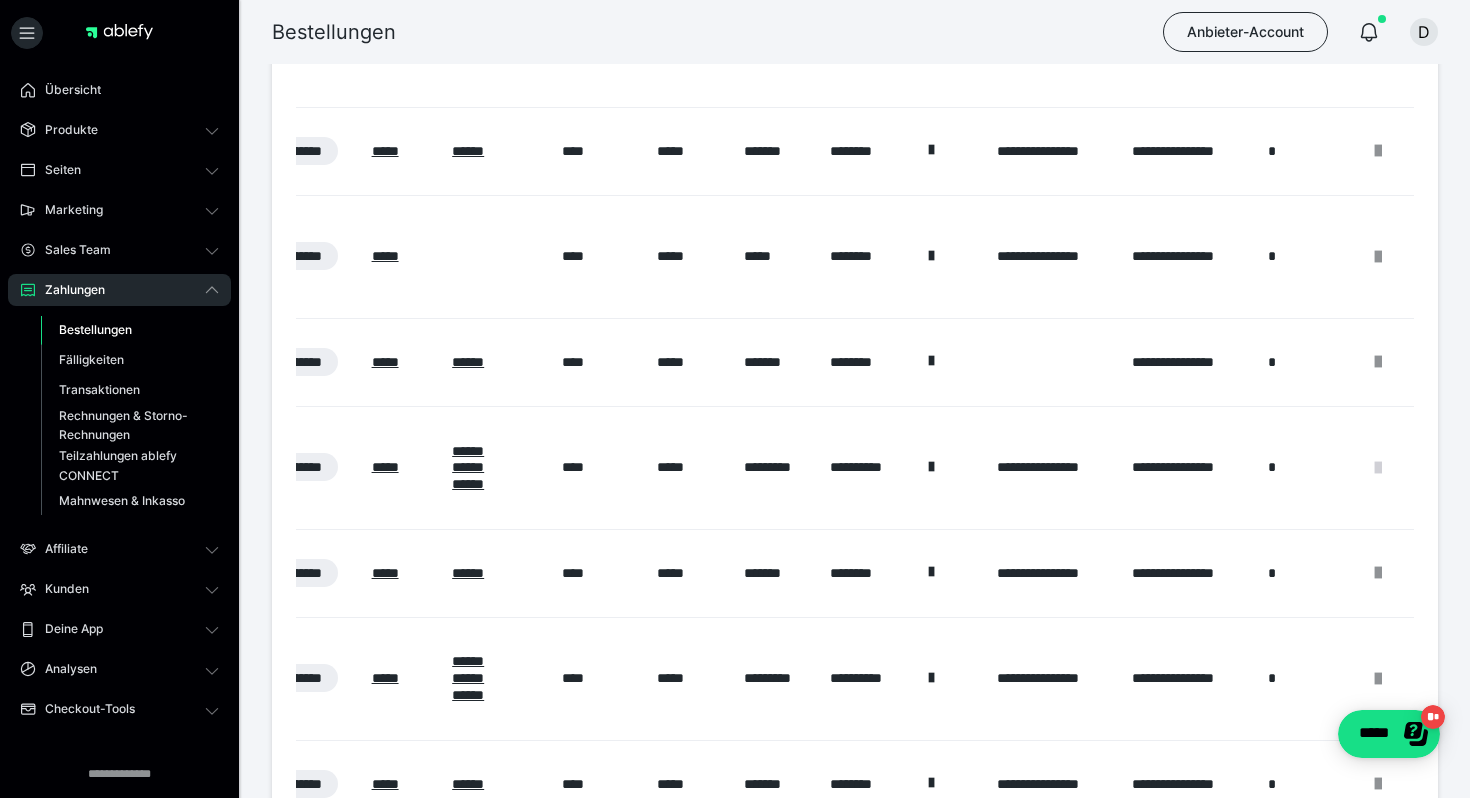 click at bounding box center [1378, 468] 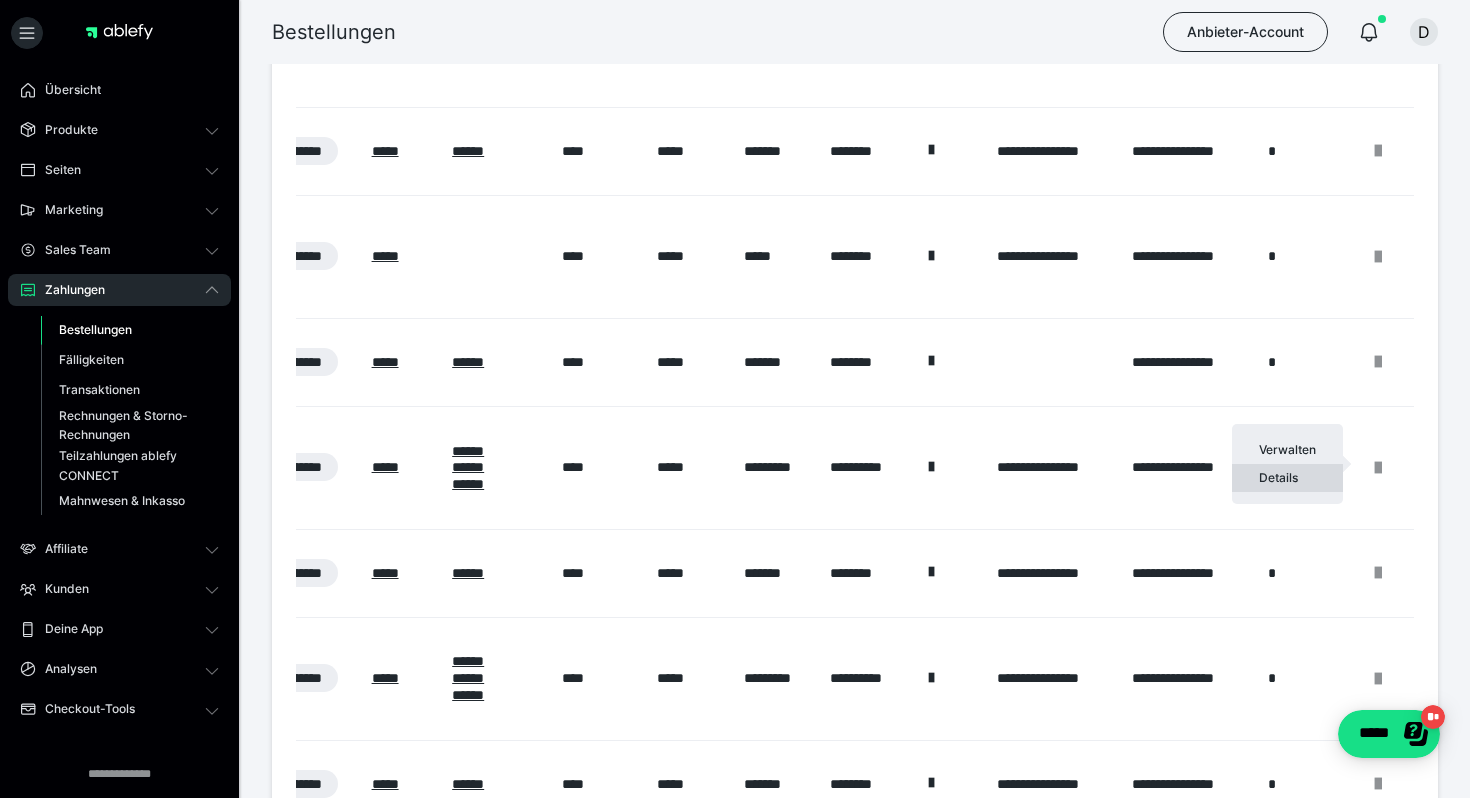 click on "Details" at bounding box center (1287, 478) 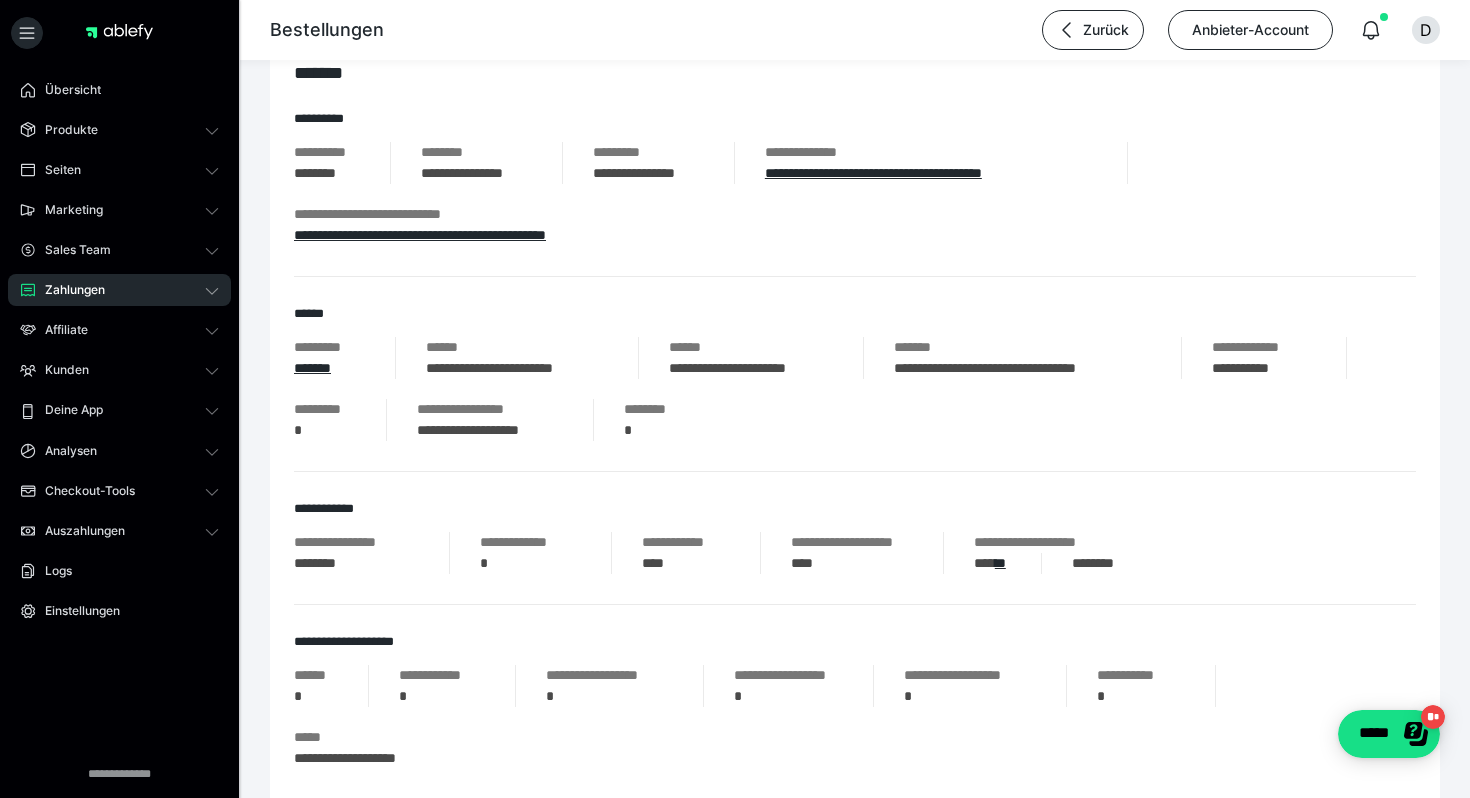 scroll, scrollTop: 245, scrollLeft: 0, axis: vertical 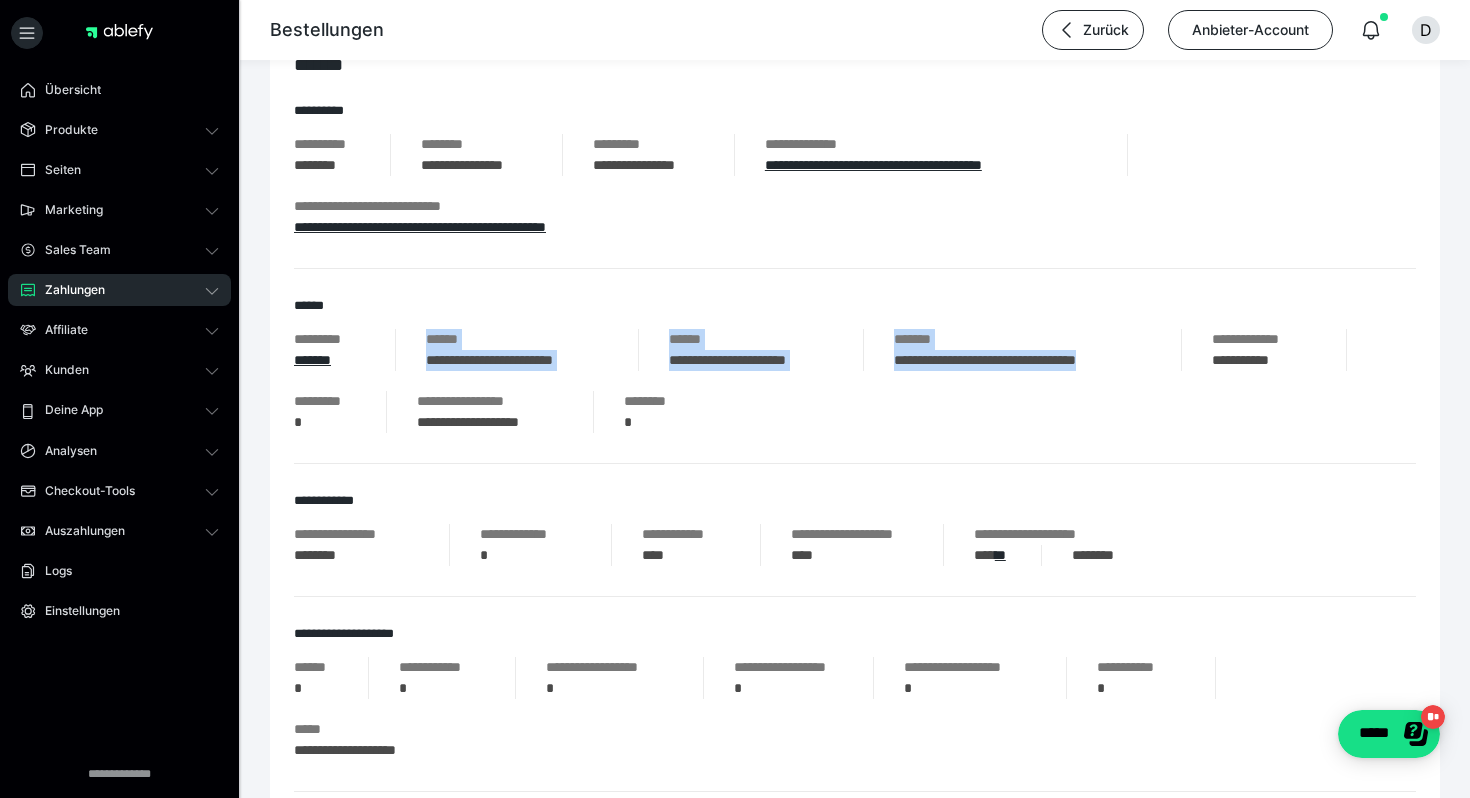 drag, startPoint x: 1160, startPoint y: 360, endPoint x: 402, endPoint y: 366, distance: 758.02374 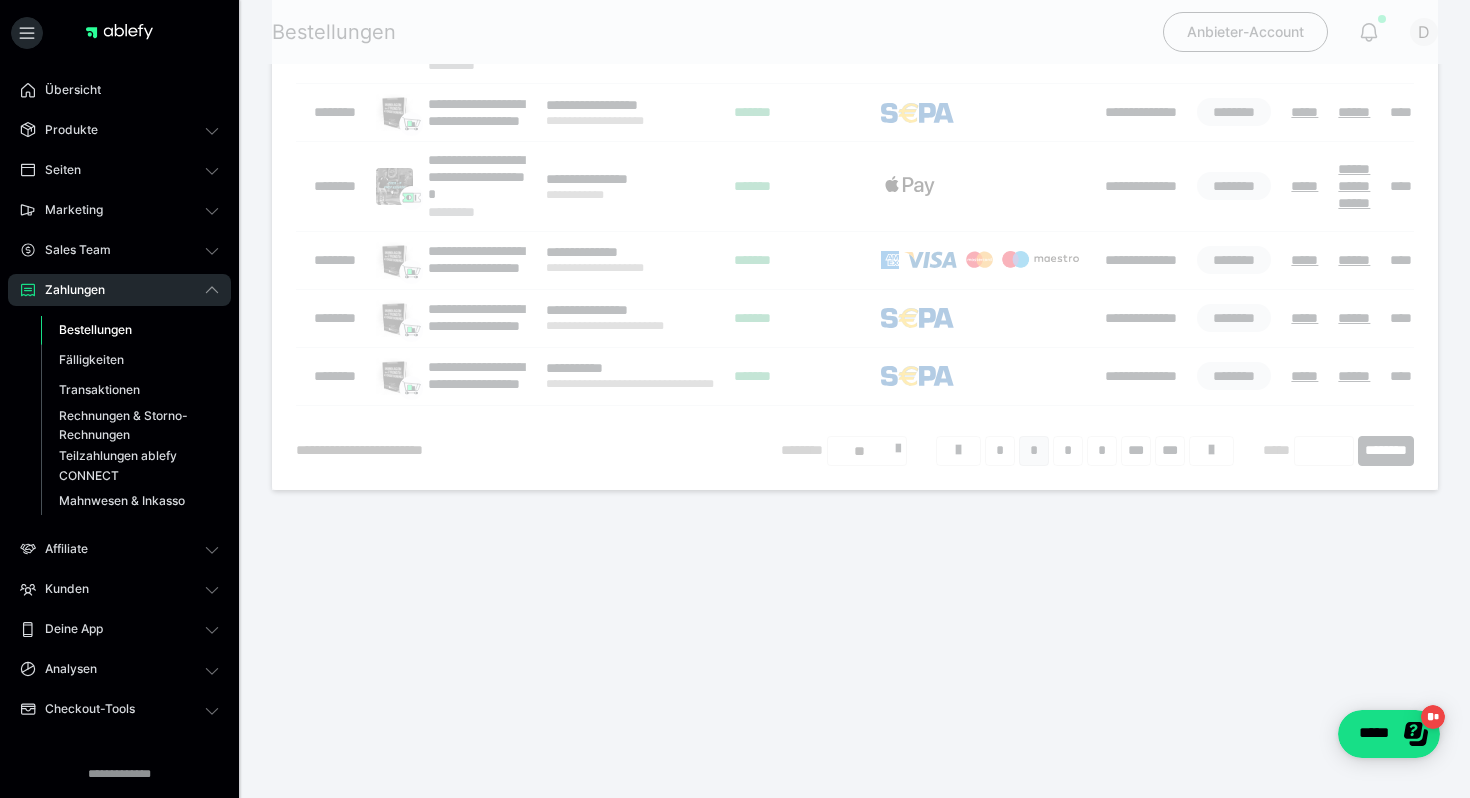 scroll, scrollTop: 911, scrollLeft: 0, axis: vertical 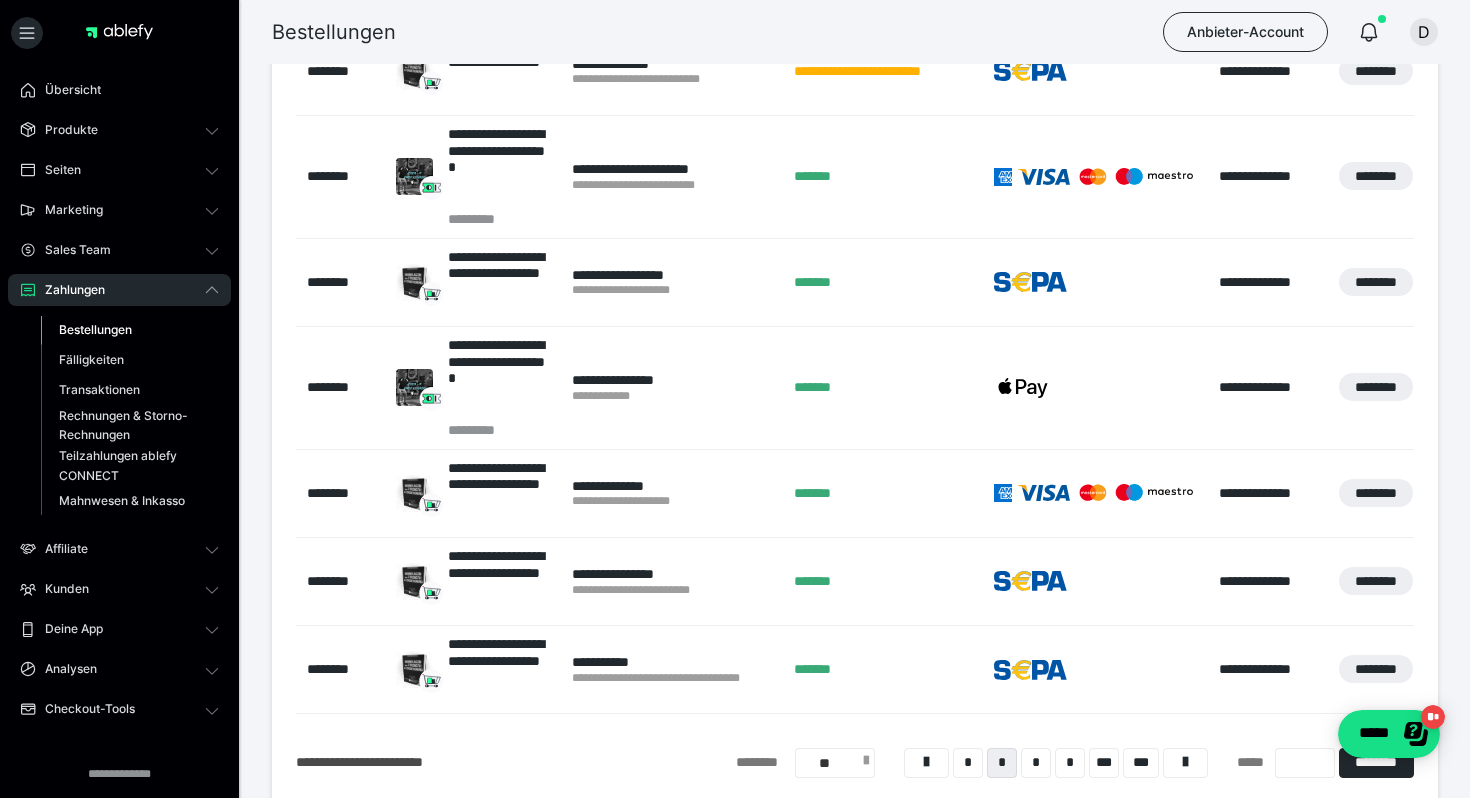 click on "**" at bounding box center (835, 763) 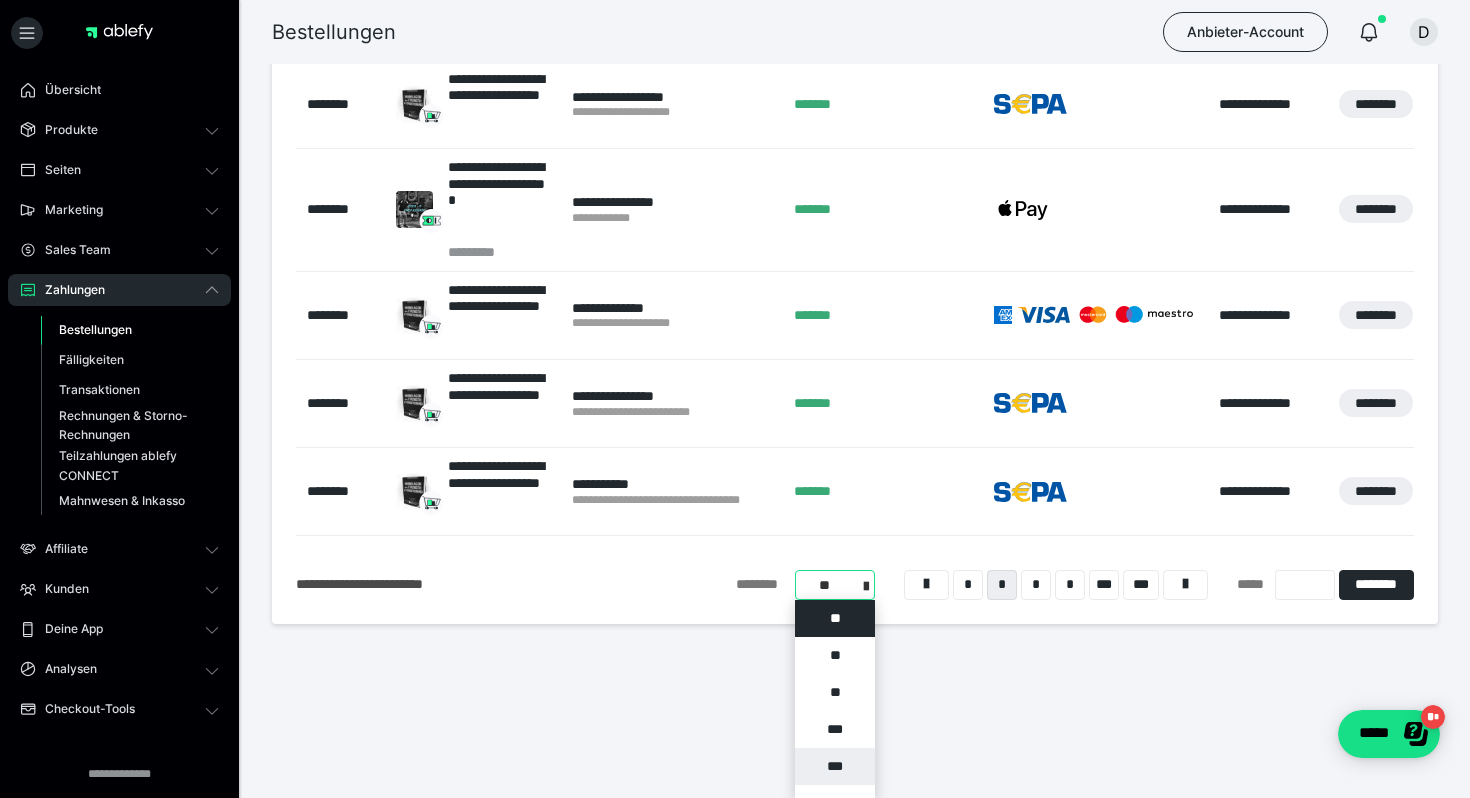 scroll, scrollTop: 1090, scrollLeft: 0, axis: vertical 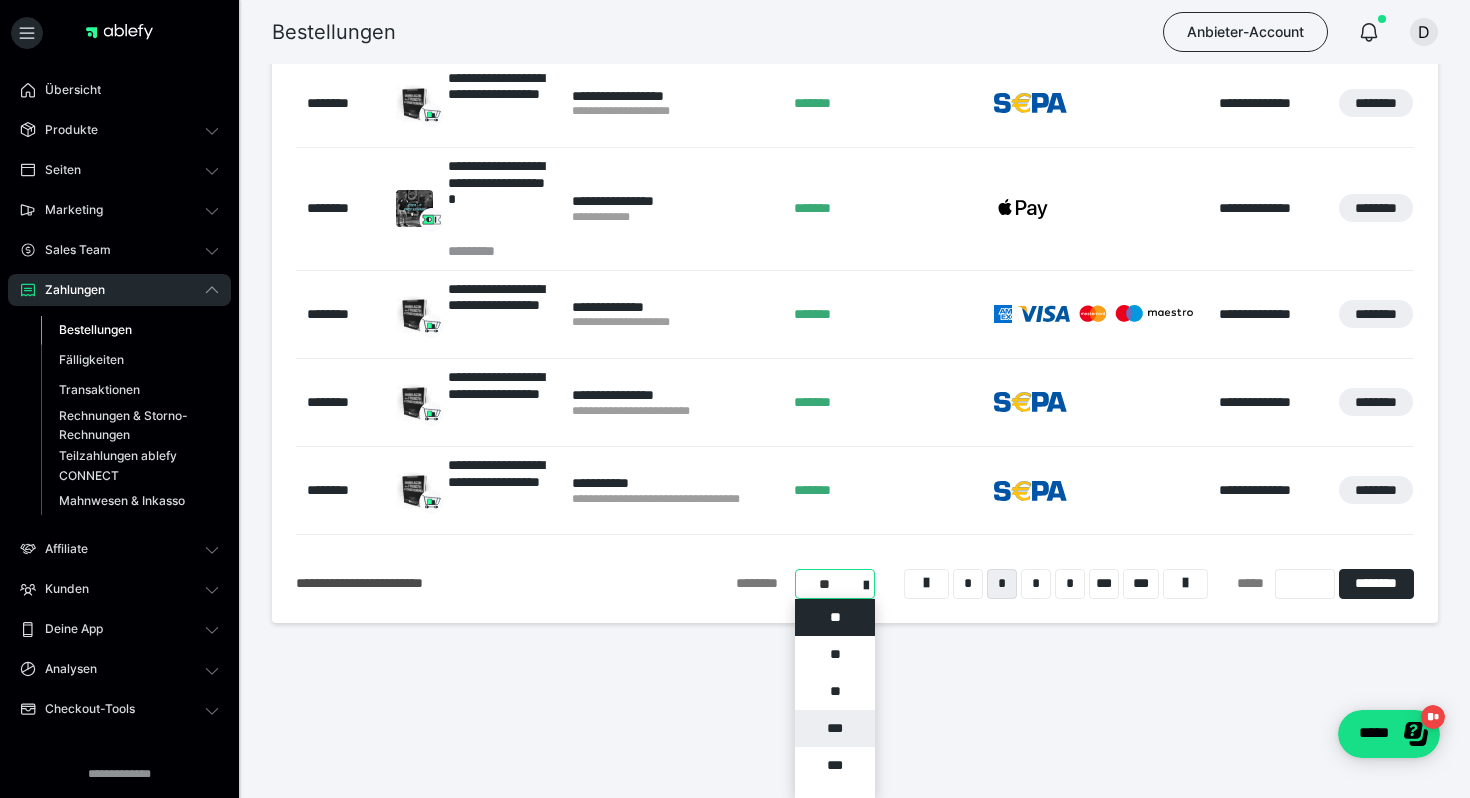 click on "***" at bounding box center (835, 728) 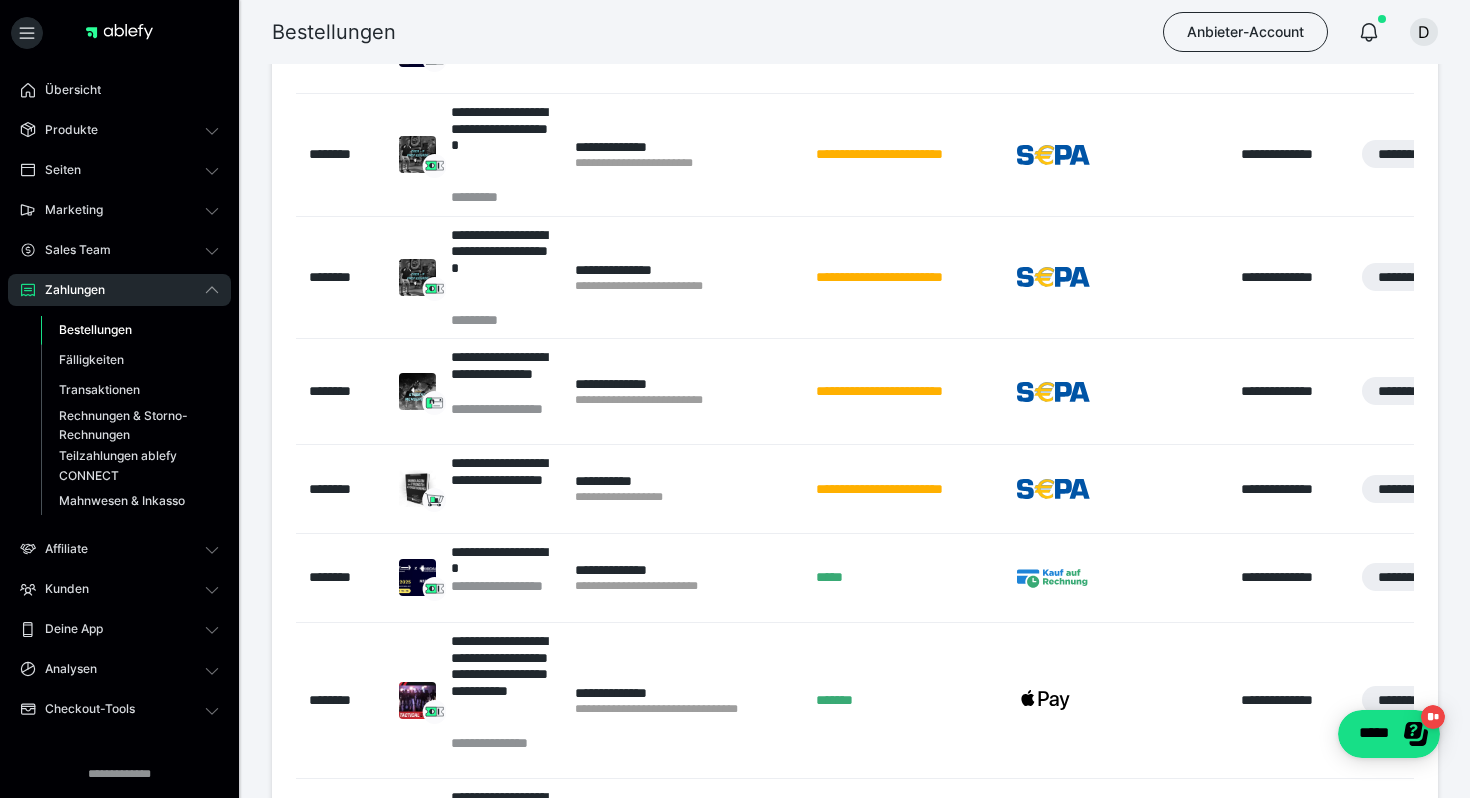 scroll, scrollTop: 276, scrollLeft: 0, axis: vertical 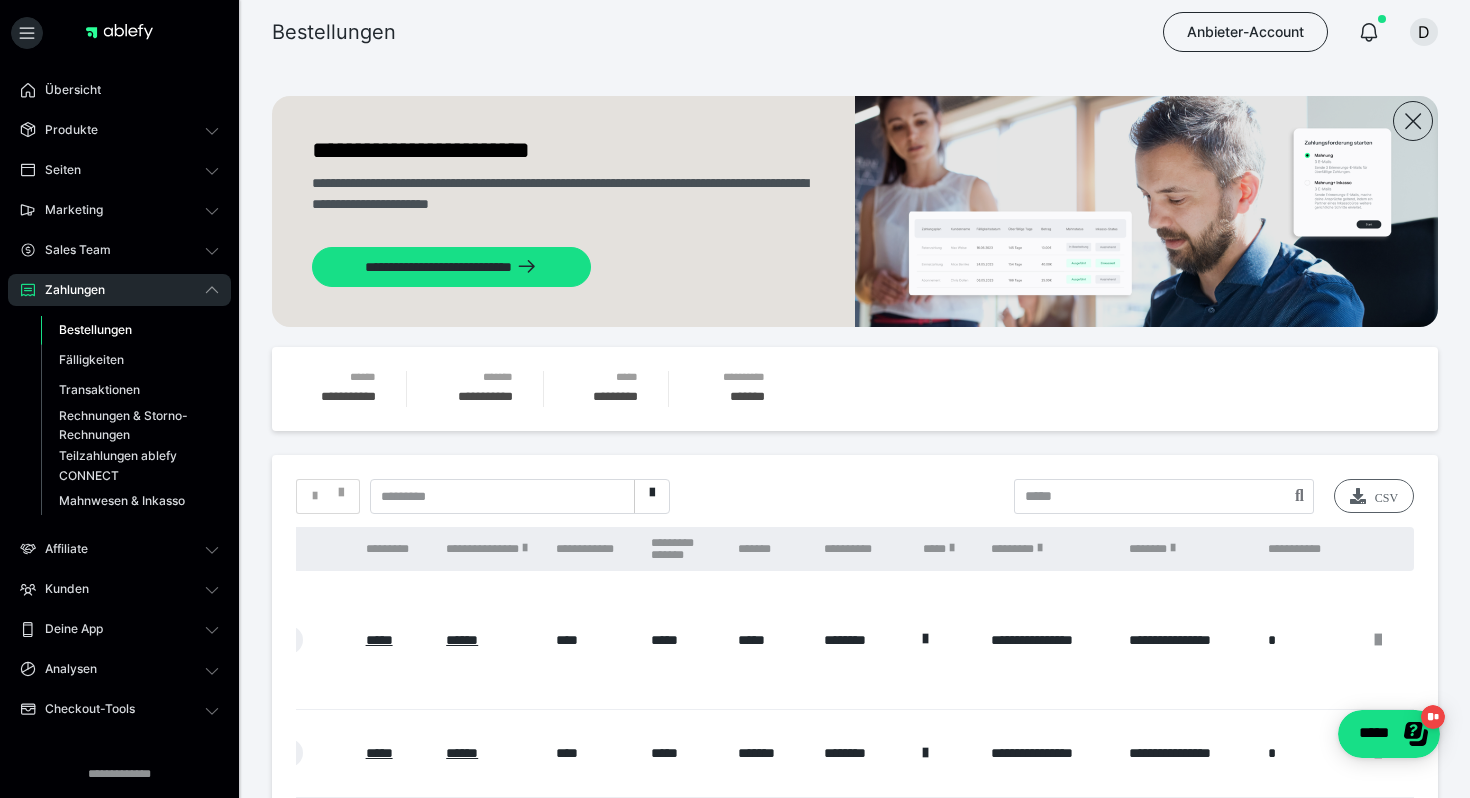 click on "CSV" at bounding box center [1374, 496] 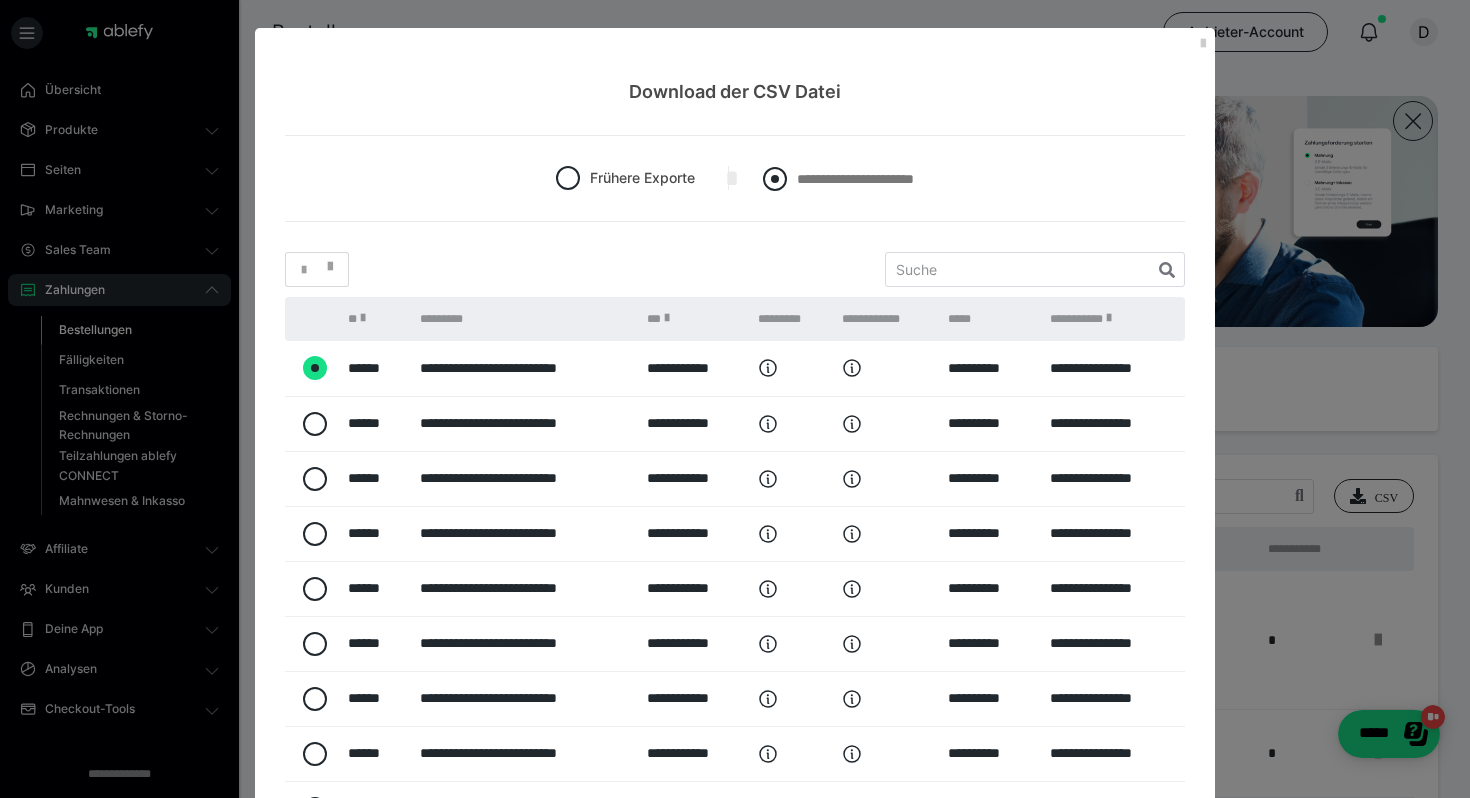 click at bounding box center (775, 179) 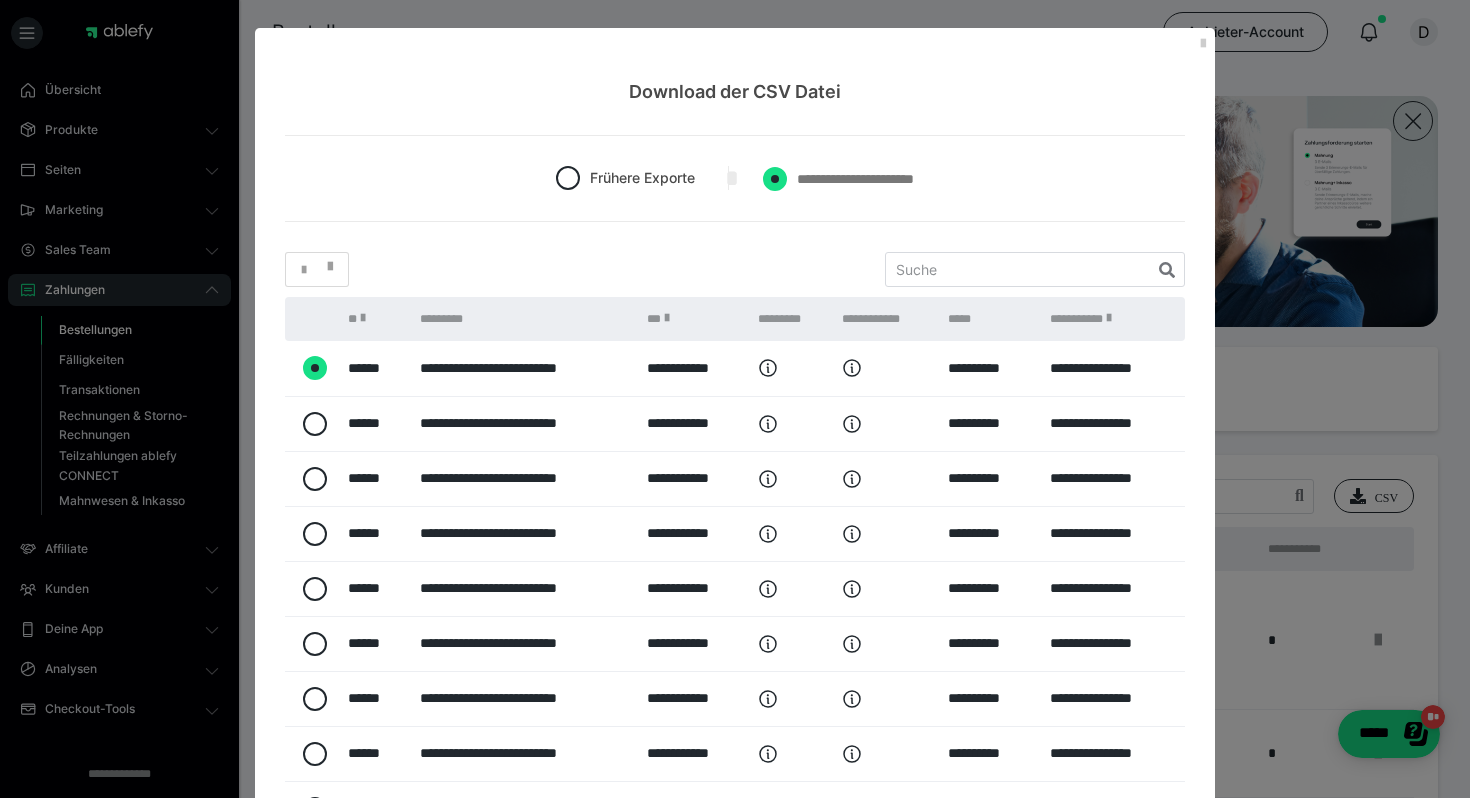 radio on "****" 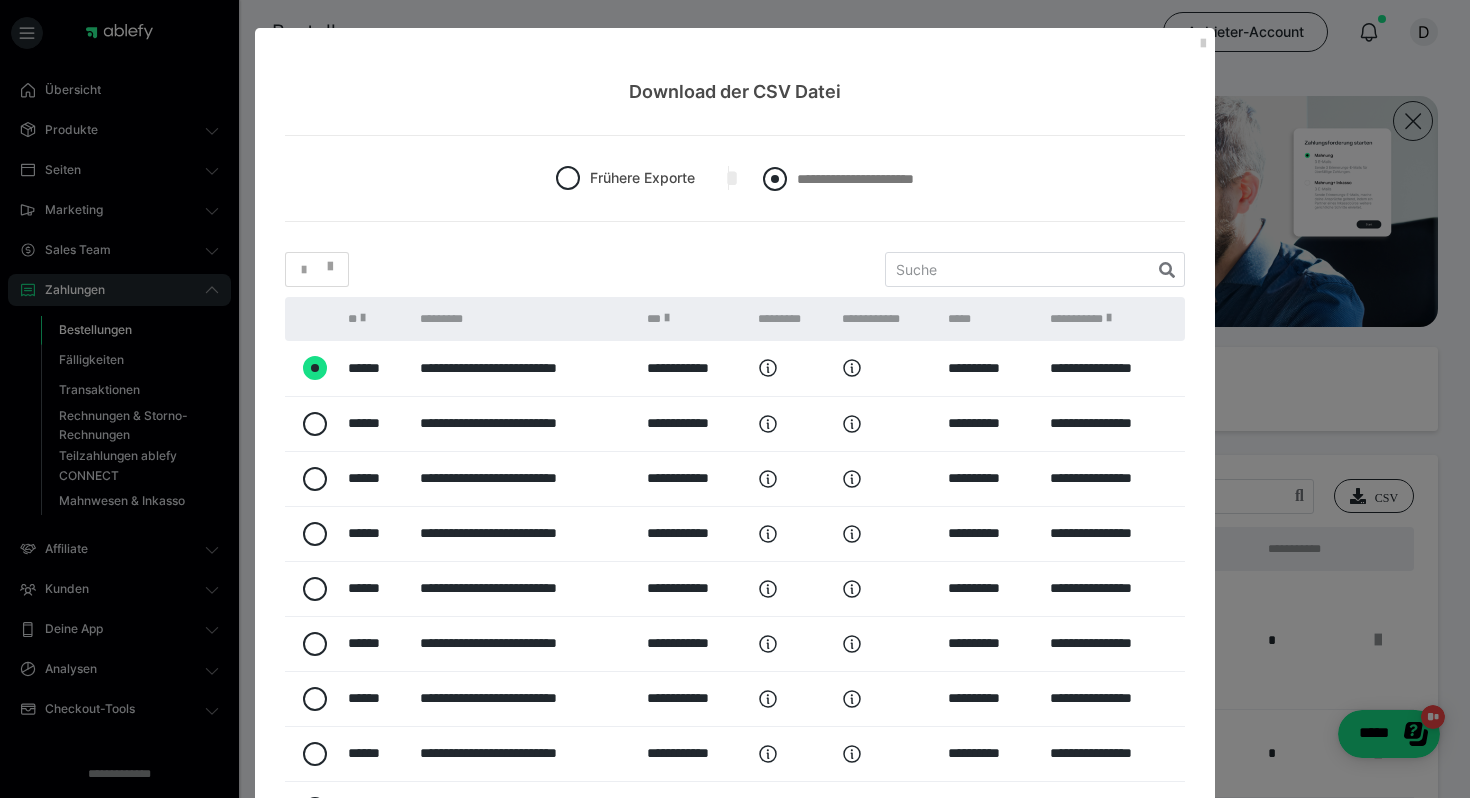 radio on "*****" 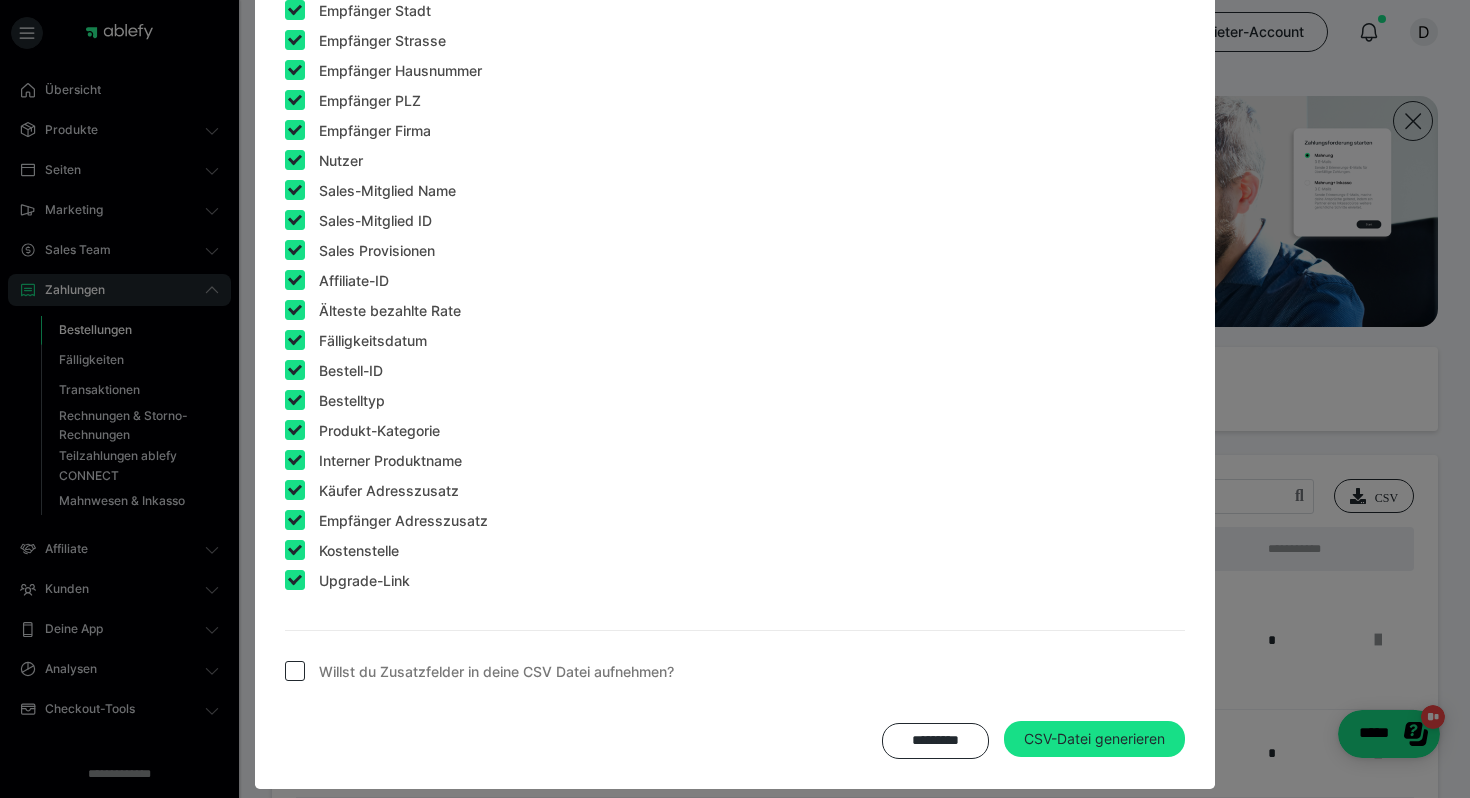 scroll, scrollTop: 1588, scrollLeft: 0, axis: vertical 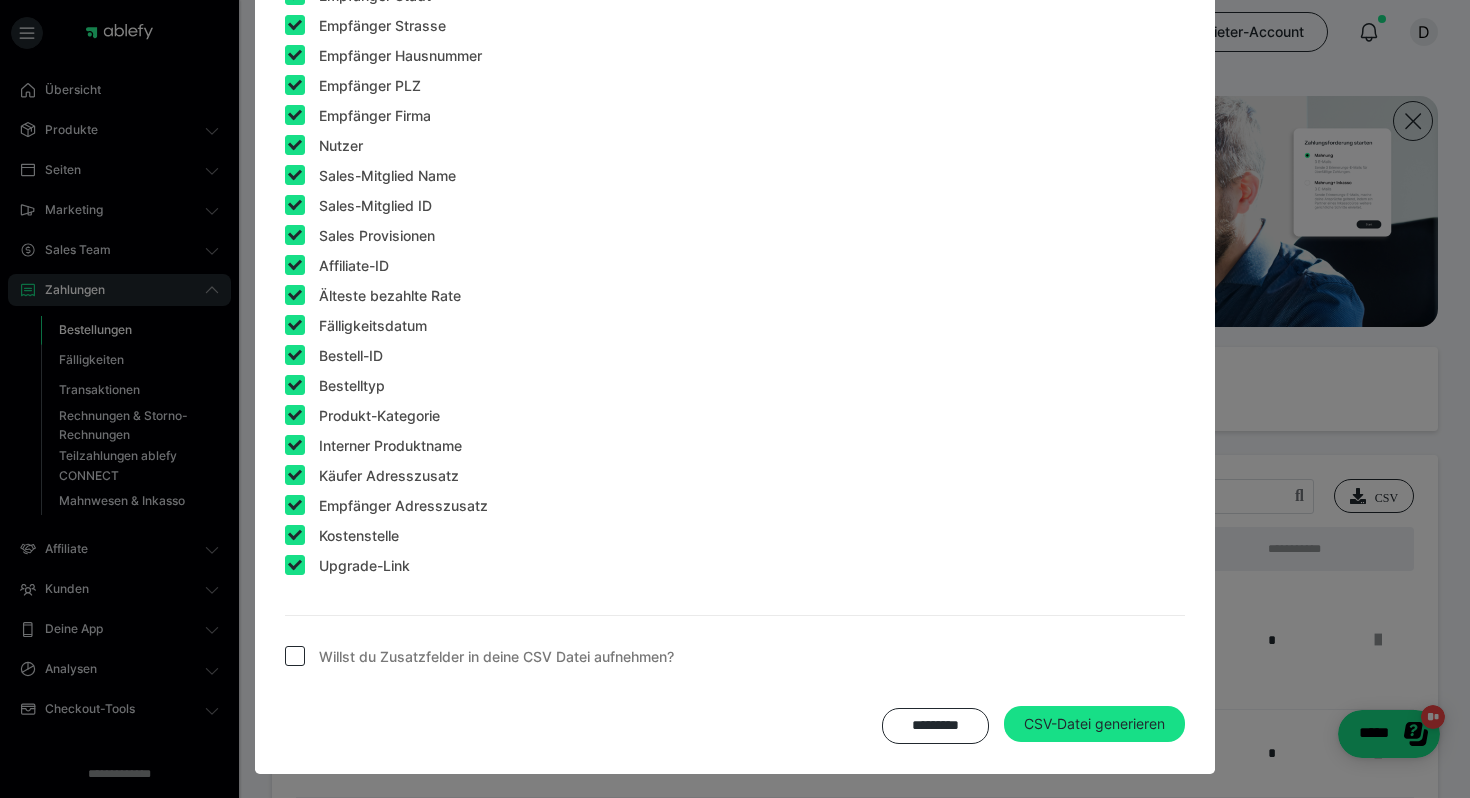 click at bounding box center [295, 565] 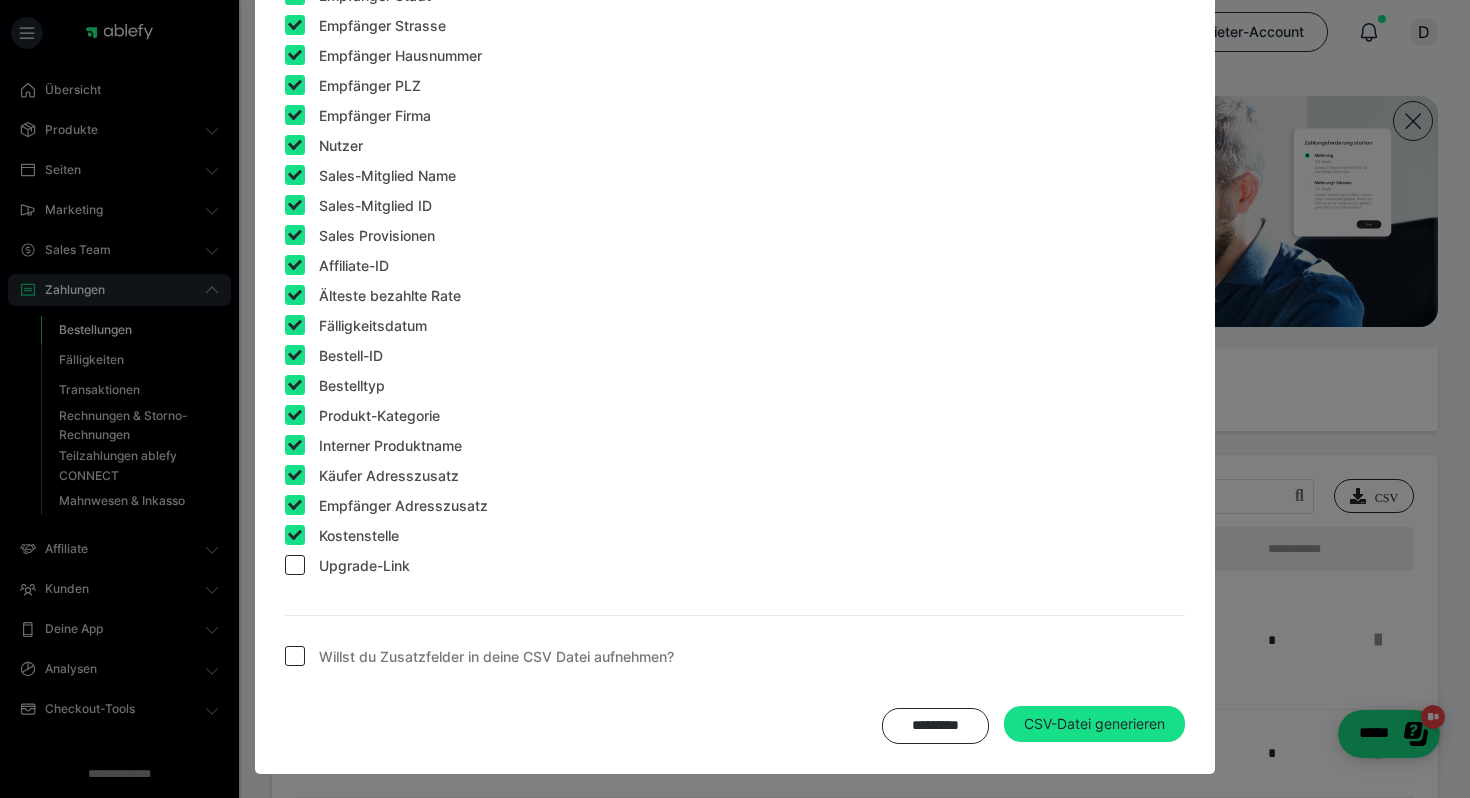 checkbox on "false" 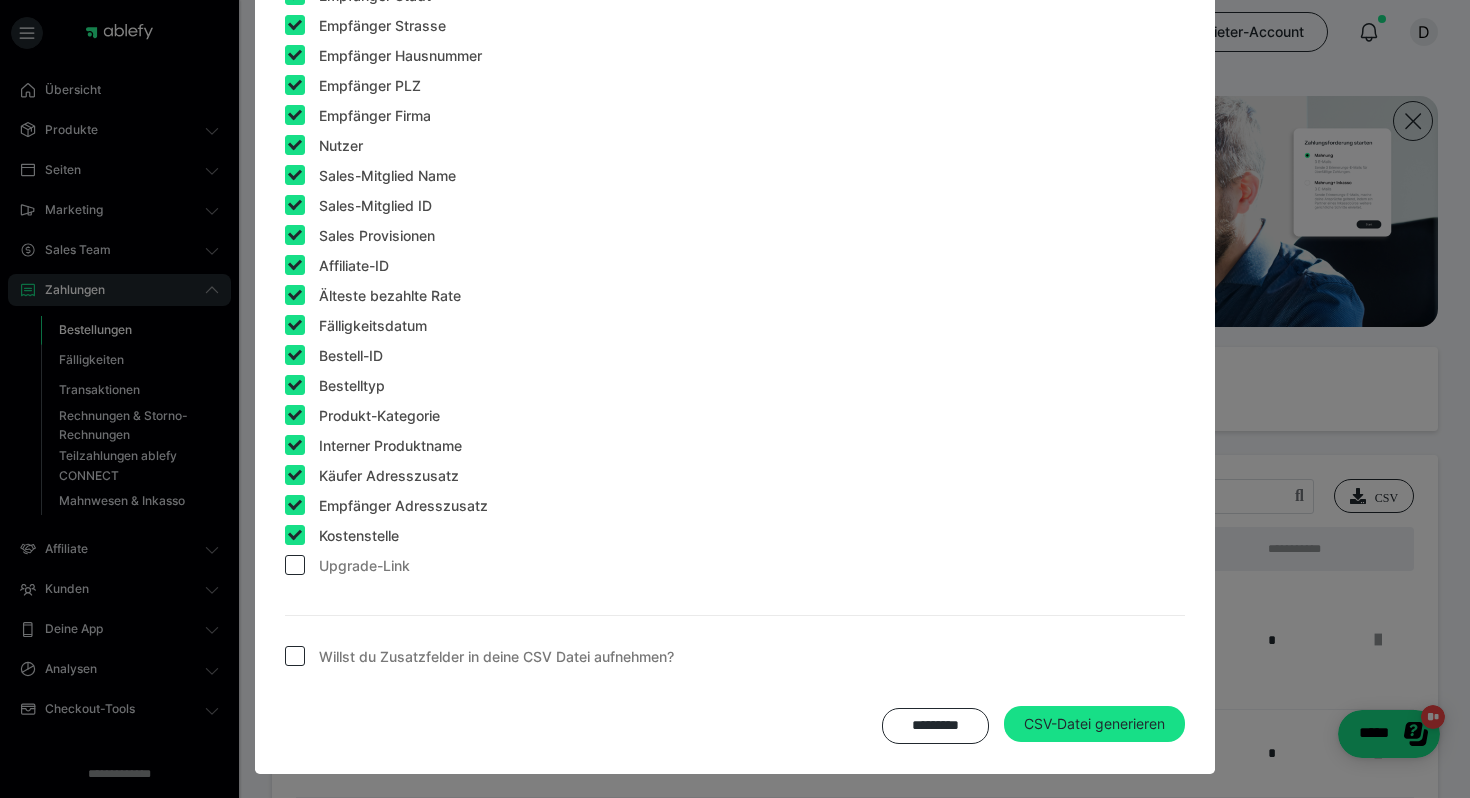 click at bounding box center (295, 535) 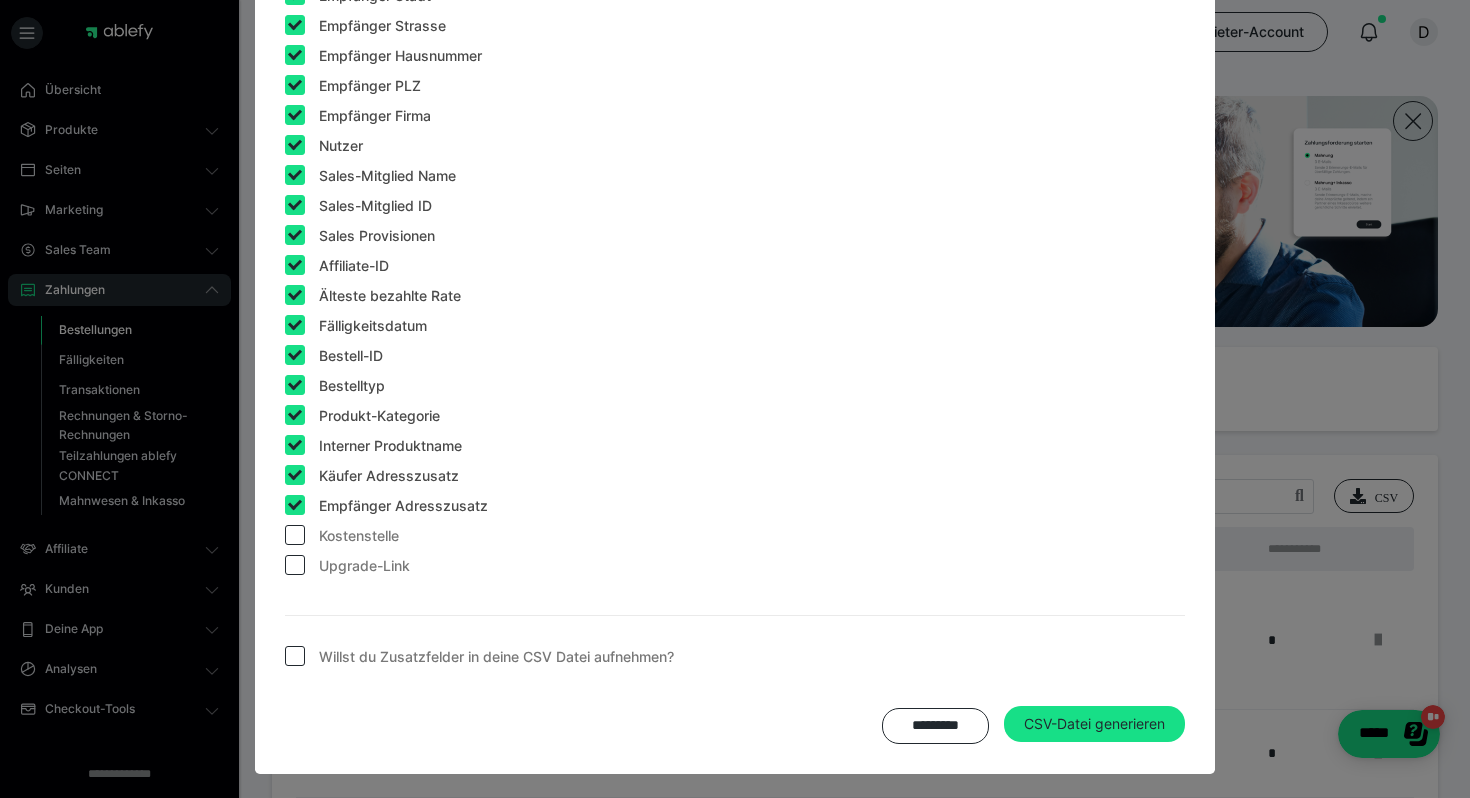 click at bounding box center [295, 535] 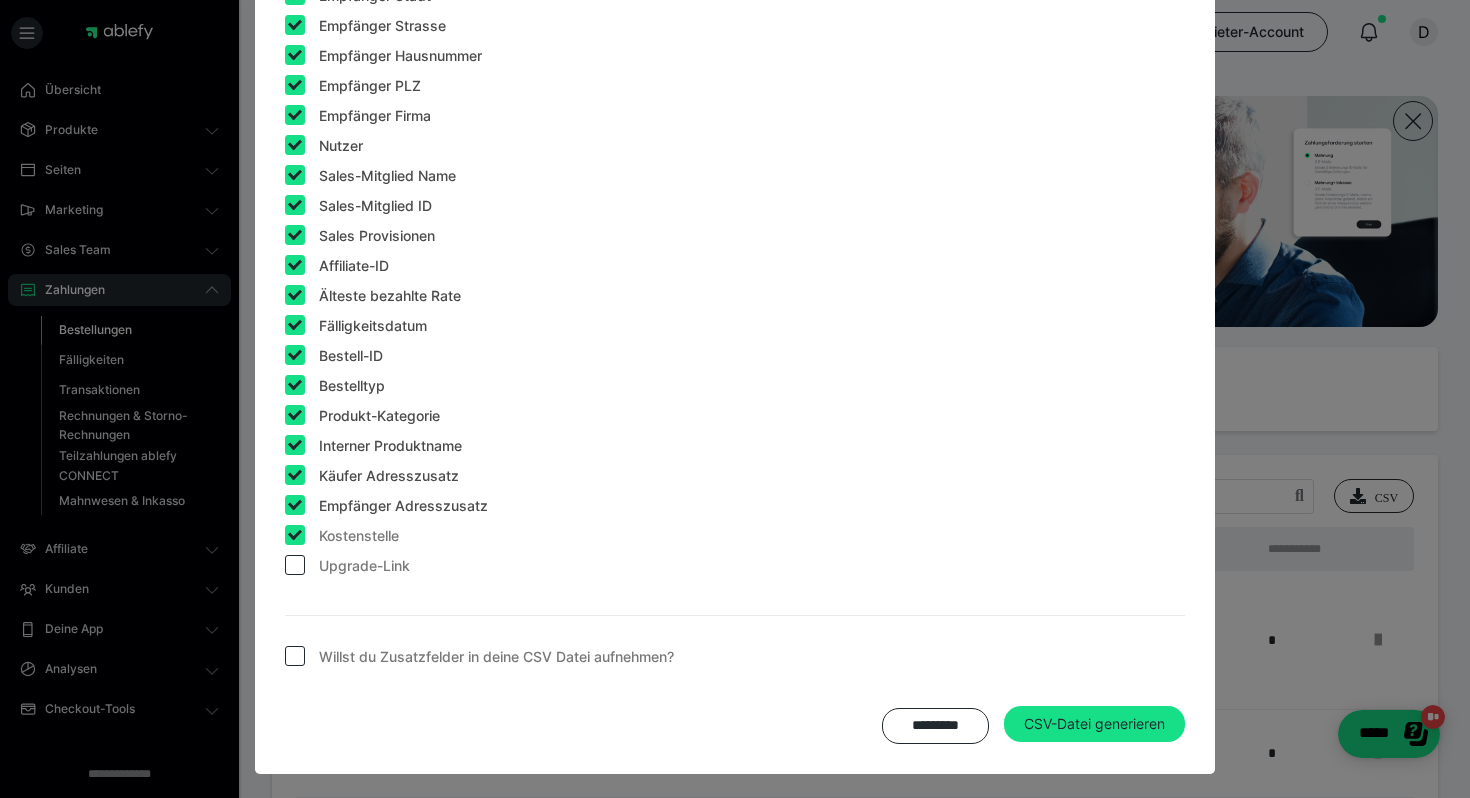 checkbox on "true" 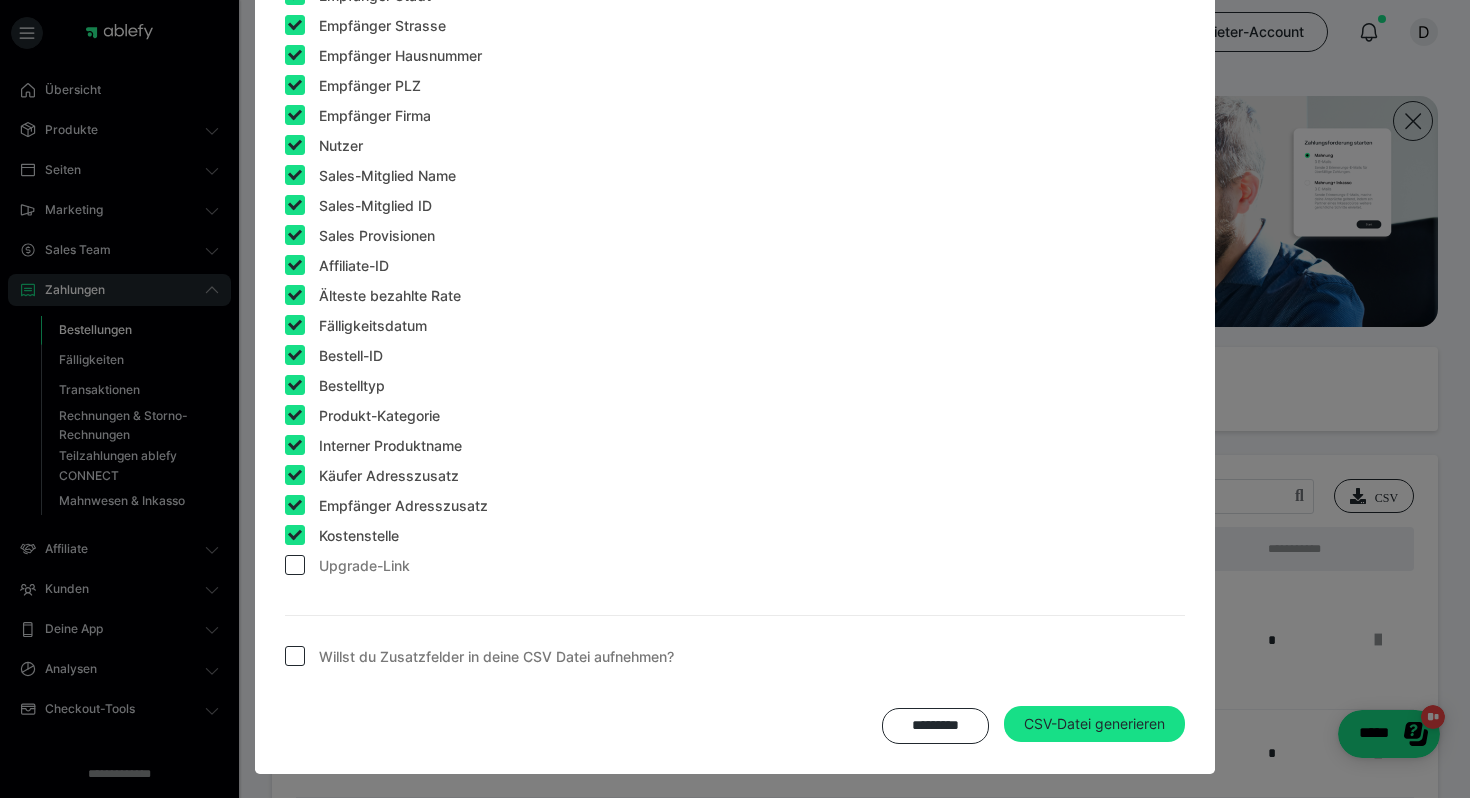 click at bounding box center (295, 385) 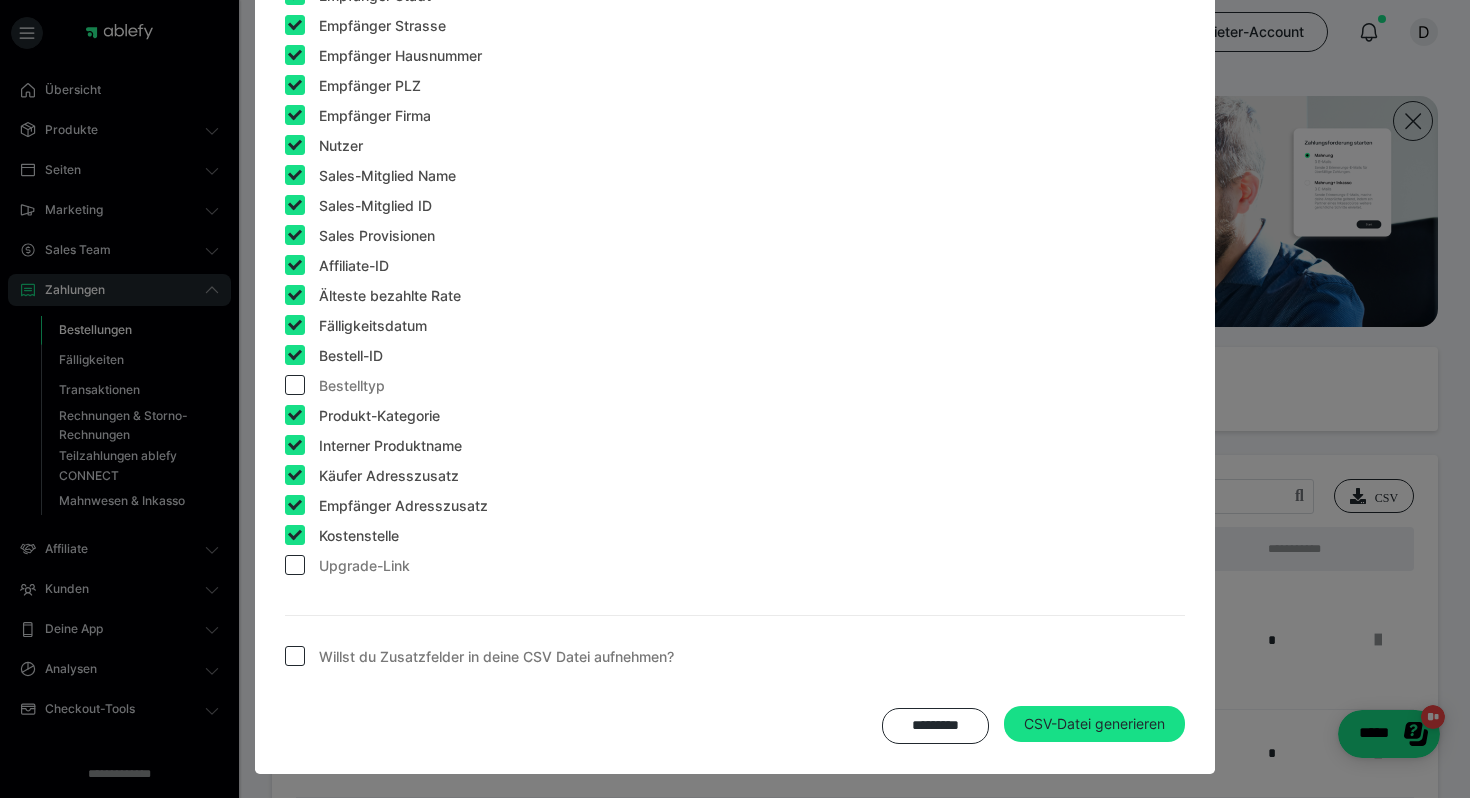 click at bounding box center (295, 385) 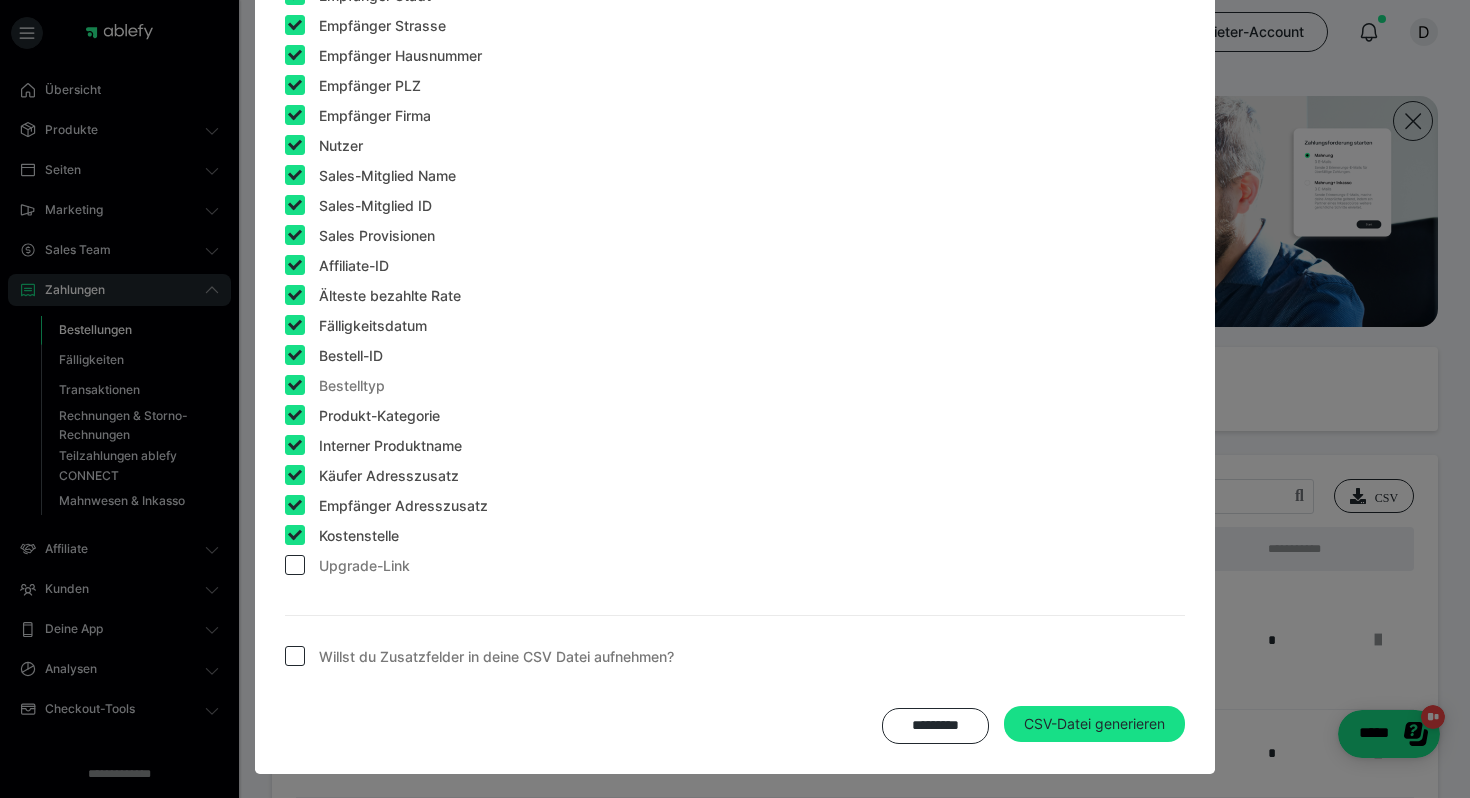 checkbox on "true" 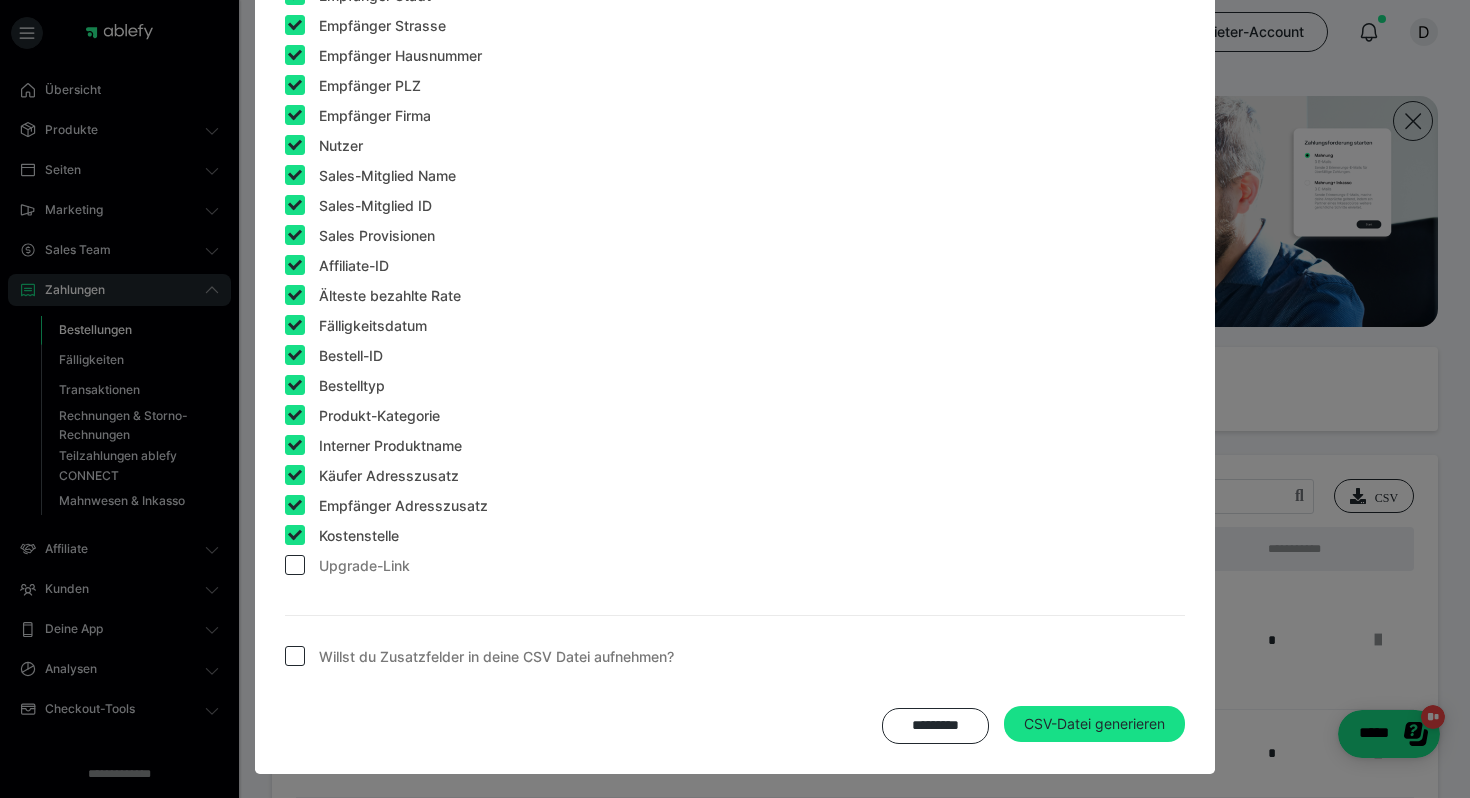 click at bounding box center [295, 325] 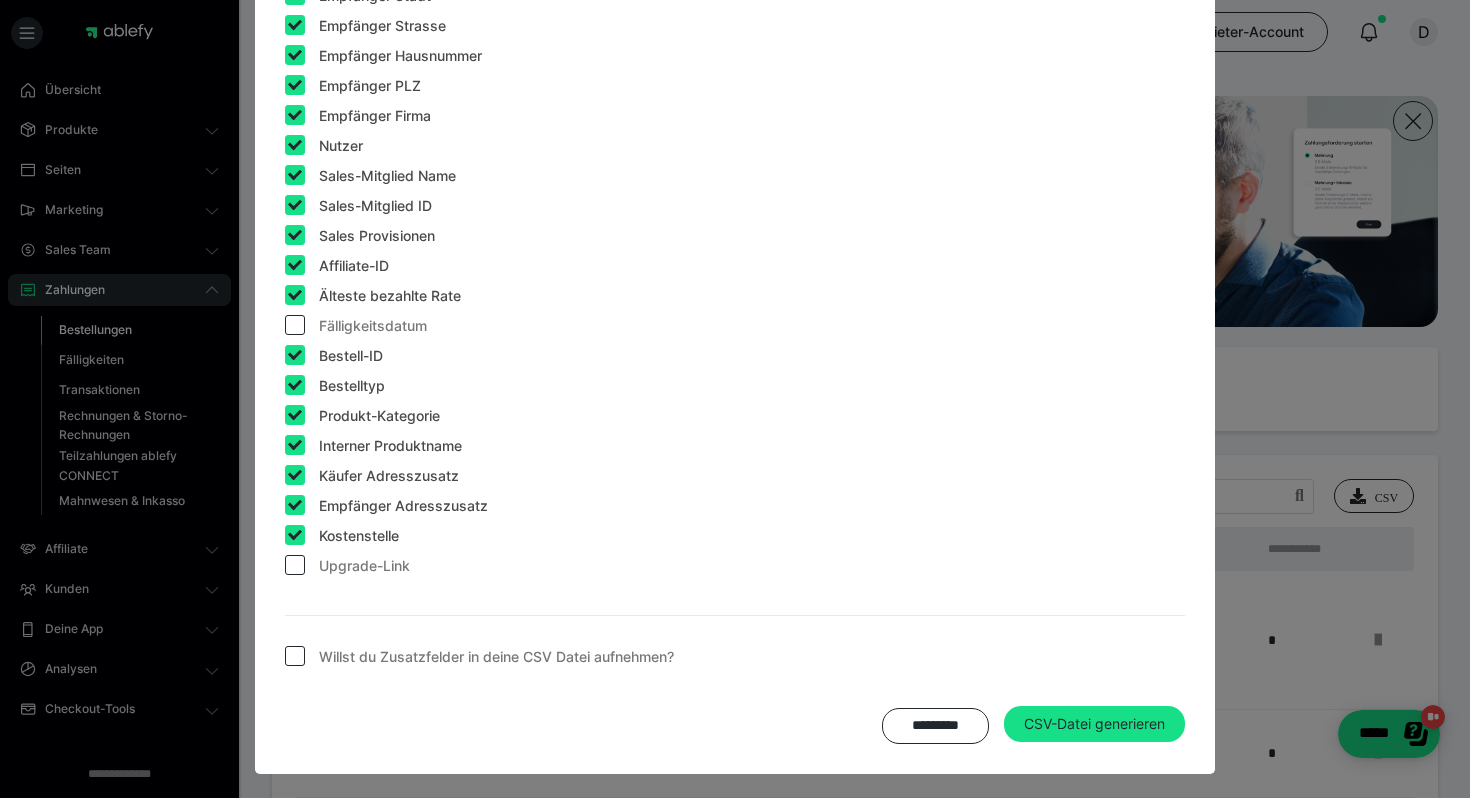 click at bounding box center [295, 295] 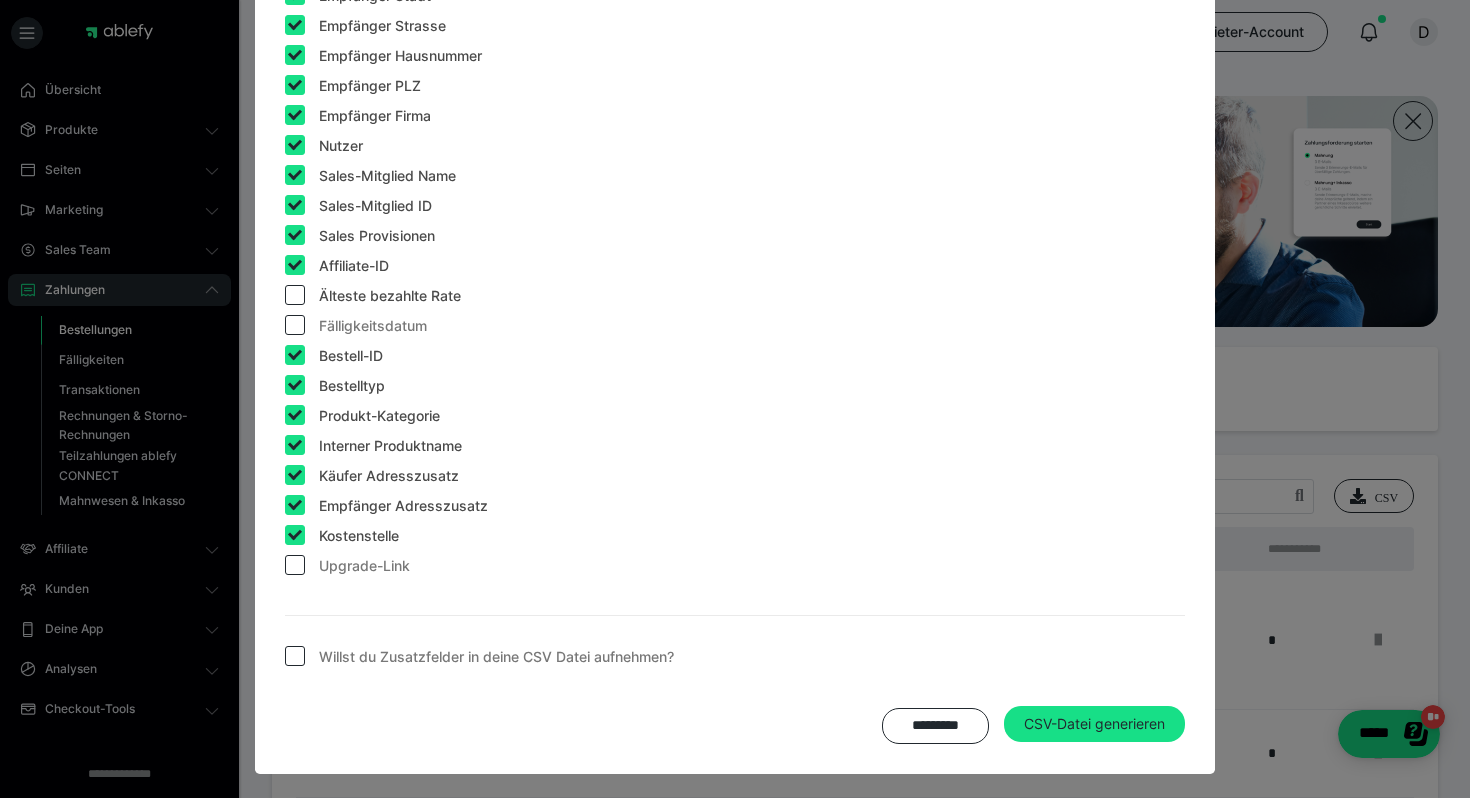 checkbox on "false" 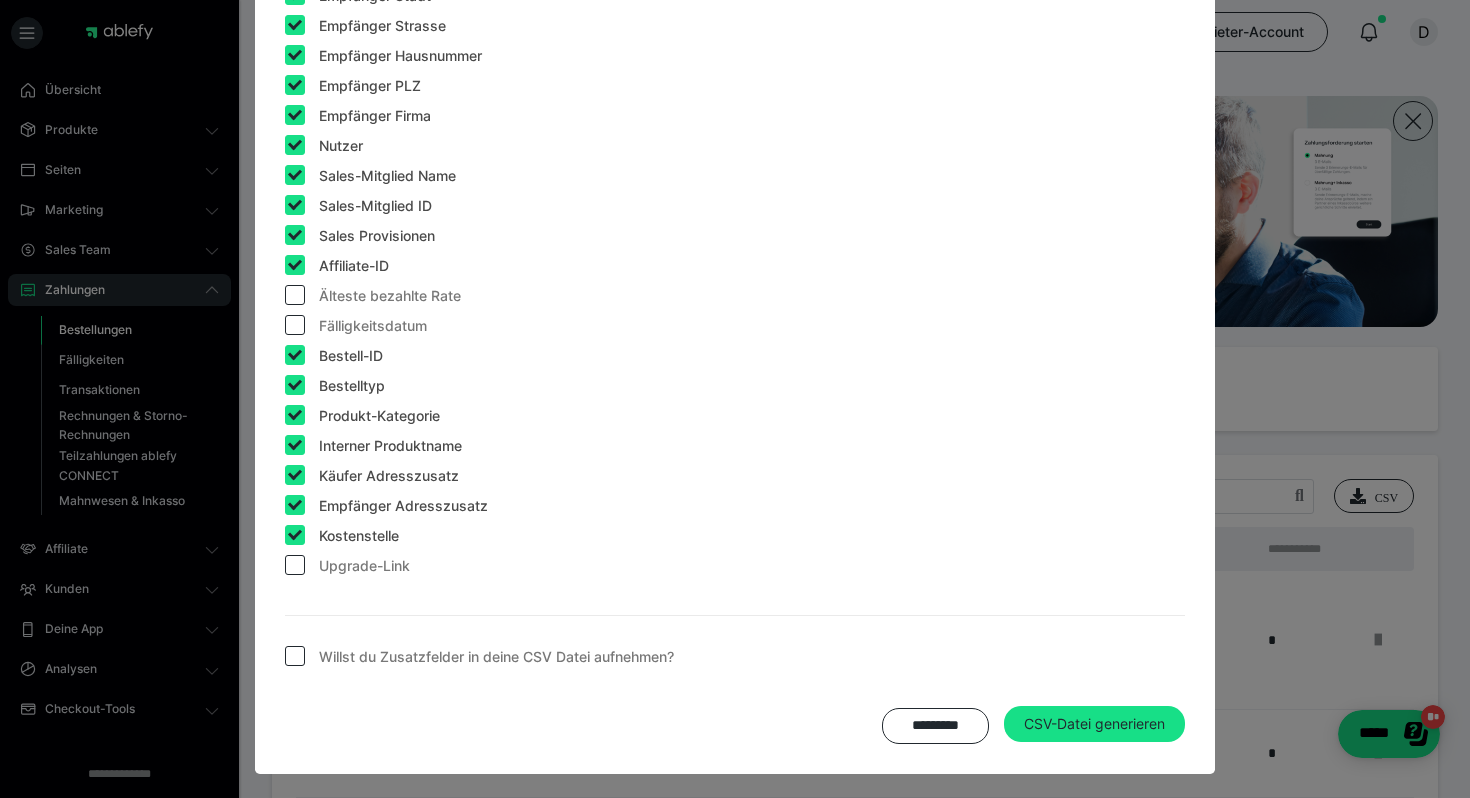 click at bounding box center [295, 265] 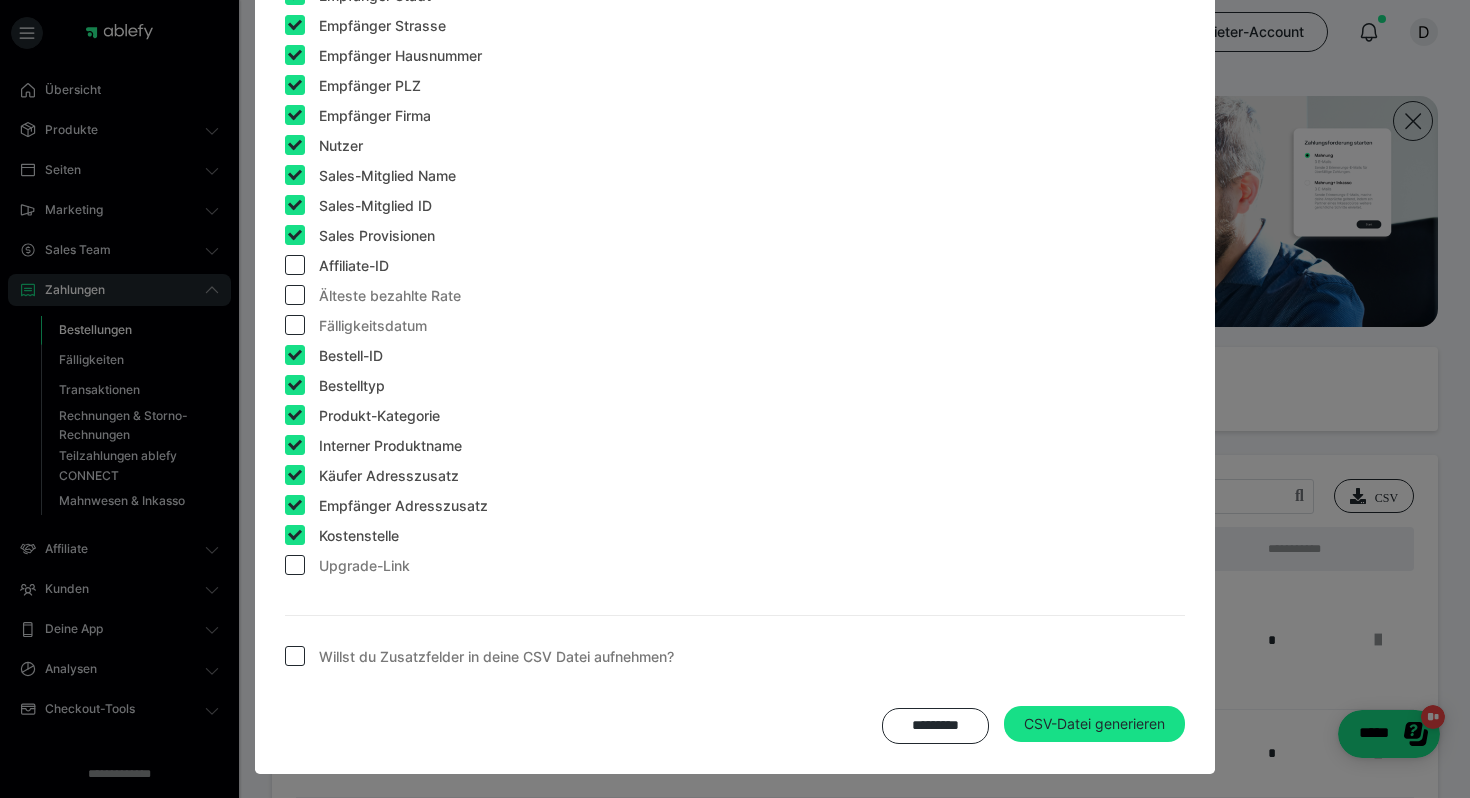 checkbox on "false" 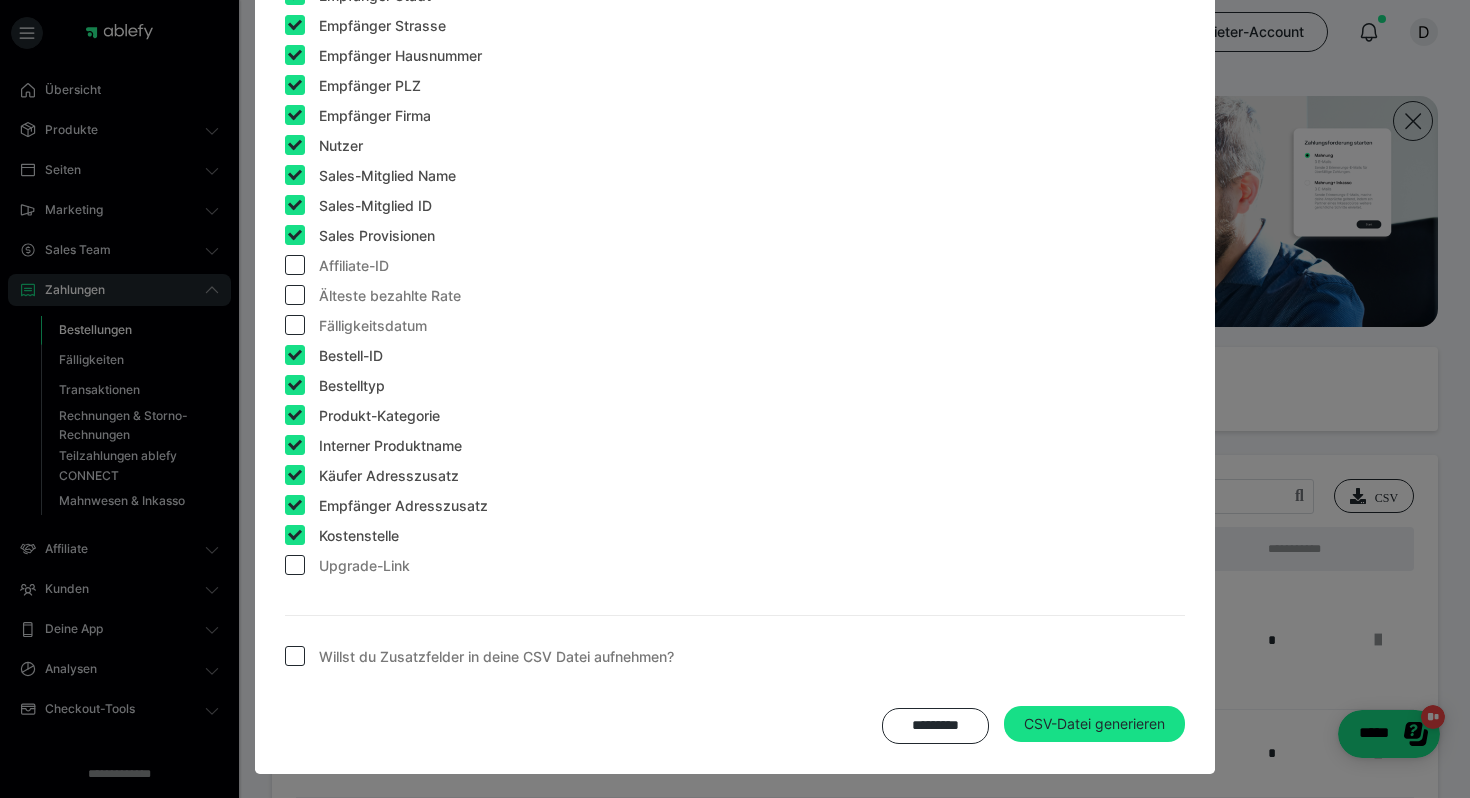 click at bounding box center [295, 235] 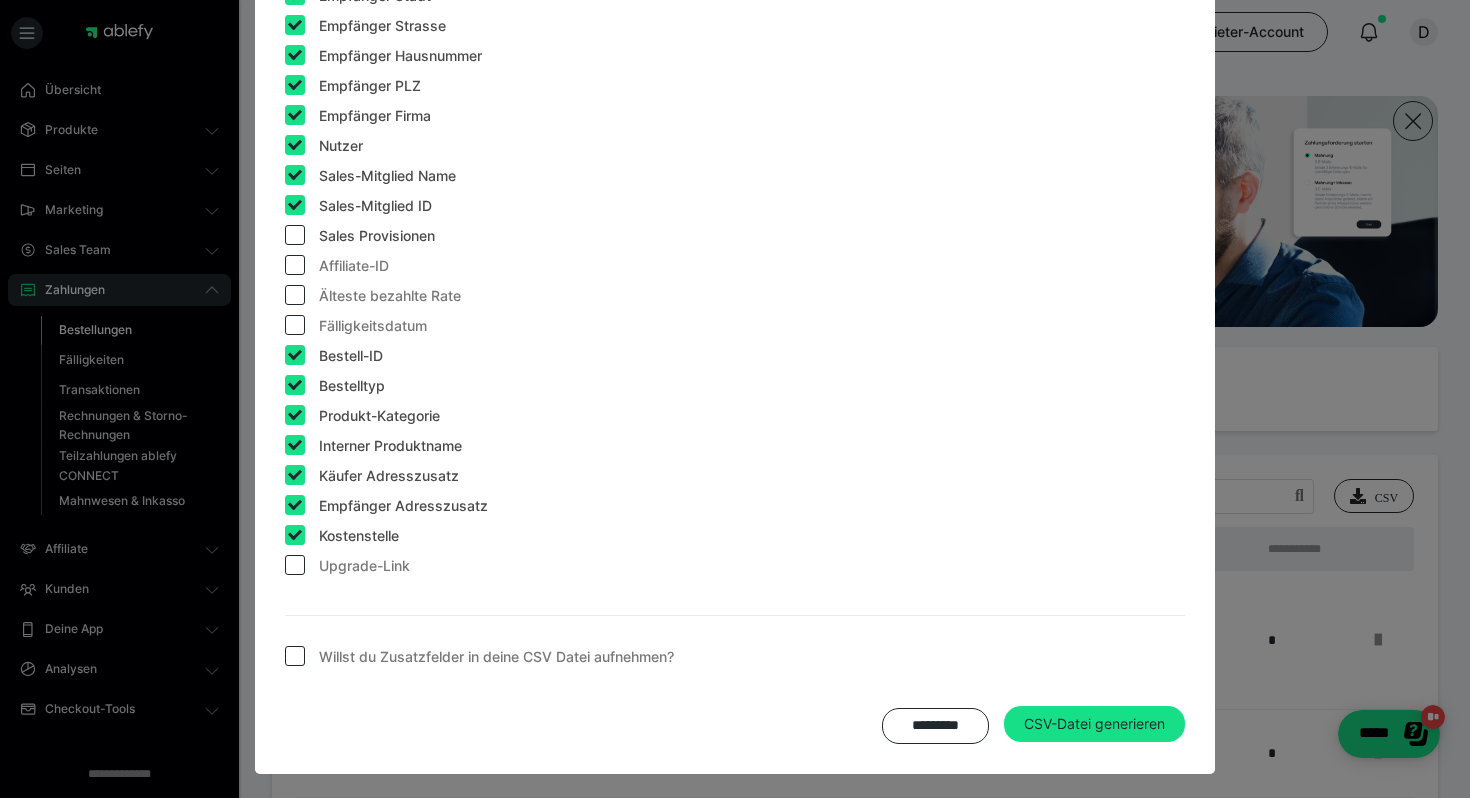 checkbox on "false" 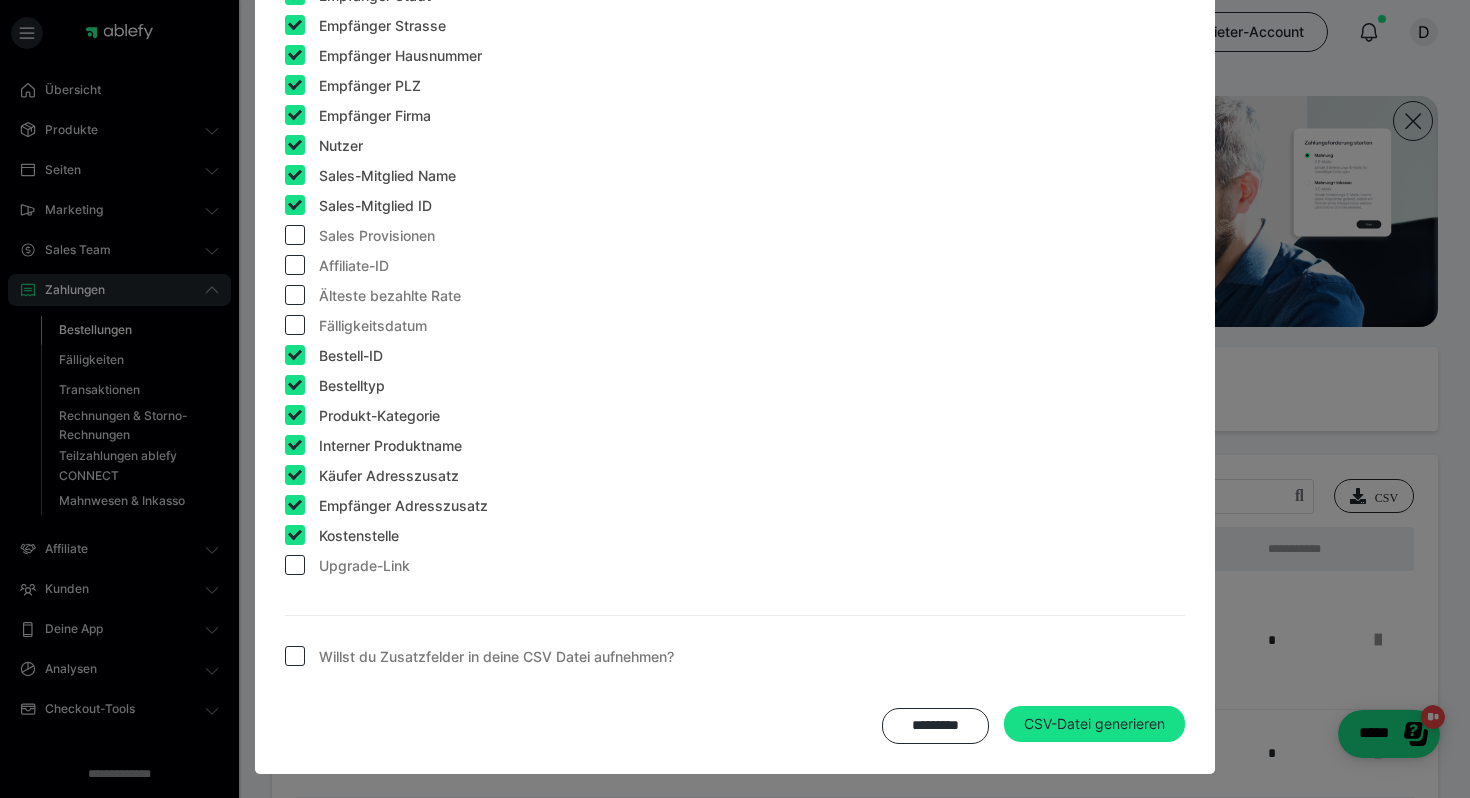click at bounding box center [295, 205] 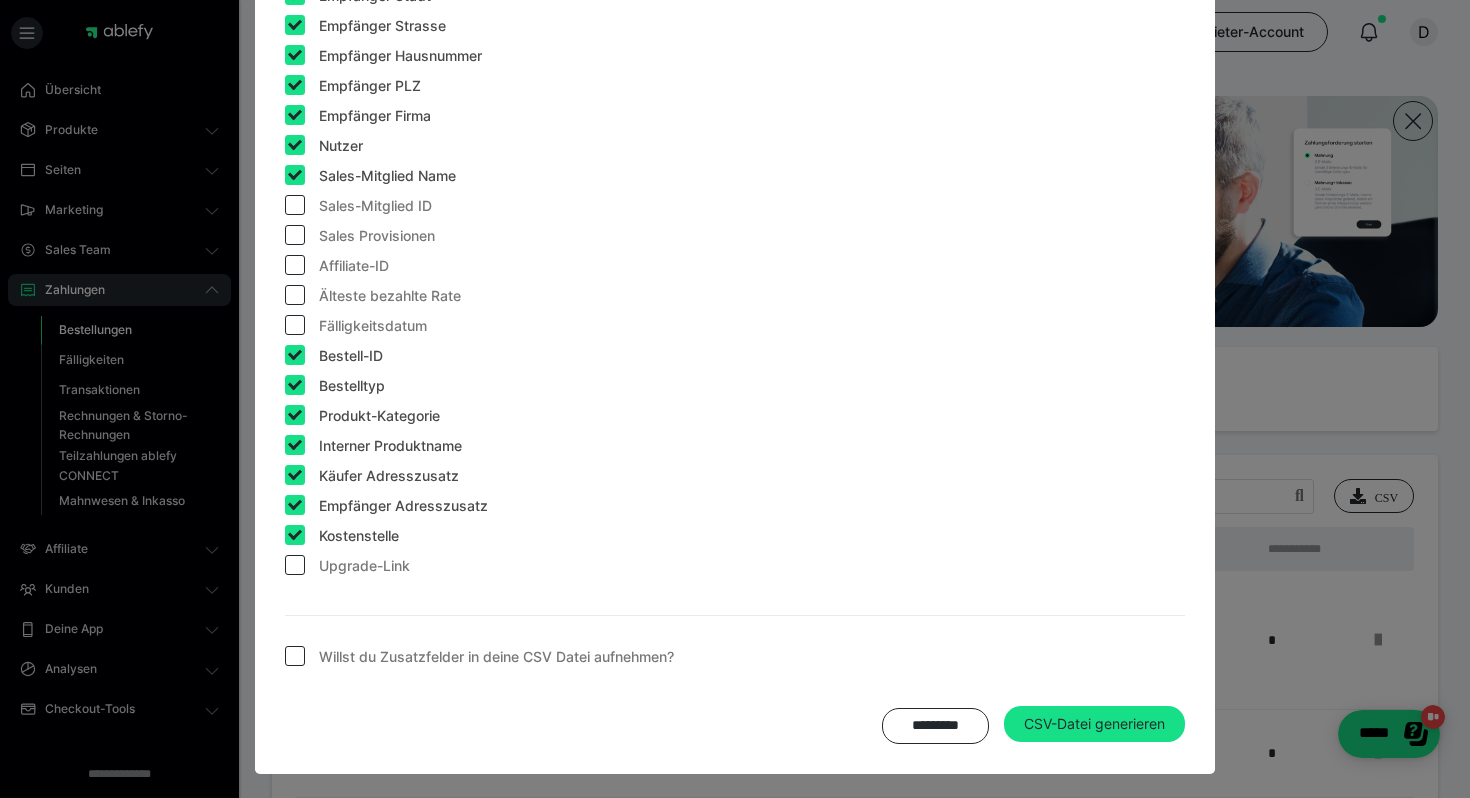 click at bounding box center (295, 175) 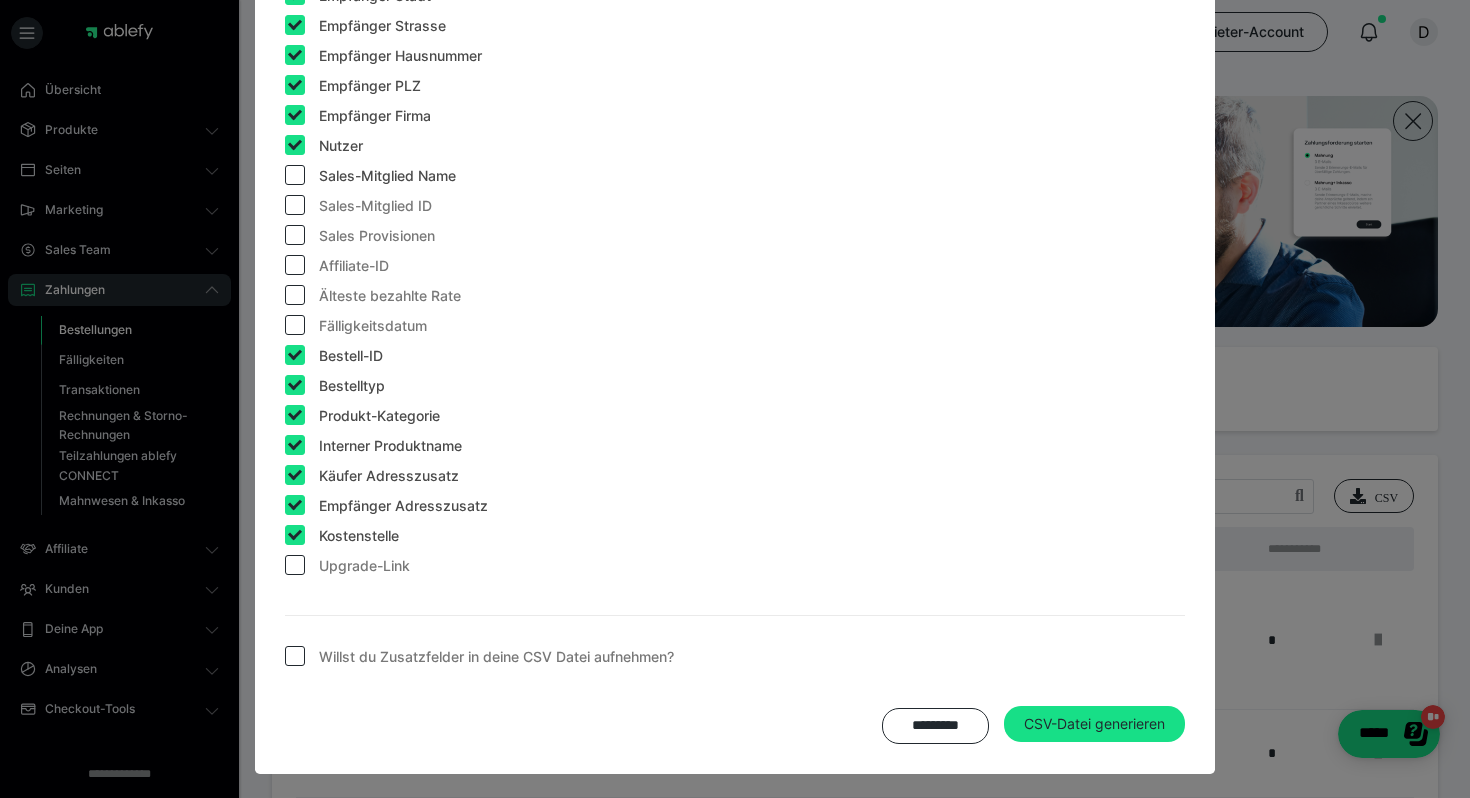 checkbox on "false" 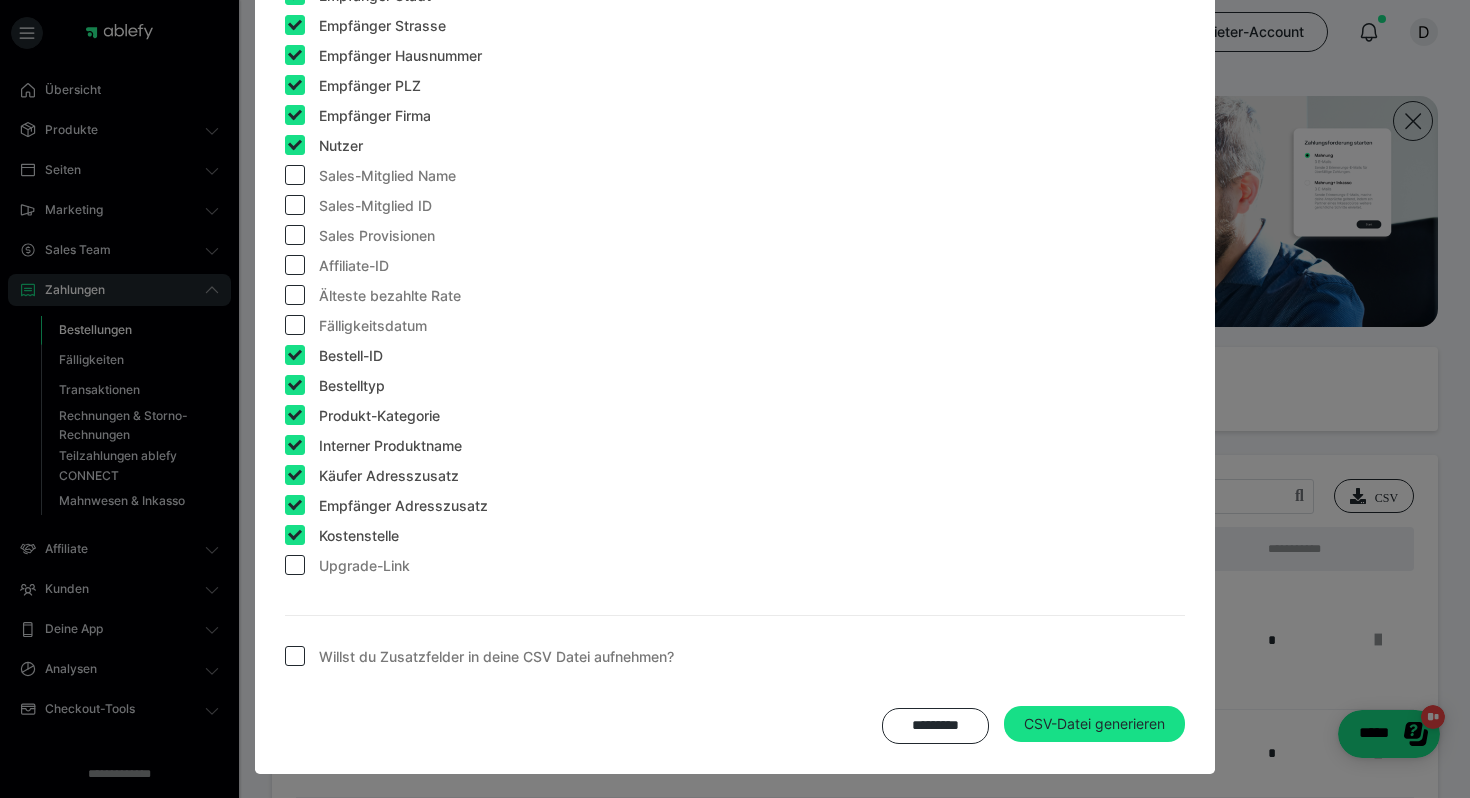 click at bounding box center (295, 145) 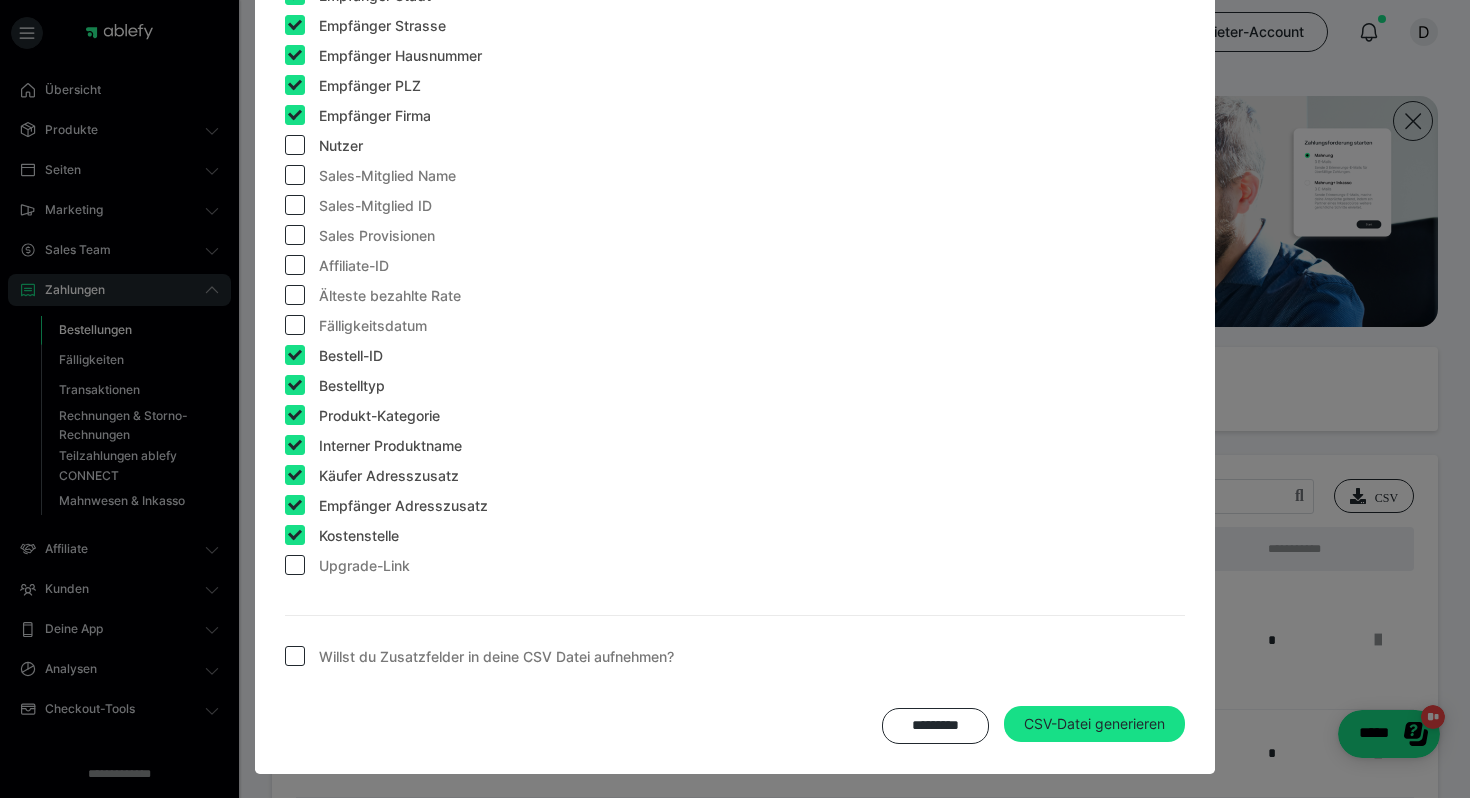 checkbox on "false" 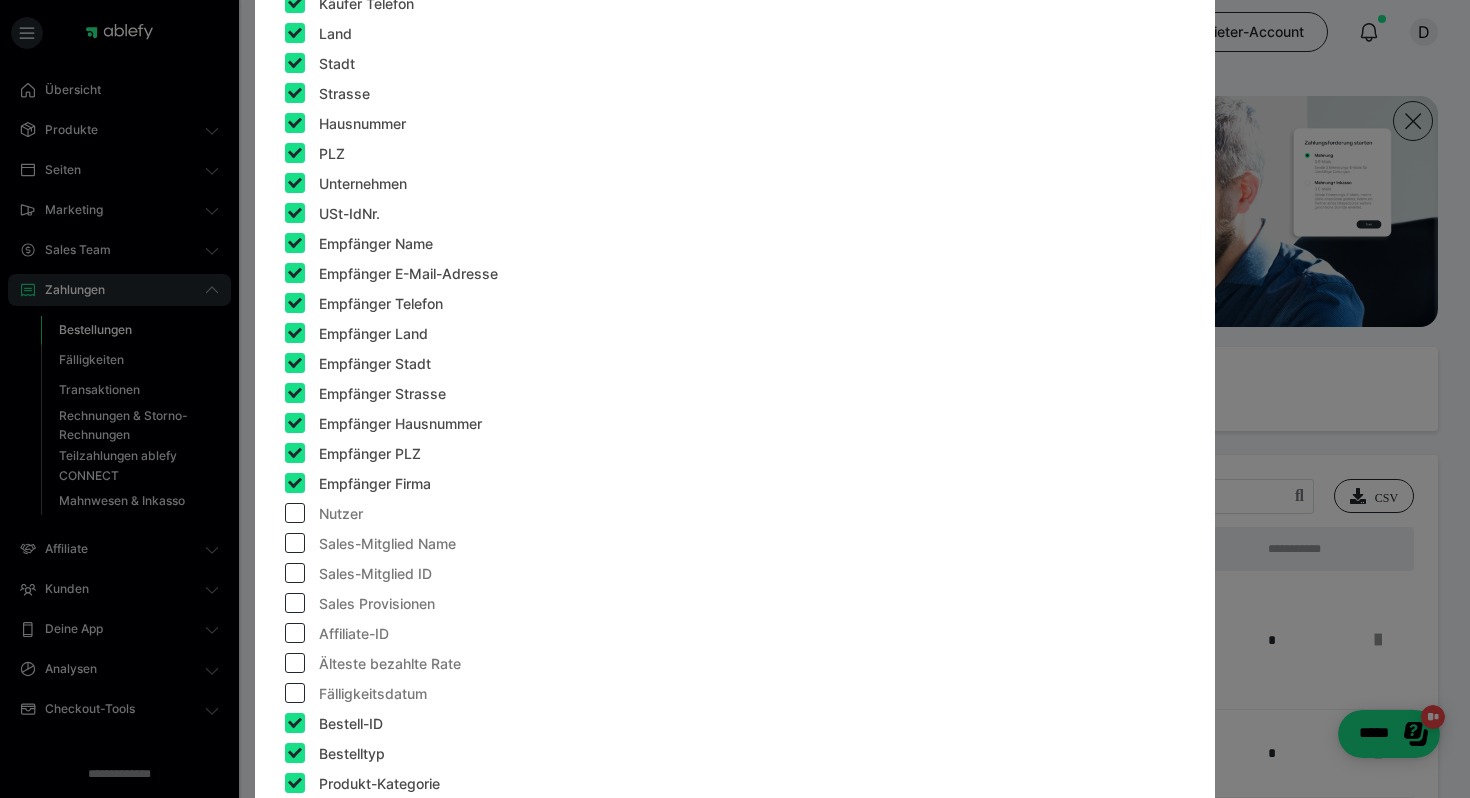 scroll, scrollTop: 1217, scrollLeft: 0, axis: vertical 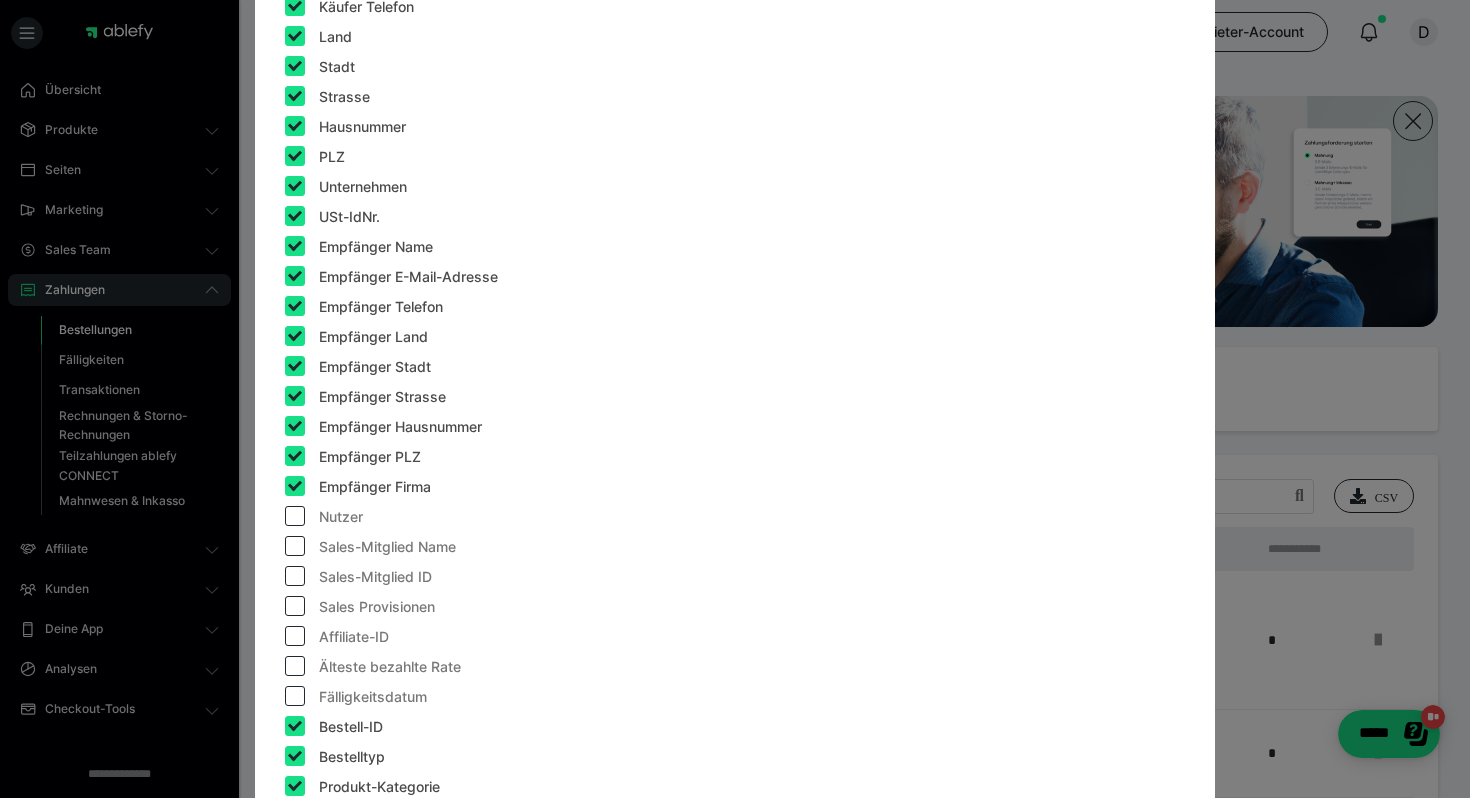 click at bounding box center [295, 186] 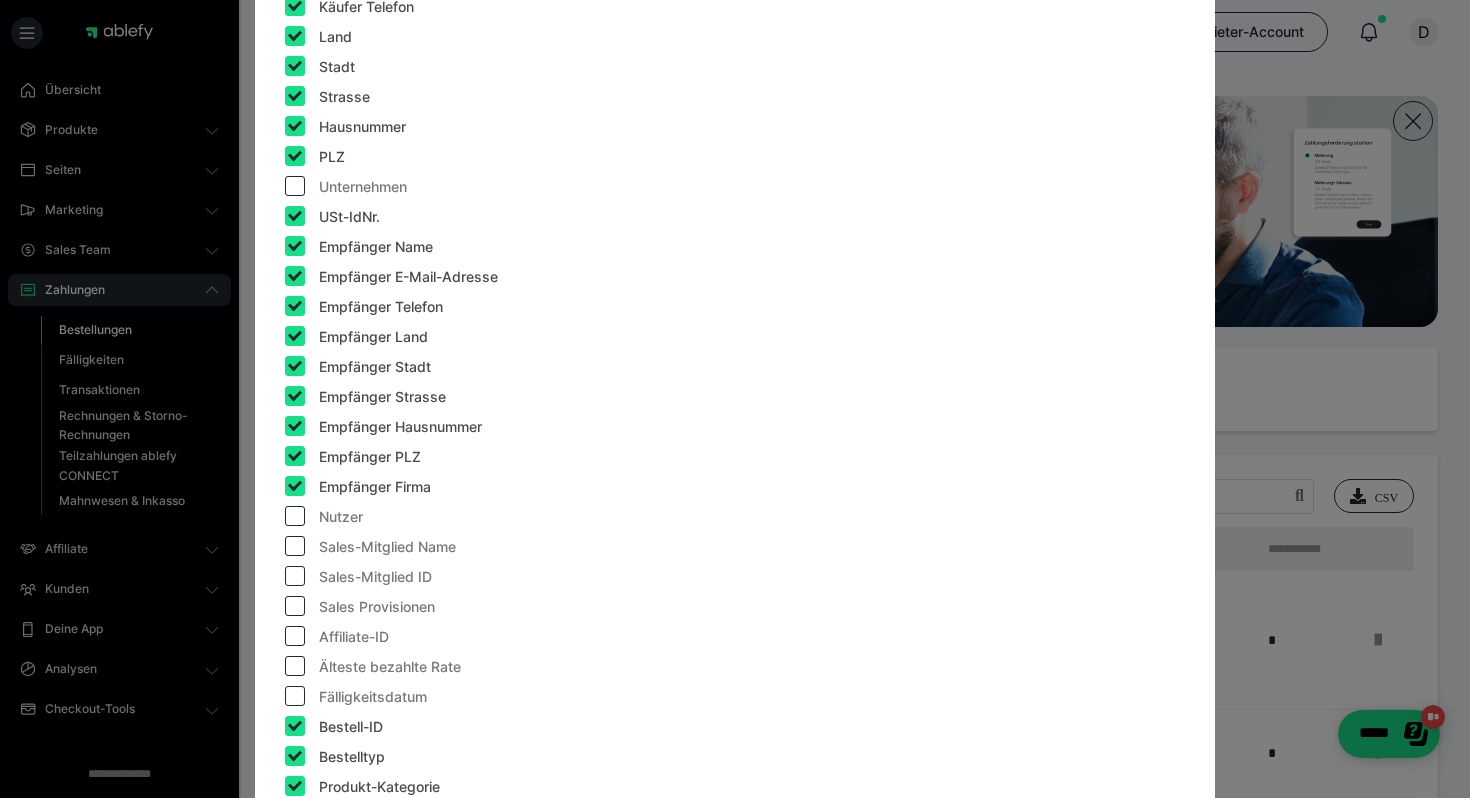 click at bounding box center [295, 156] 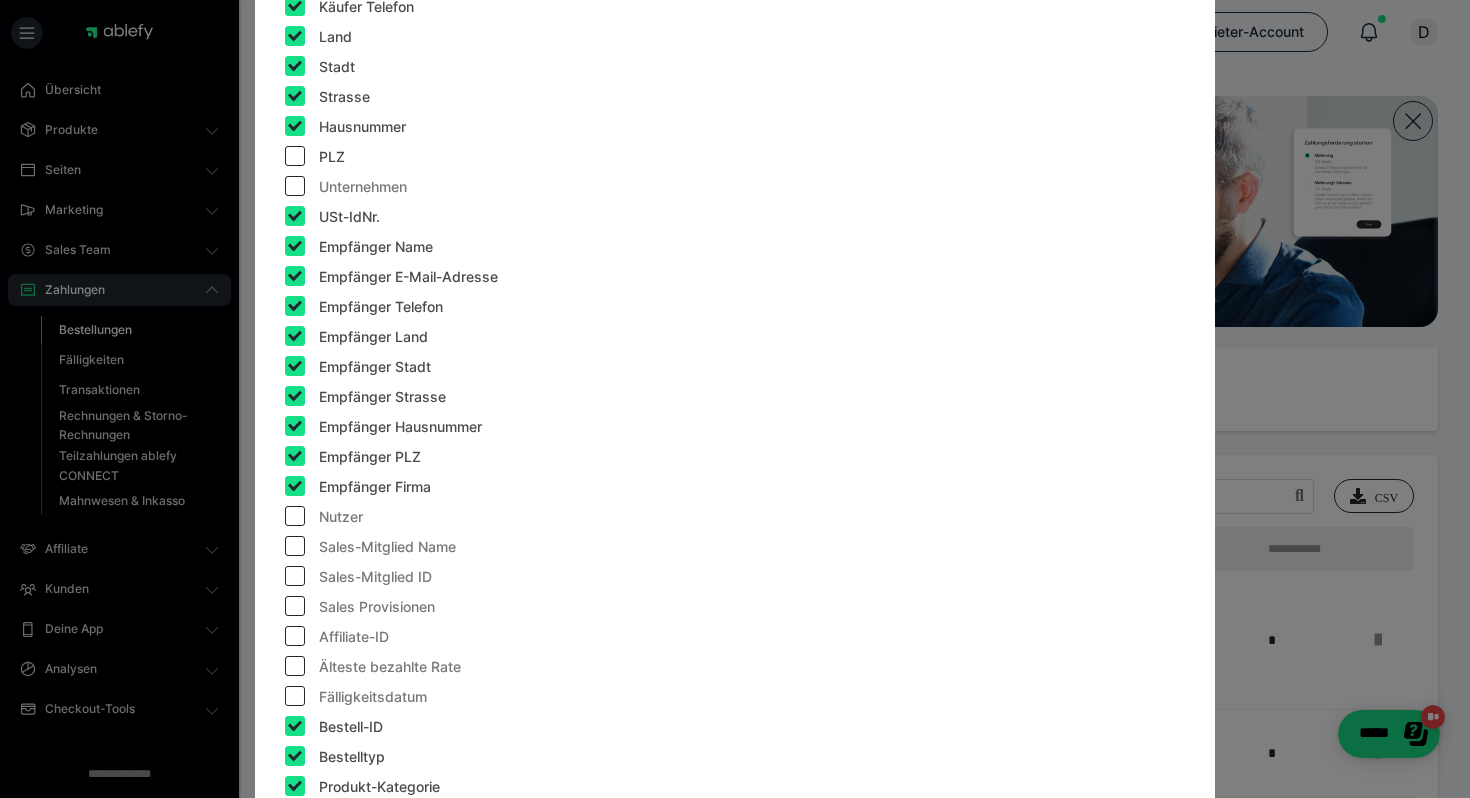 checkbox on "false" 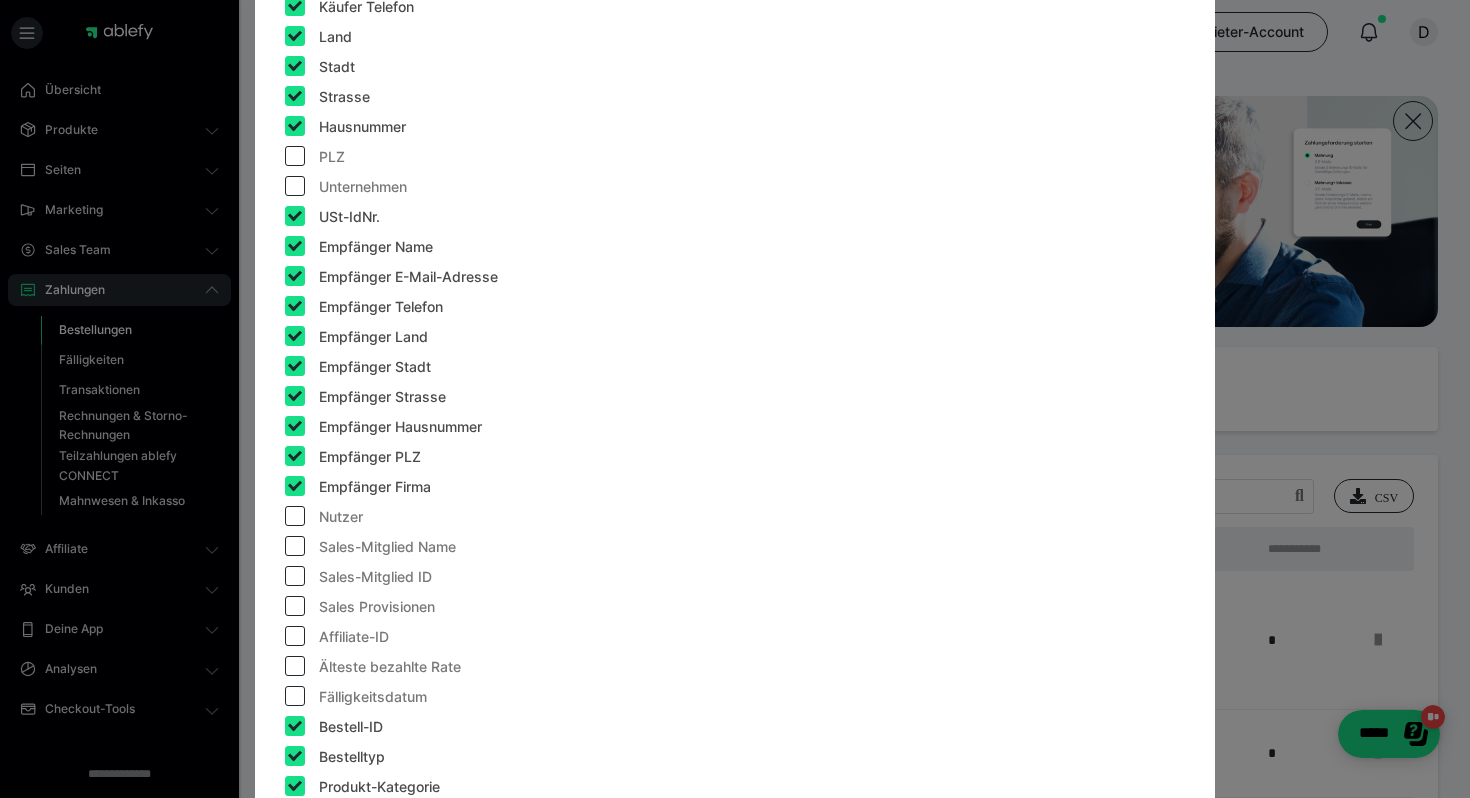 click at bounding box center (295, 186) 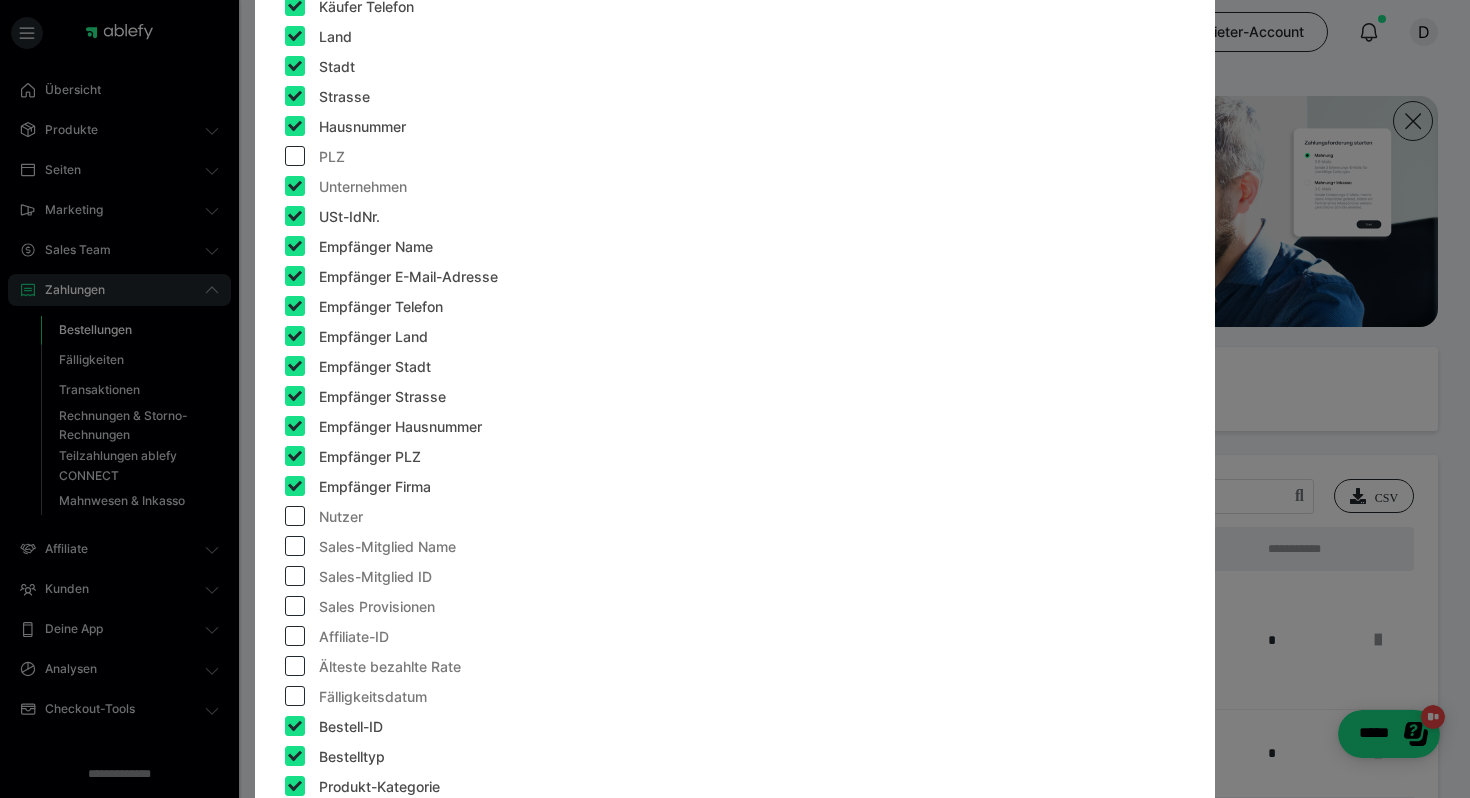 checkbox on "true" 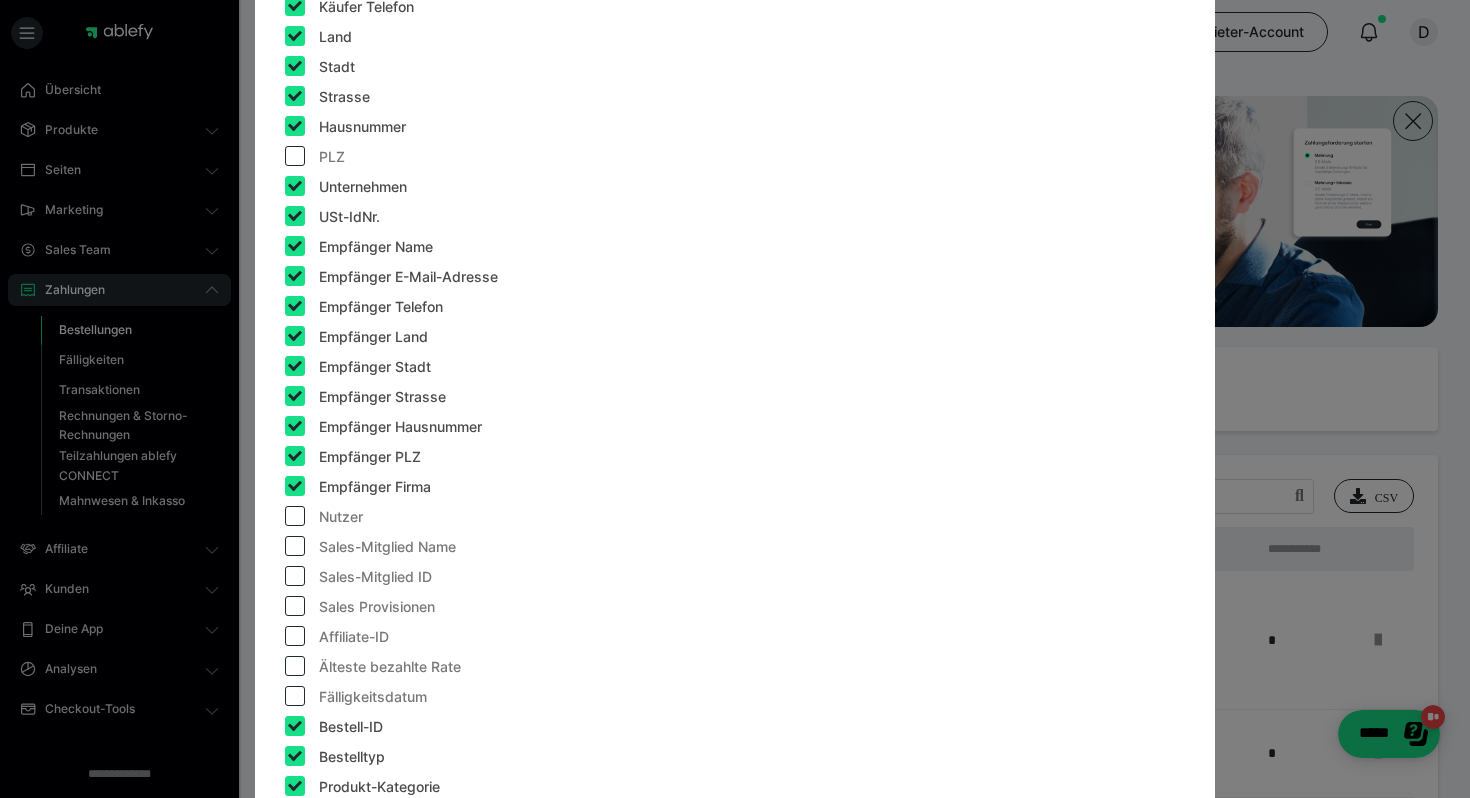 click at bounding box center [295, 156] 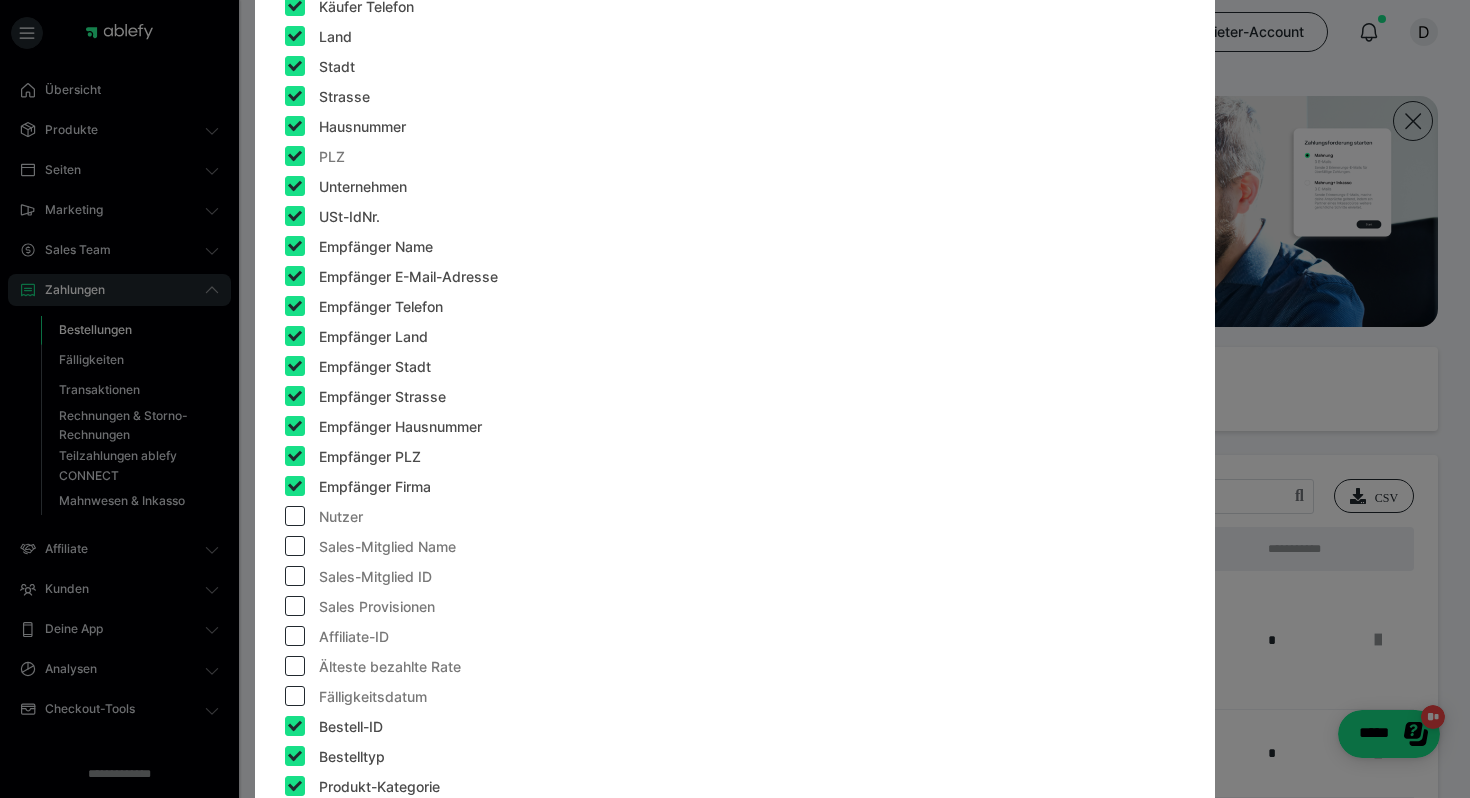 checkbox on "true" 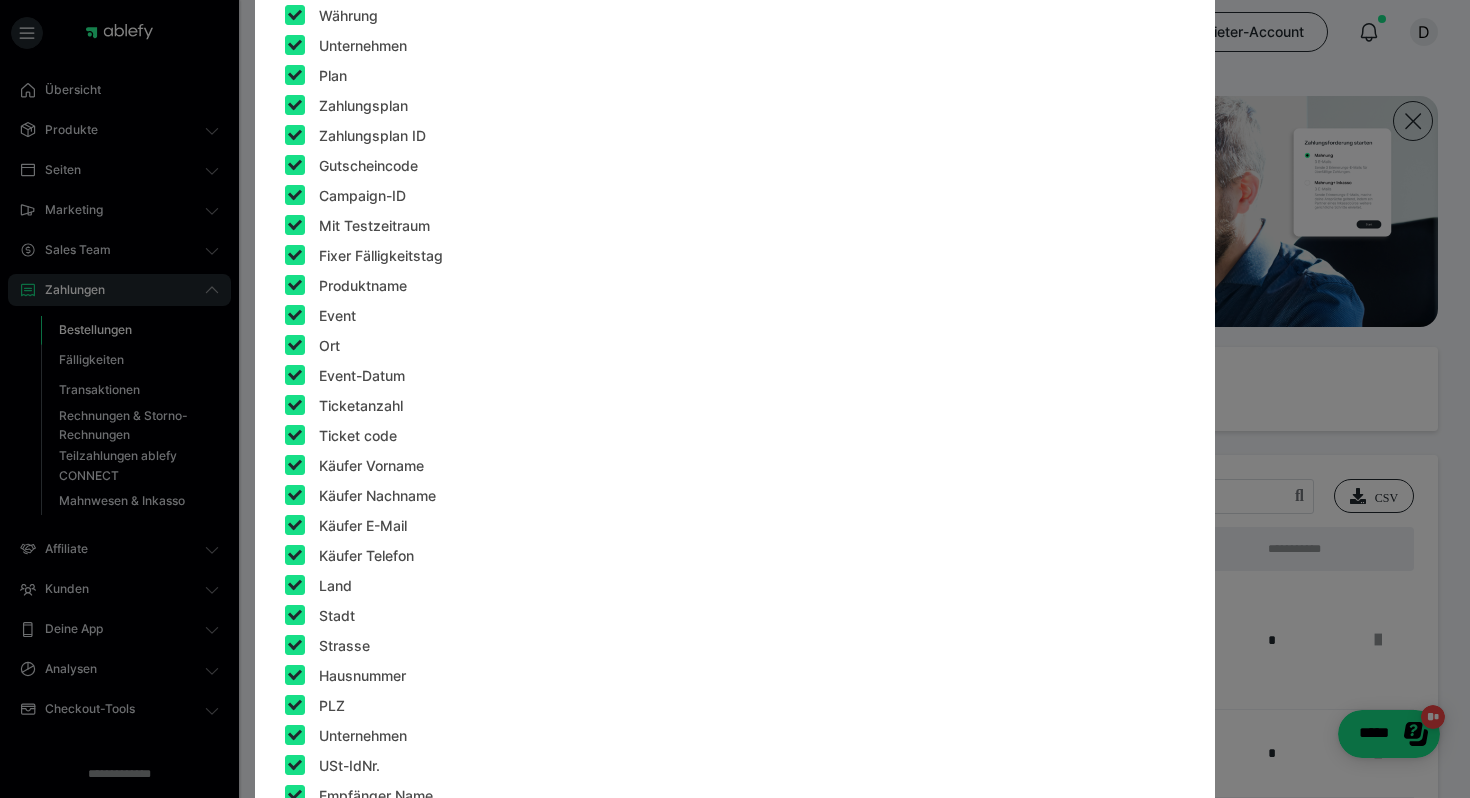 scroll, scrollTop: 661, scrollLeft: 0, axis: vertical 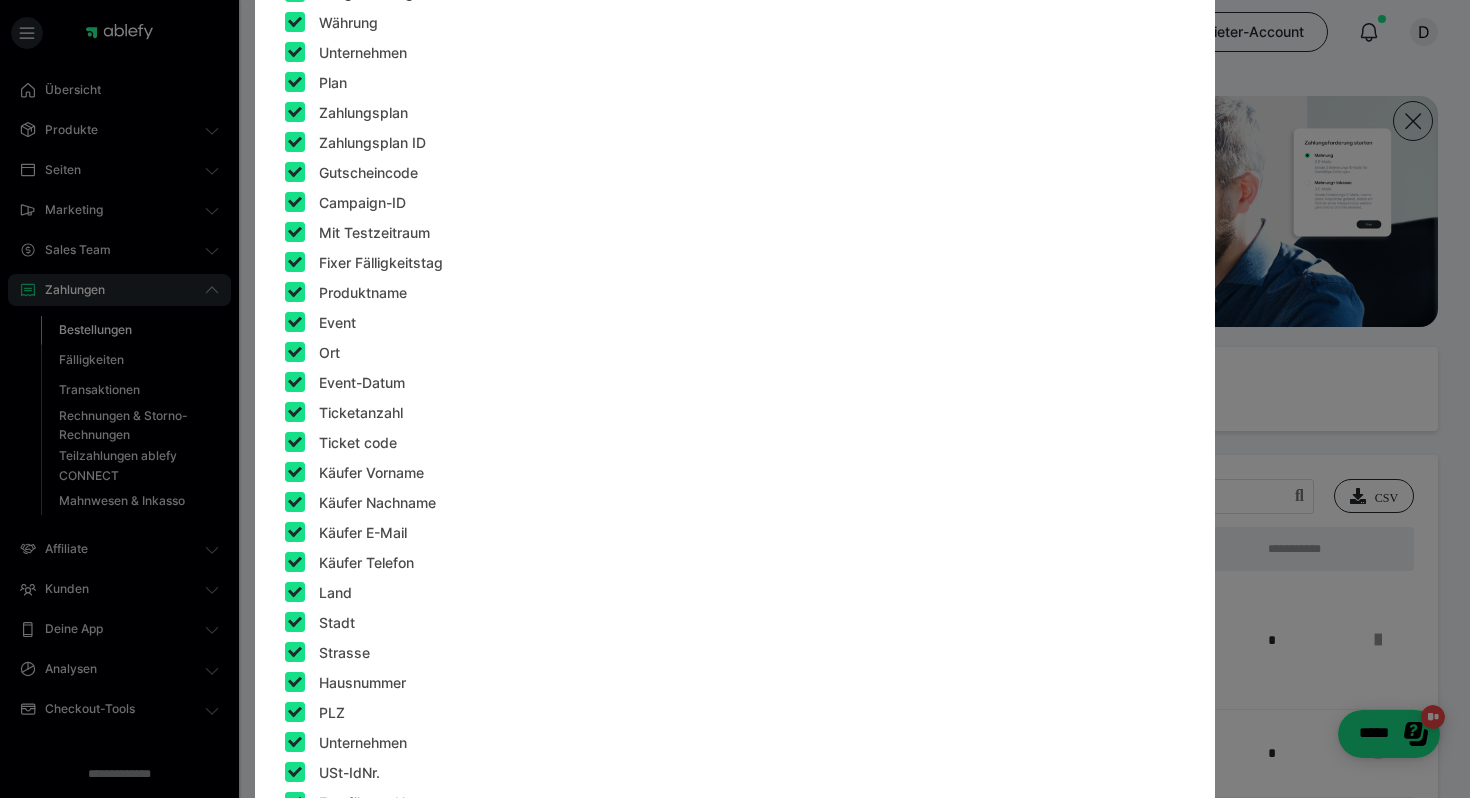 click at bounding box center [295, 232] 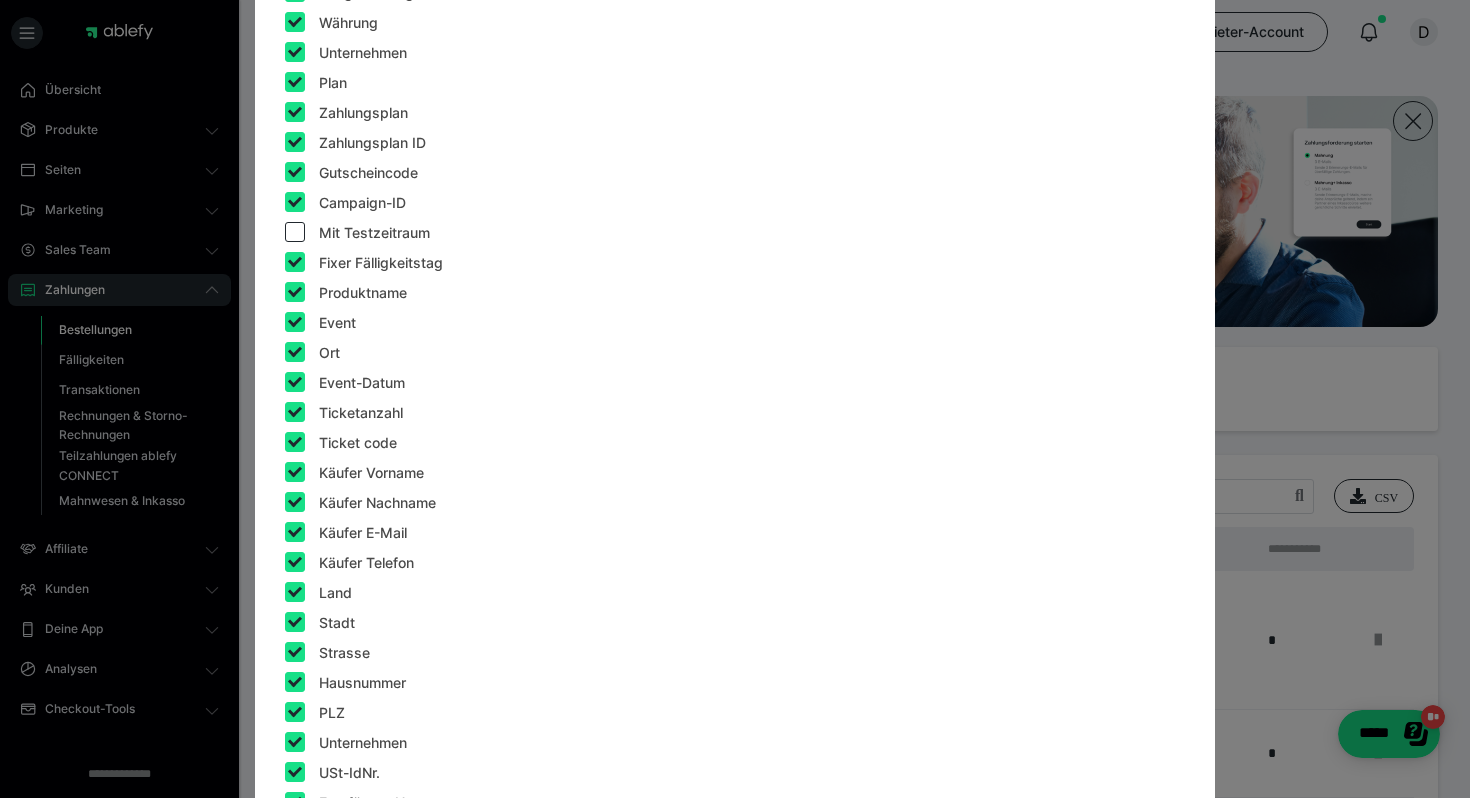 checkbox on "false" 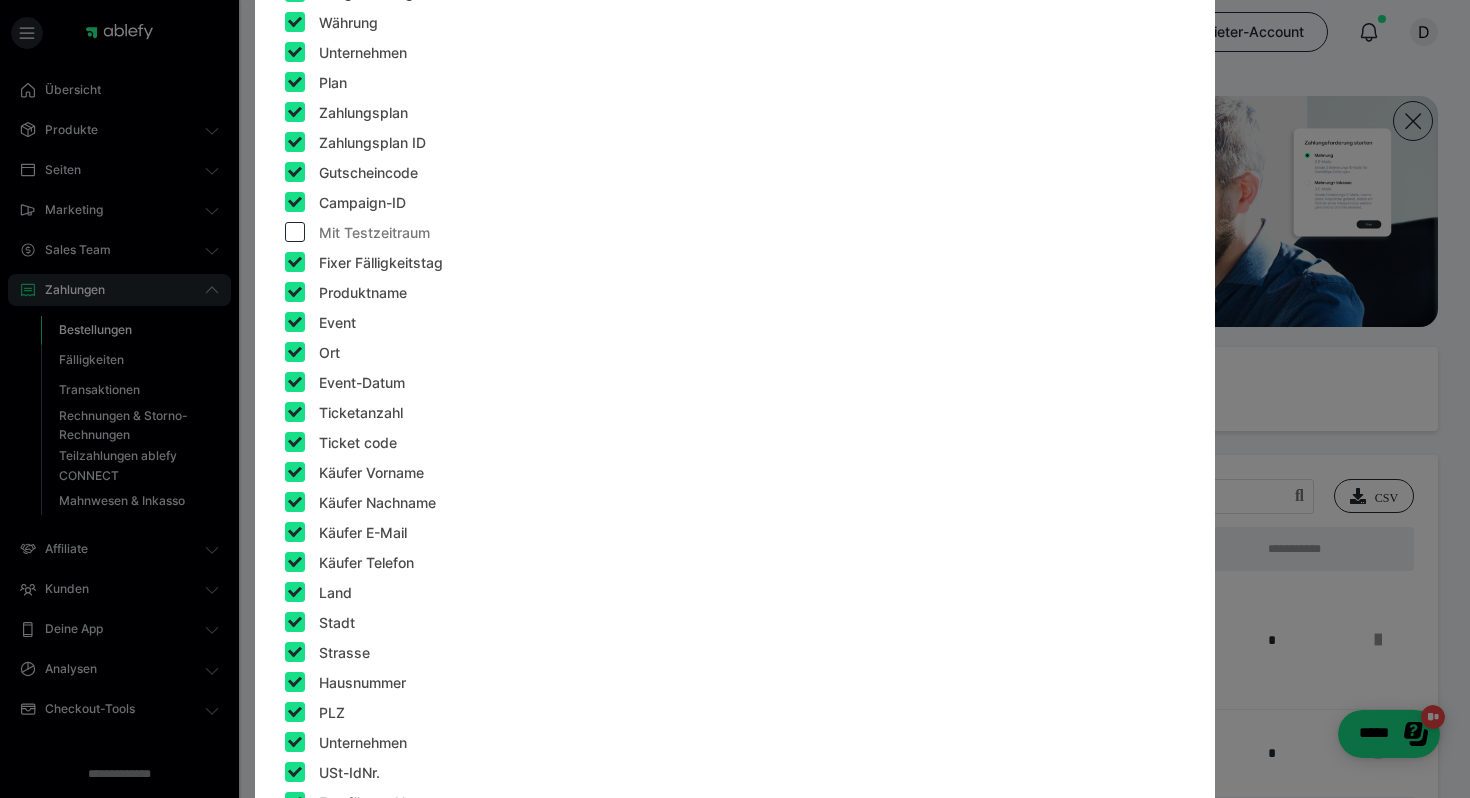 click at bounding box center (295, 262) 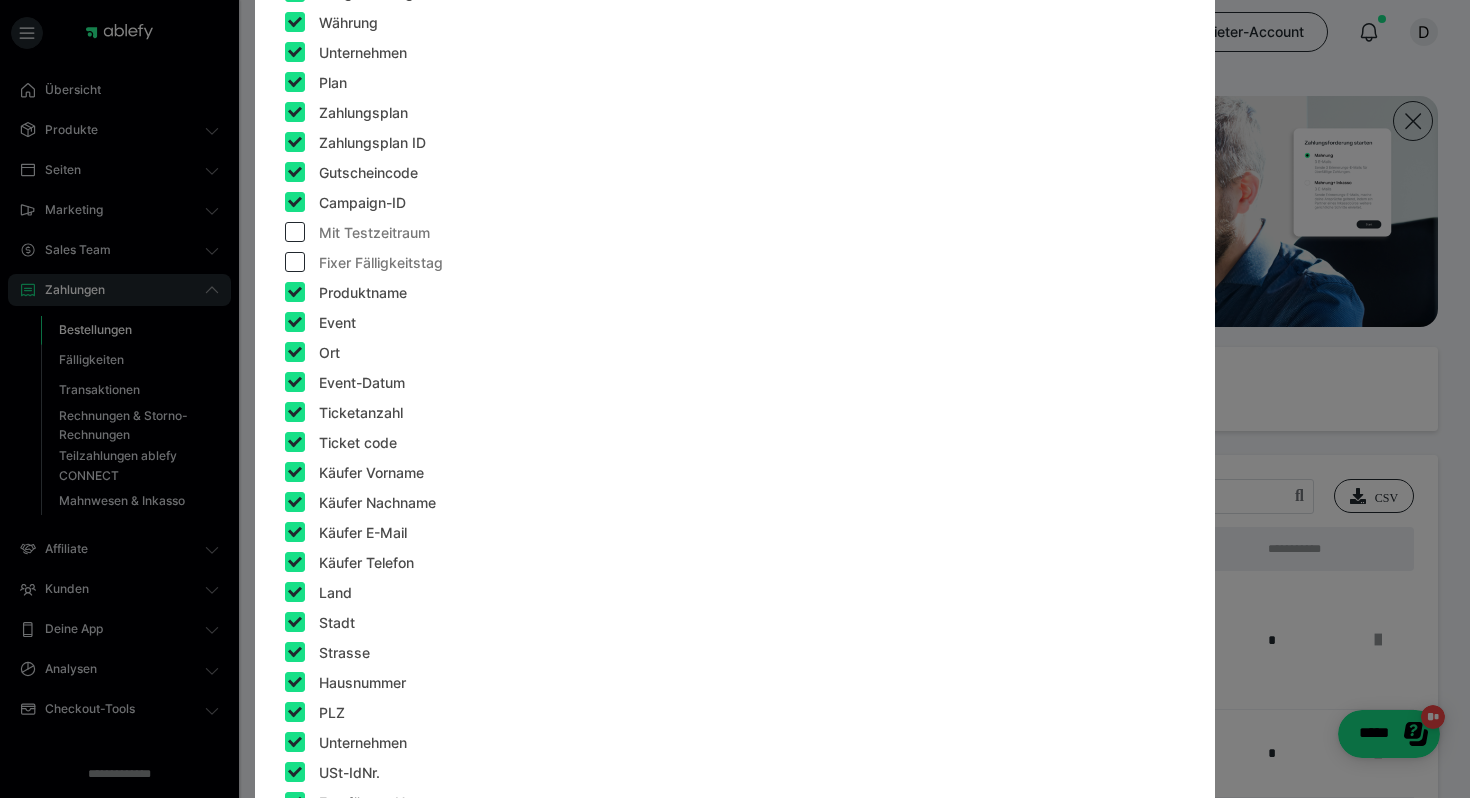 click on "Fixer Fälligkeitstag" at bounding box center (364, 267) 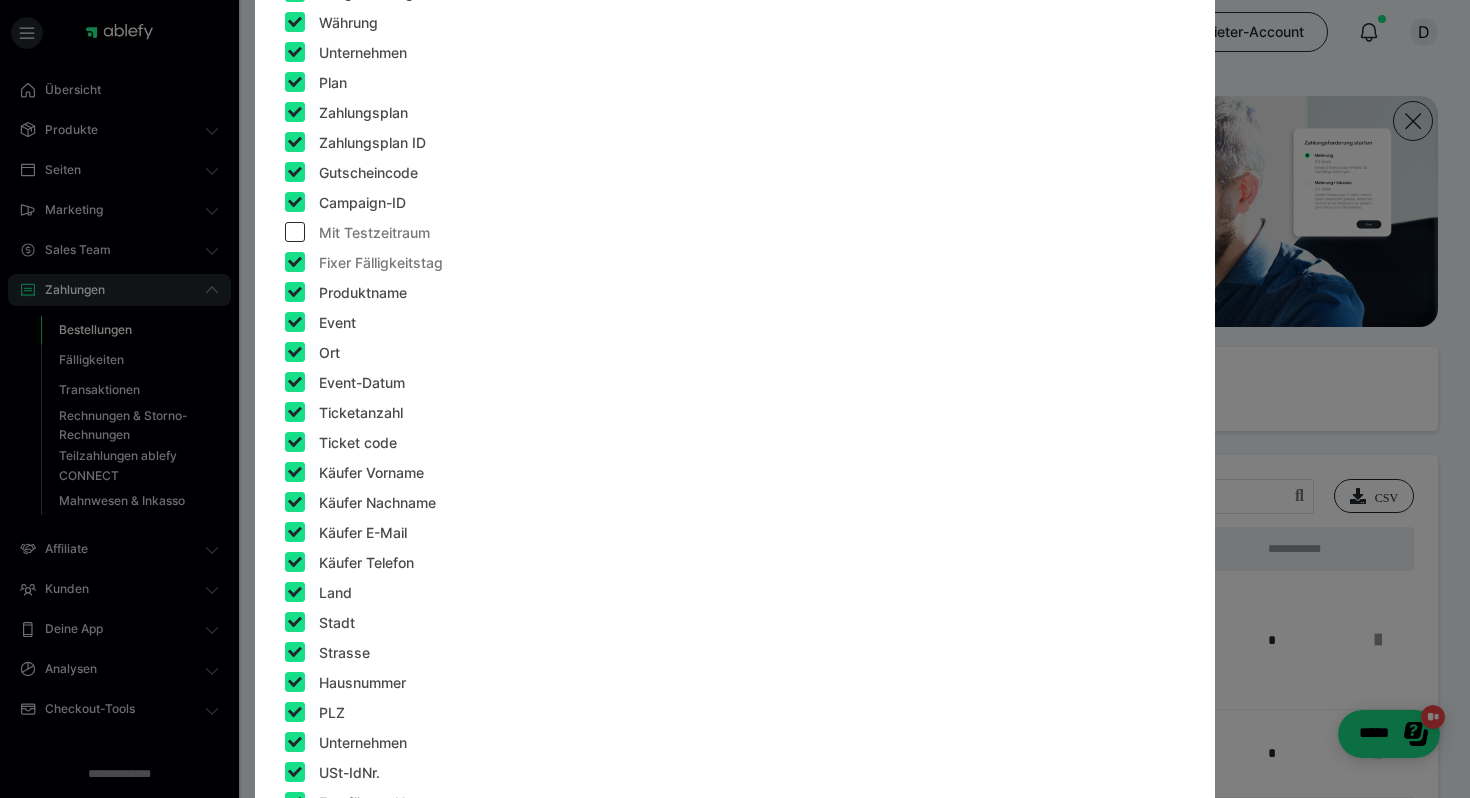 checkbox on "true" 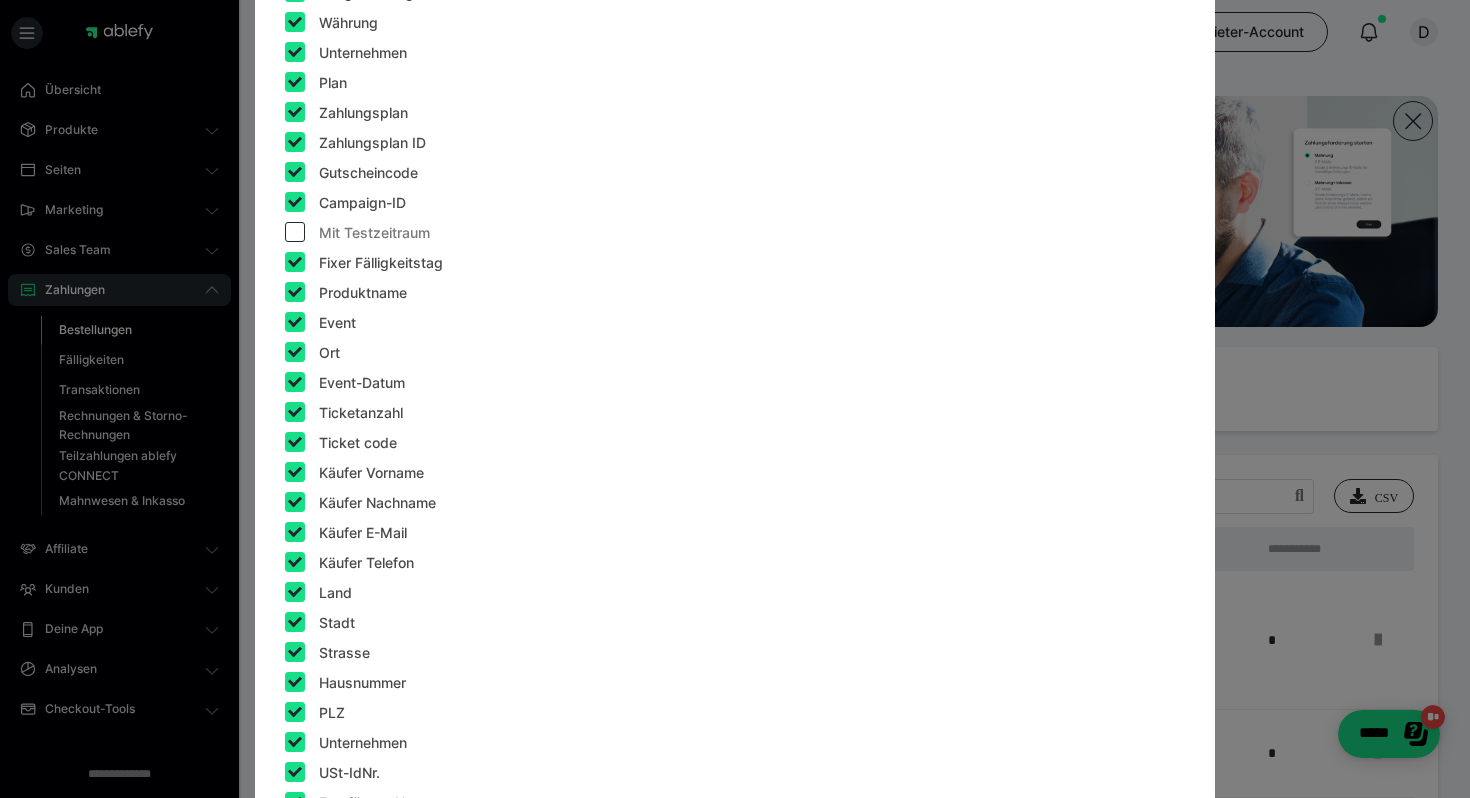 click at bounding box center [295, 292] 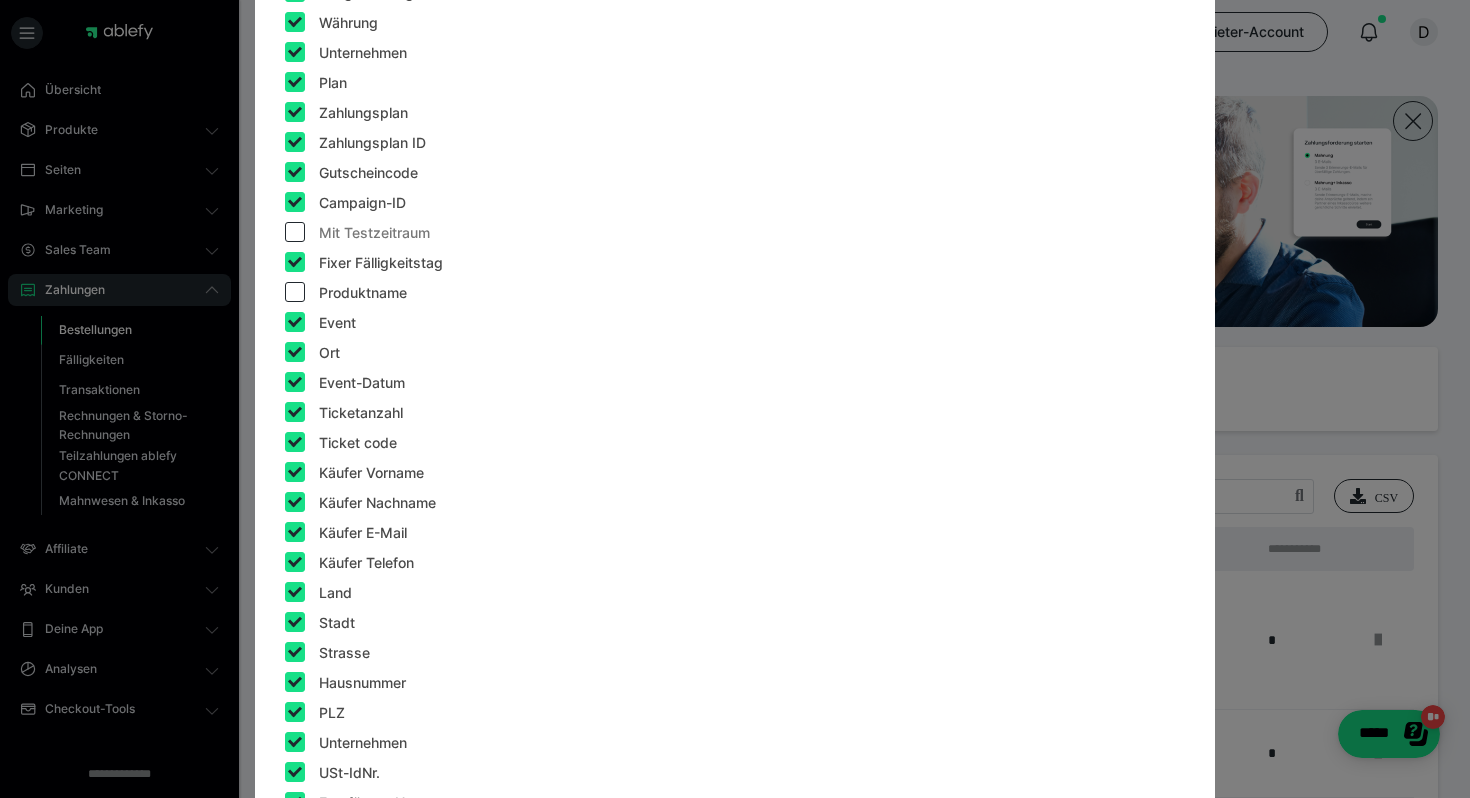 checkbox on "false" 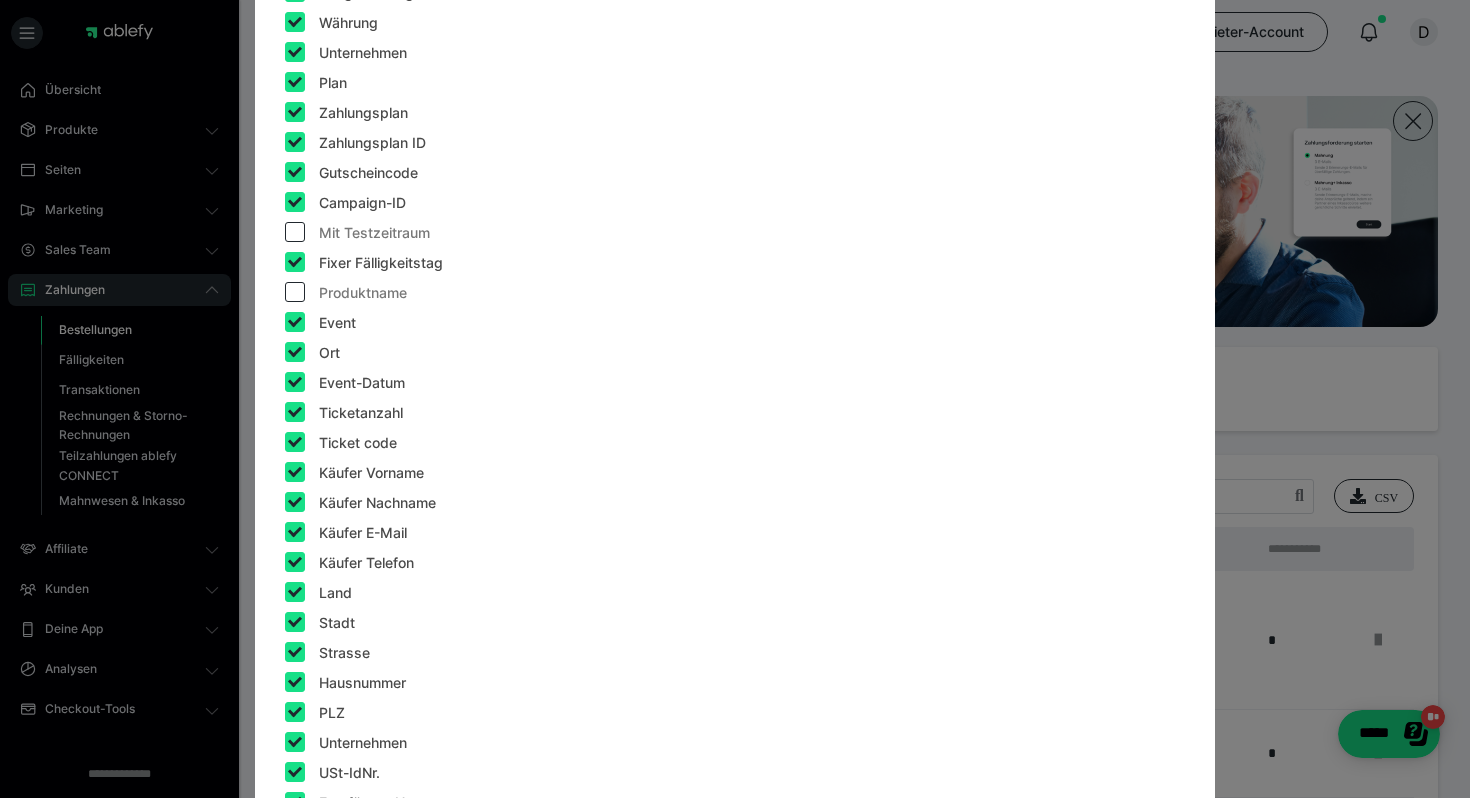 click at bounding box center (295, 262) 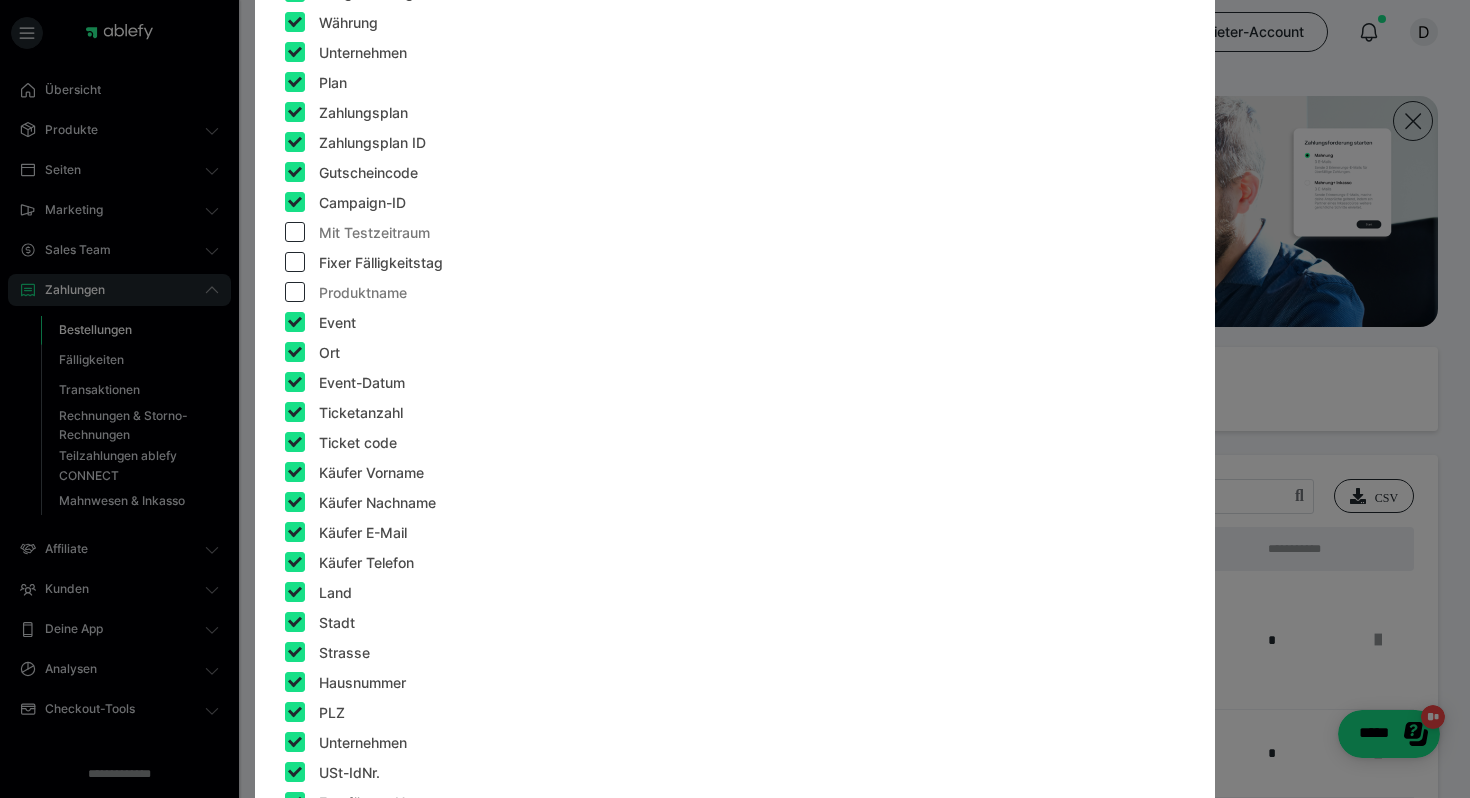 checkbox on "false" 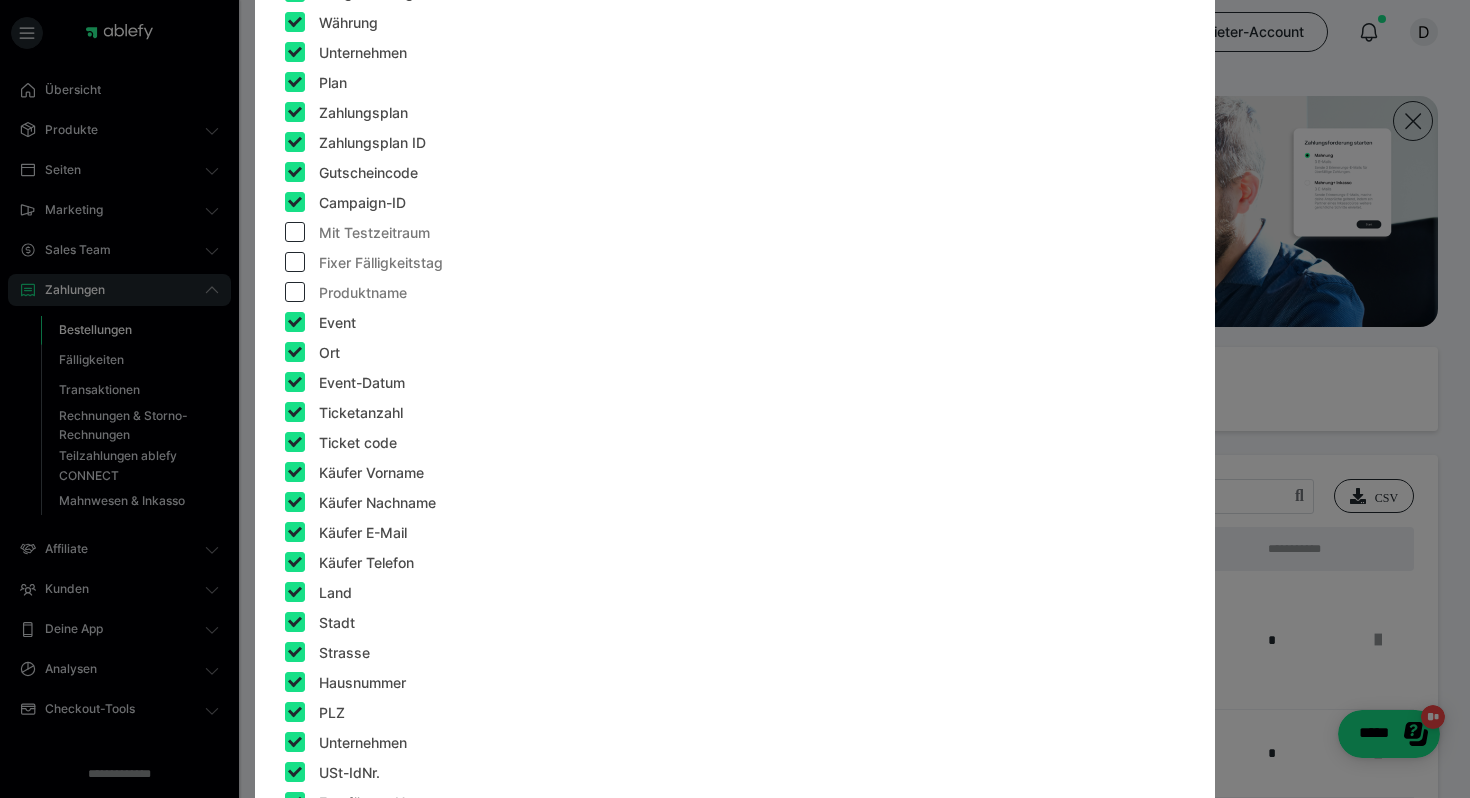 click at bounding box center (295, 202) 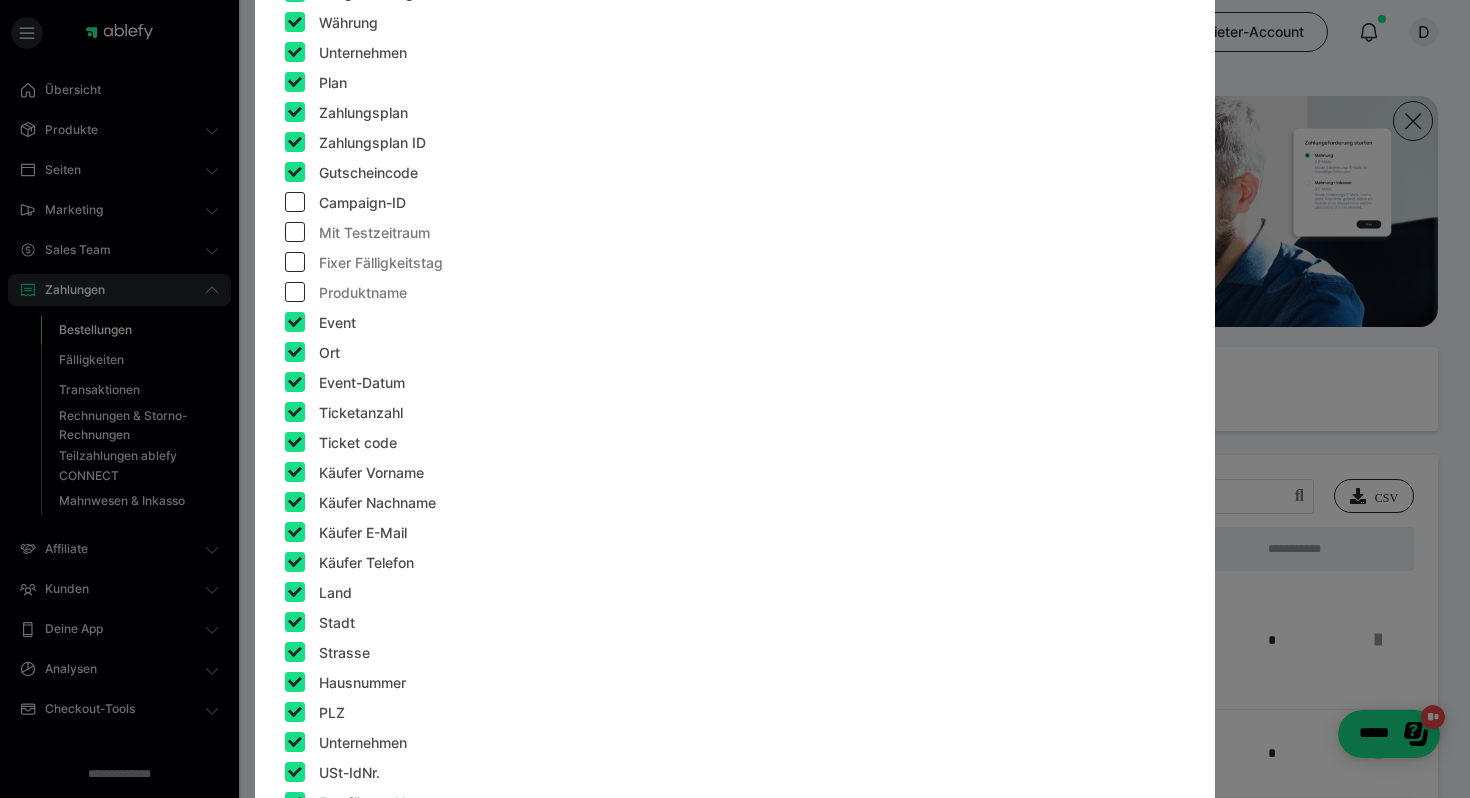 checkbox on "false" 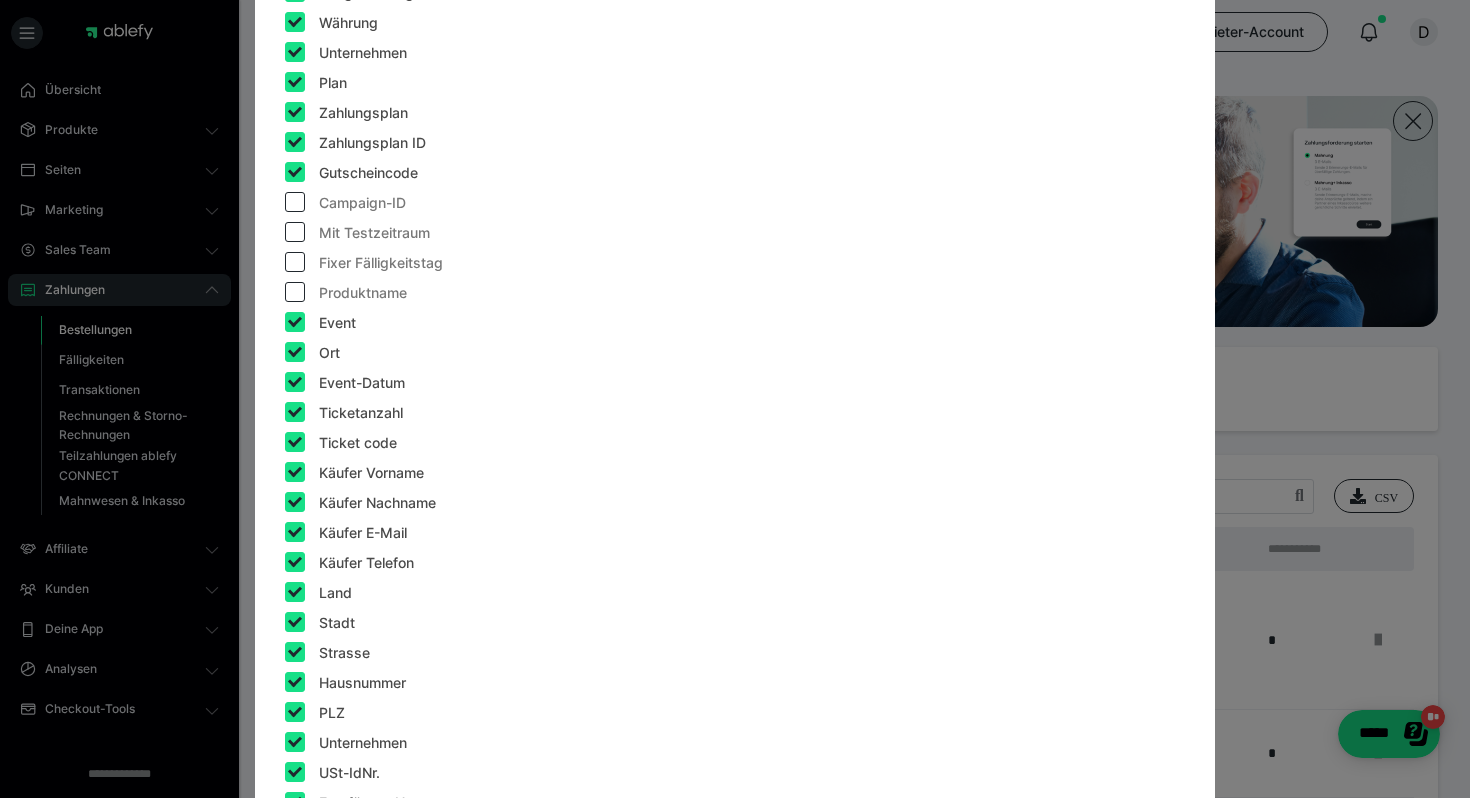 click on "Zahlungsplan ID" at bounding box center [355, 147] 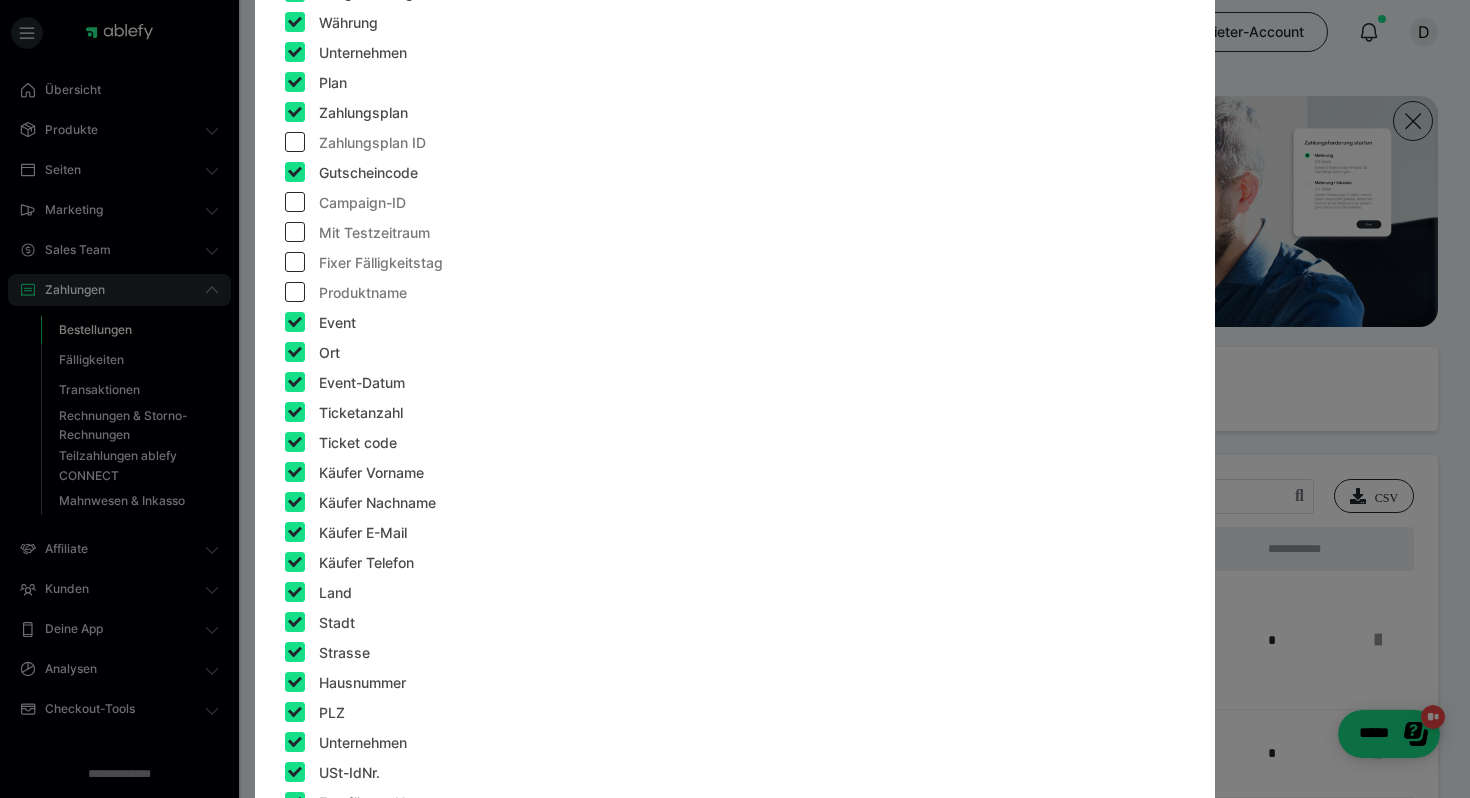 click at bounding box center [295, 142] 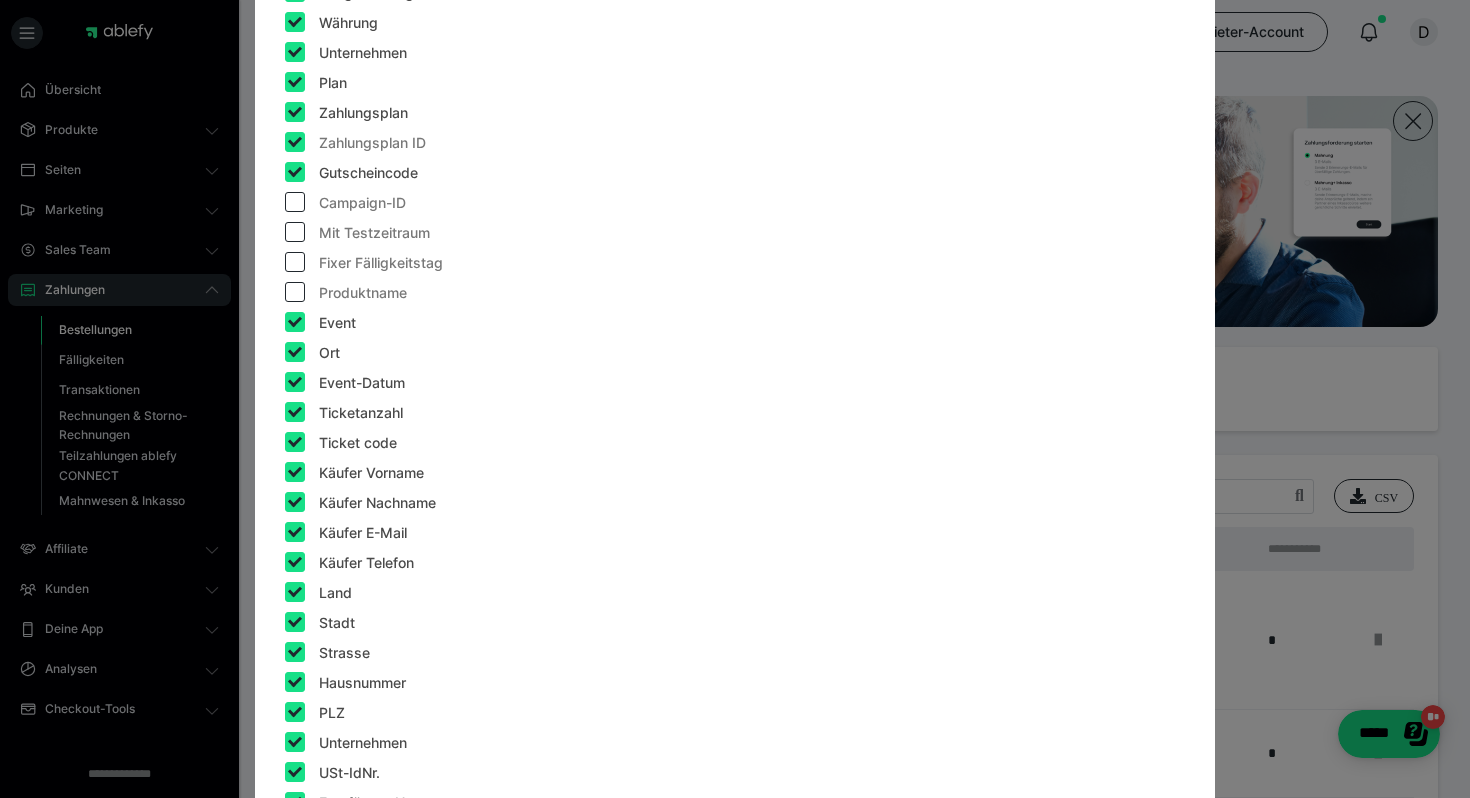 checkbox on "true" 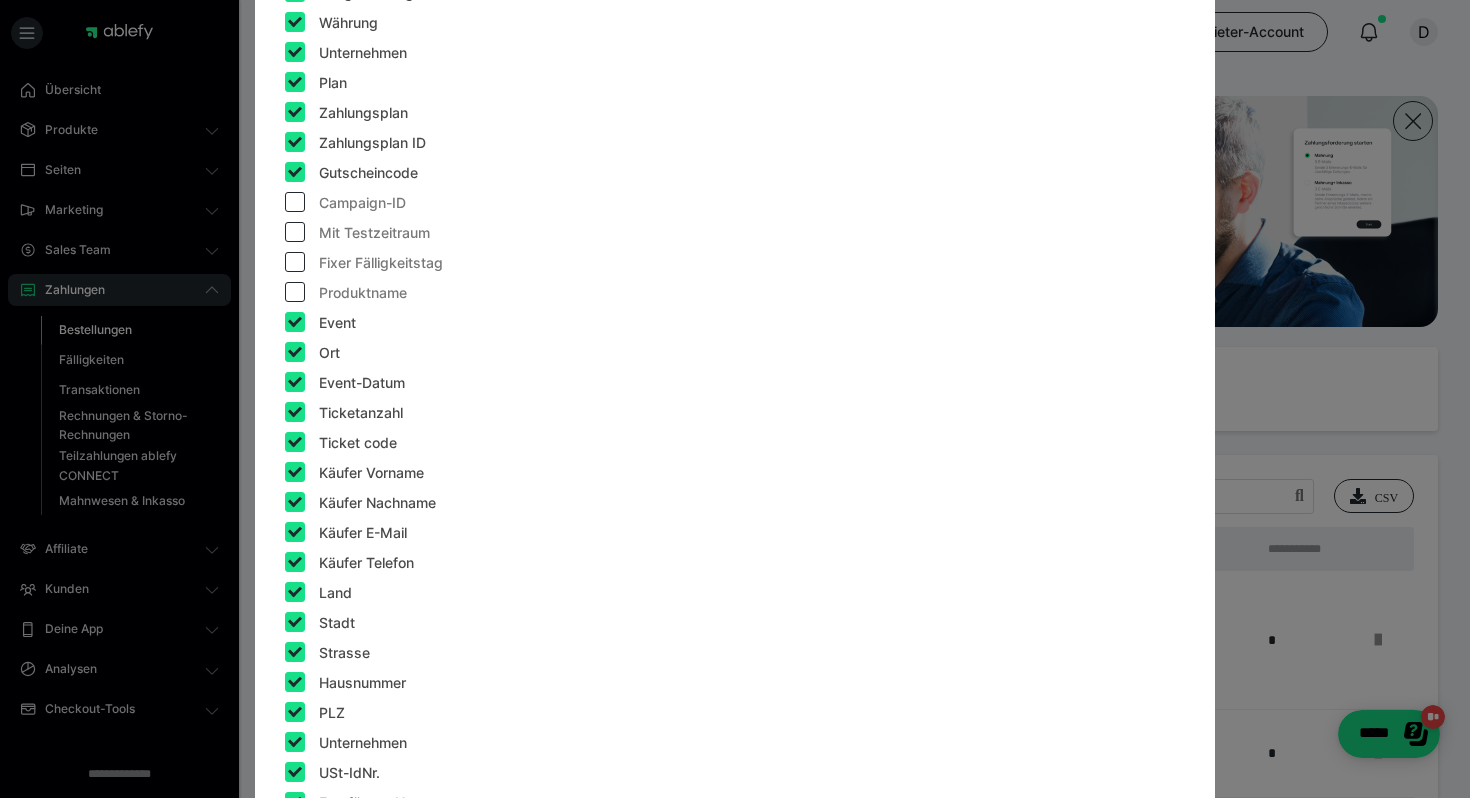 click at bounding box center (295, 112) 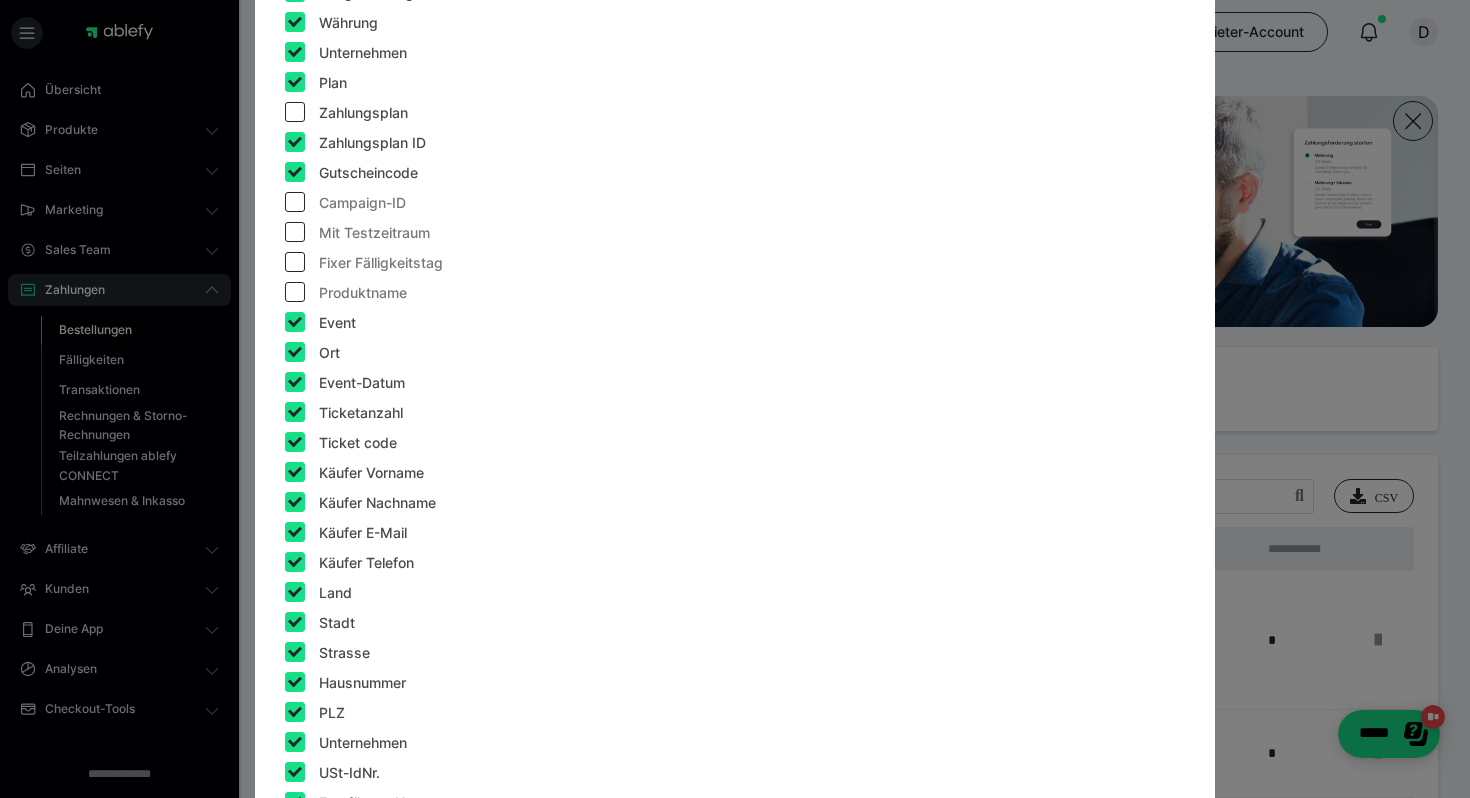checkbox on "false" 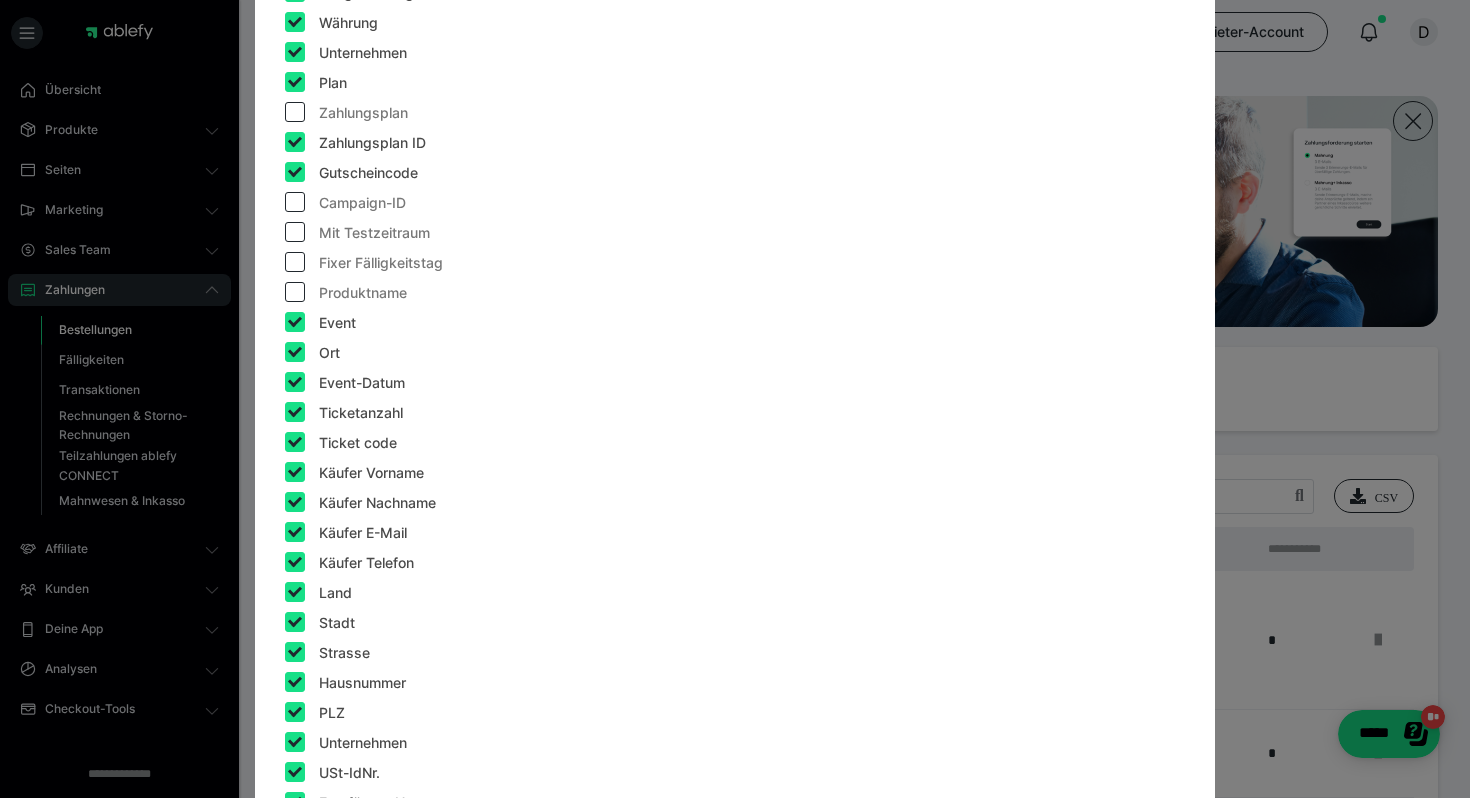 click at bounding box center [295, 82] 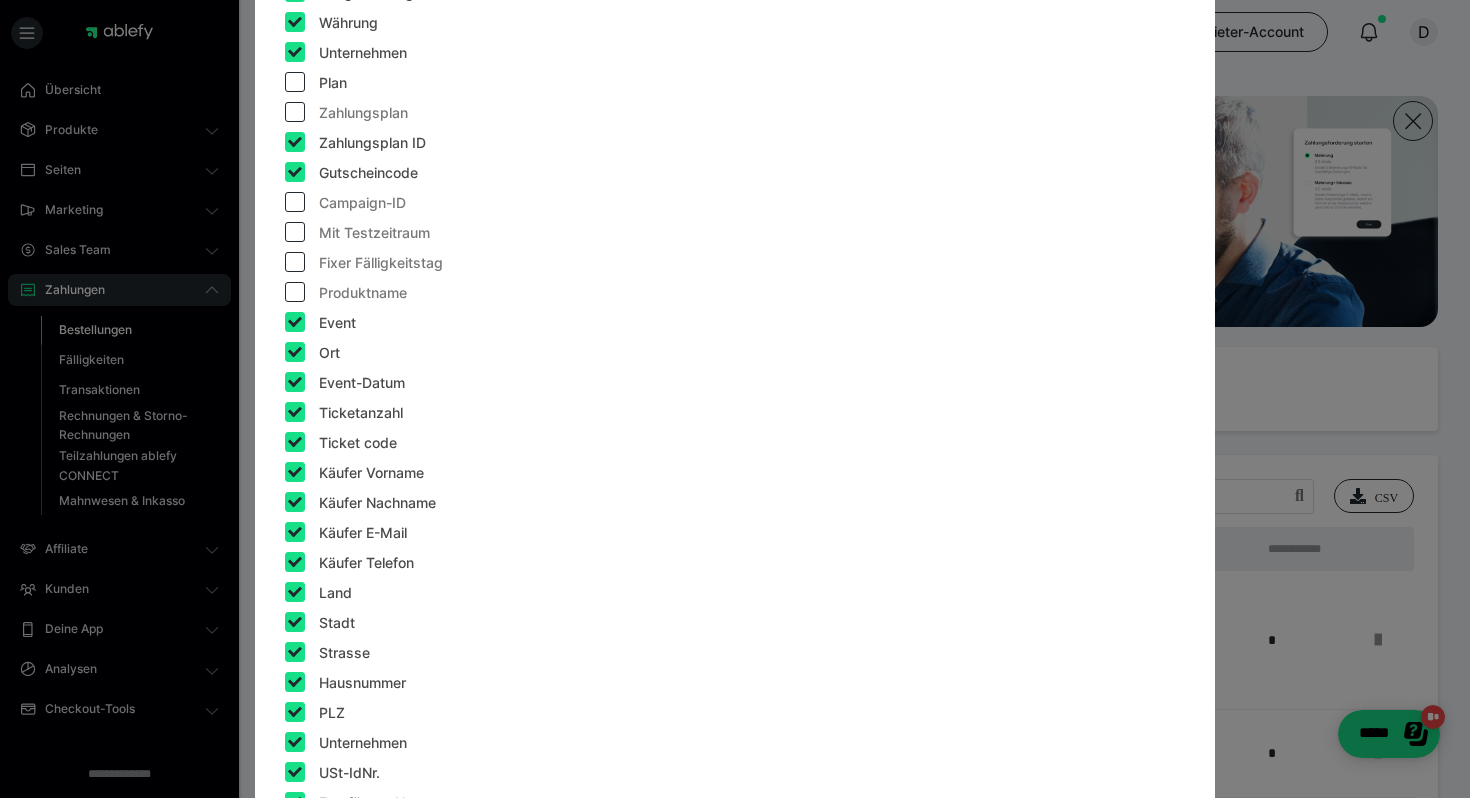 checkbox on "false" 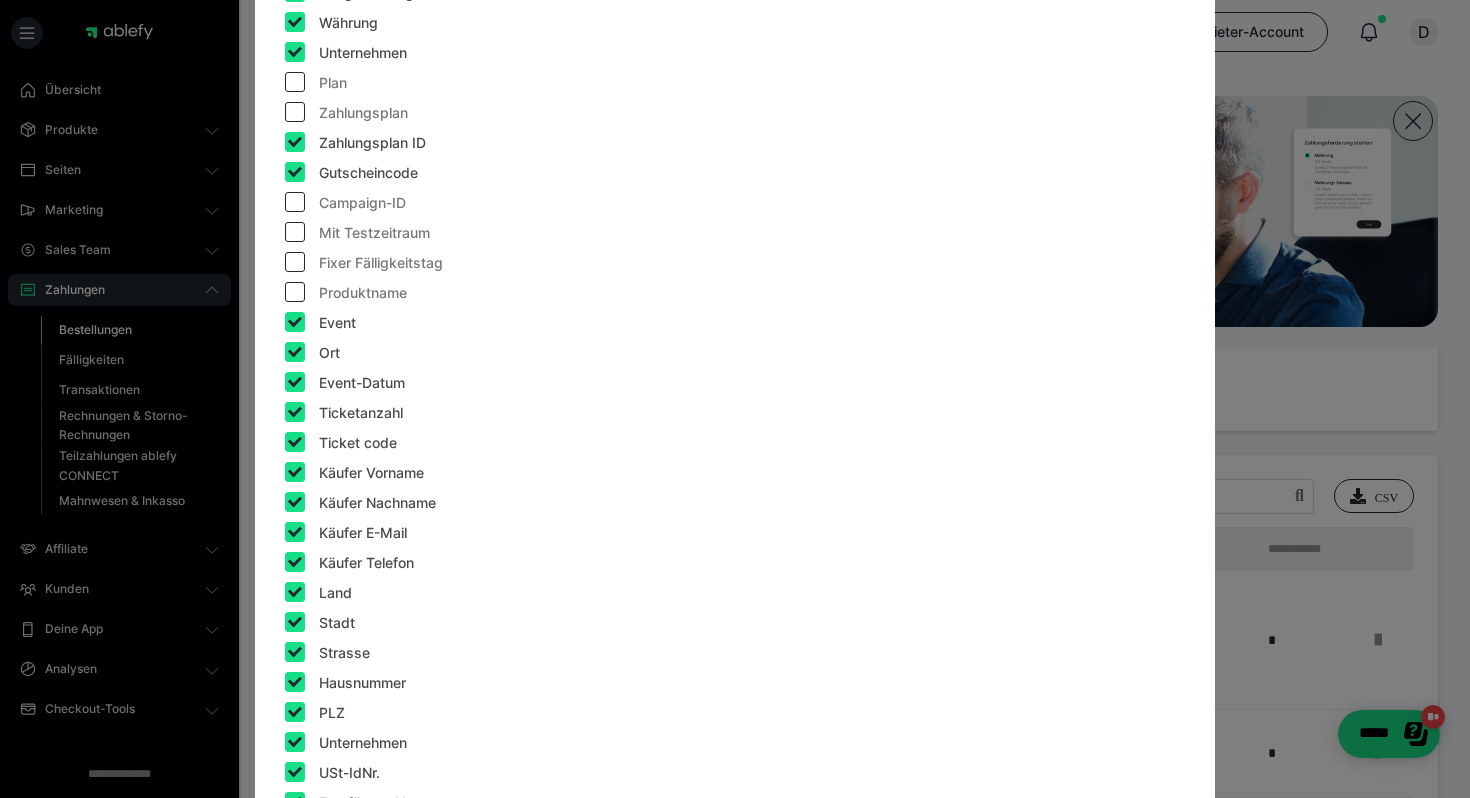 click at bounding box center (295, 142) 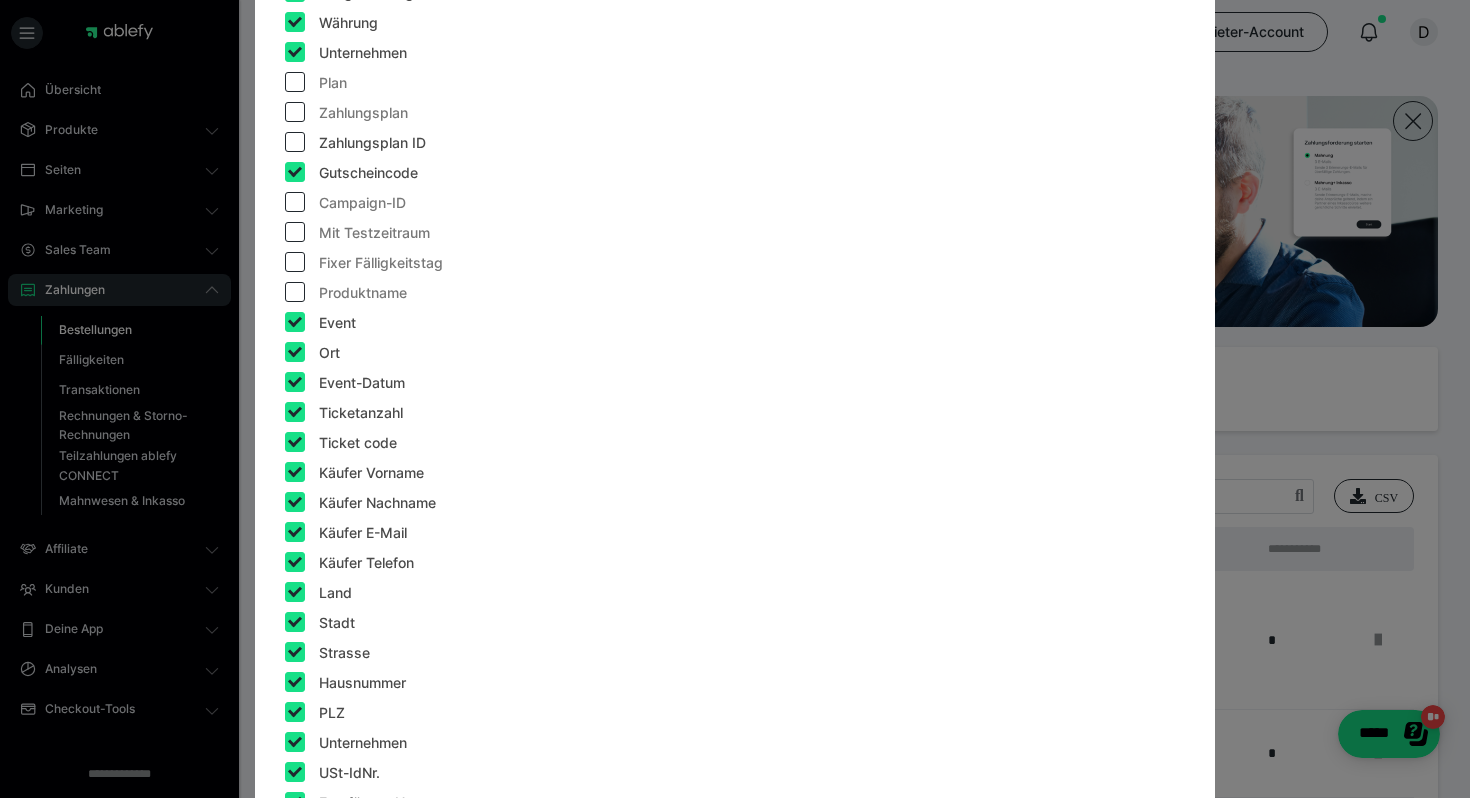 checkbox on "false" 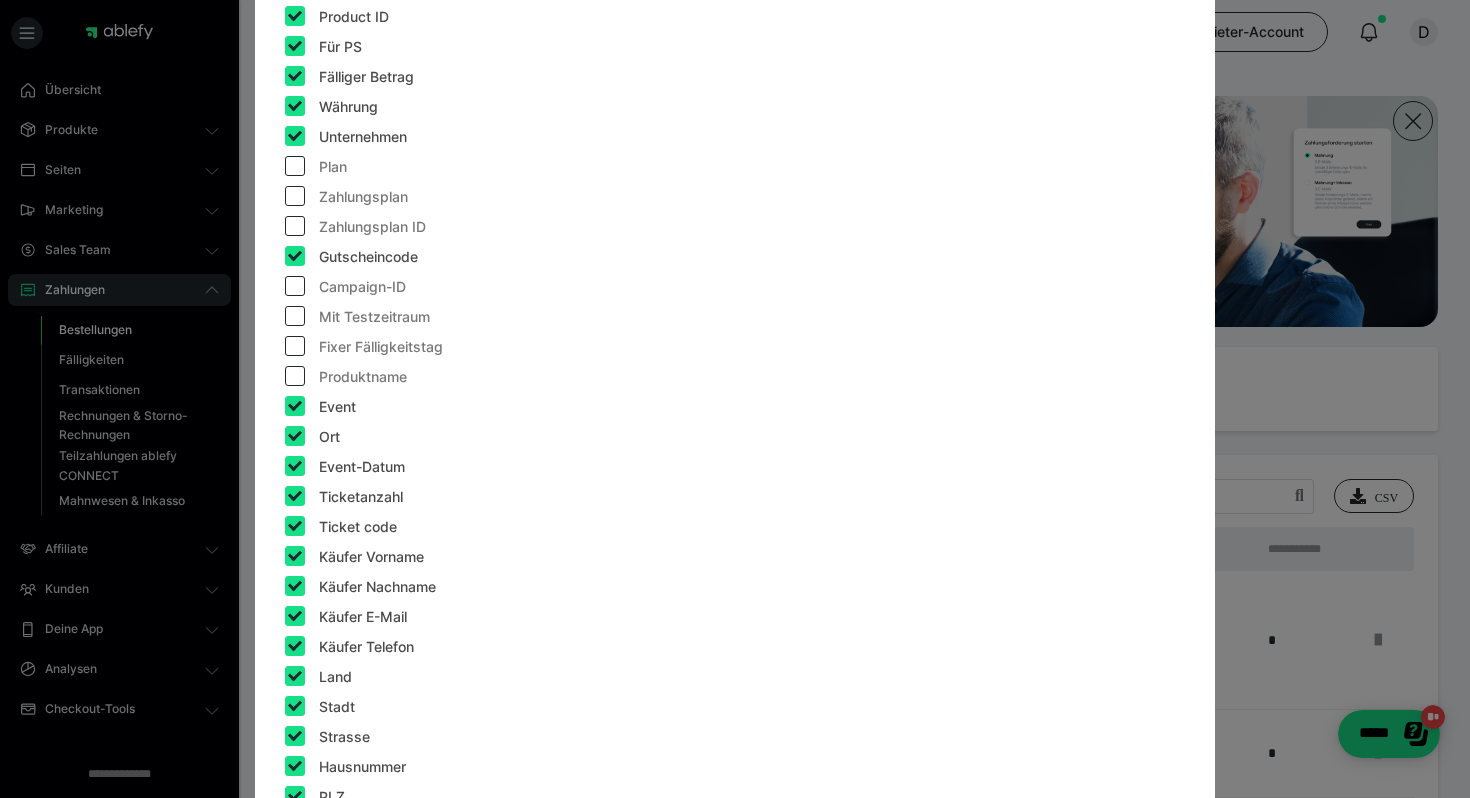 scroll, scrollTop: 572, scrollLeft: 0, axis: vertical 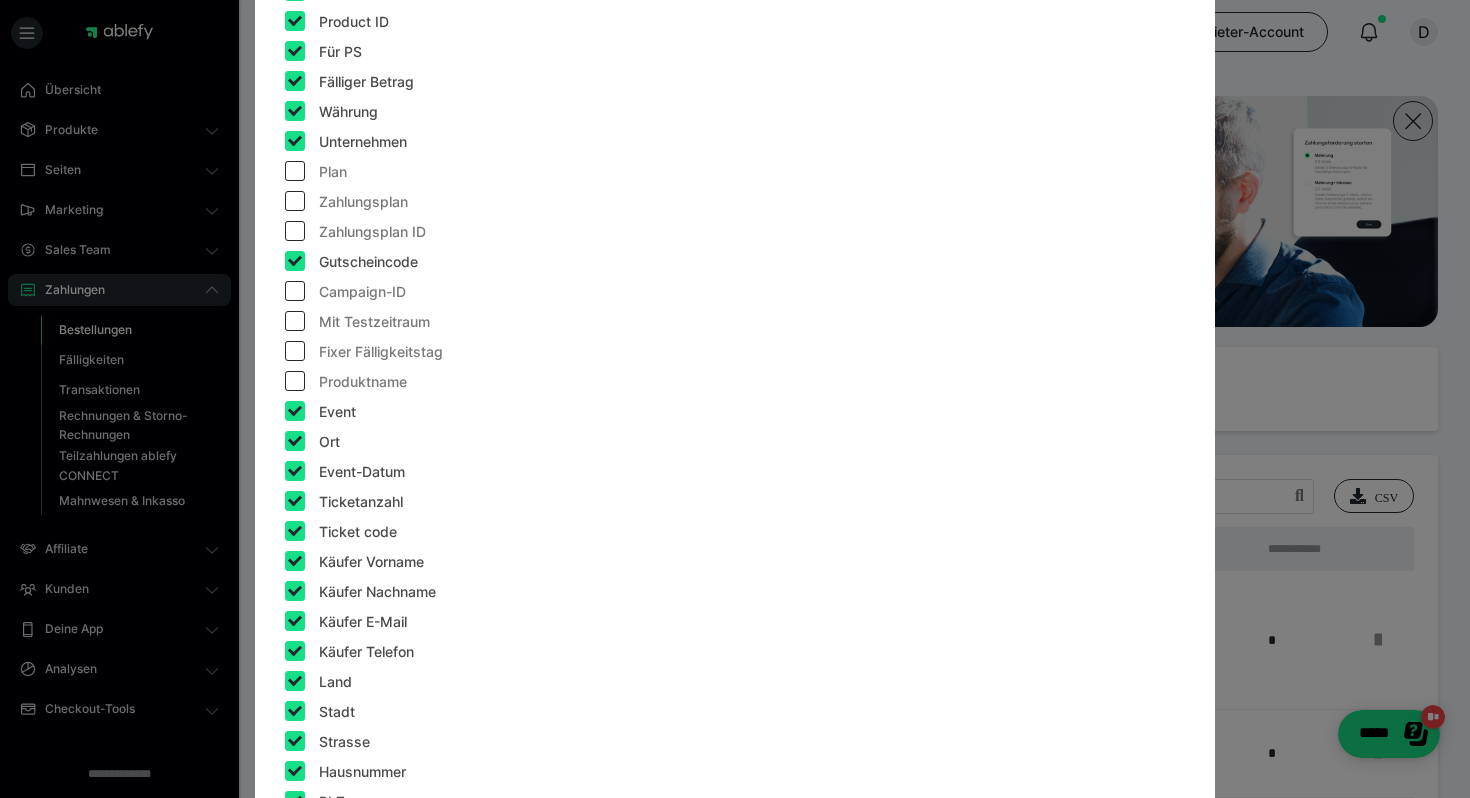 click at bounding box center (295, 111) 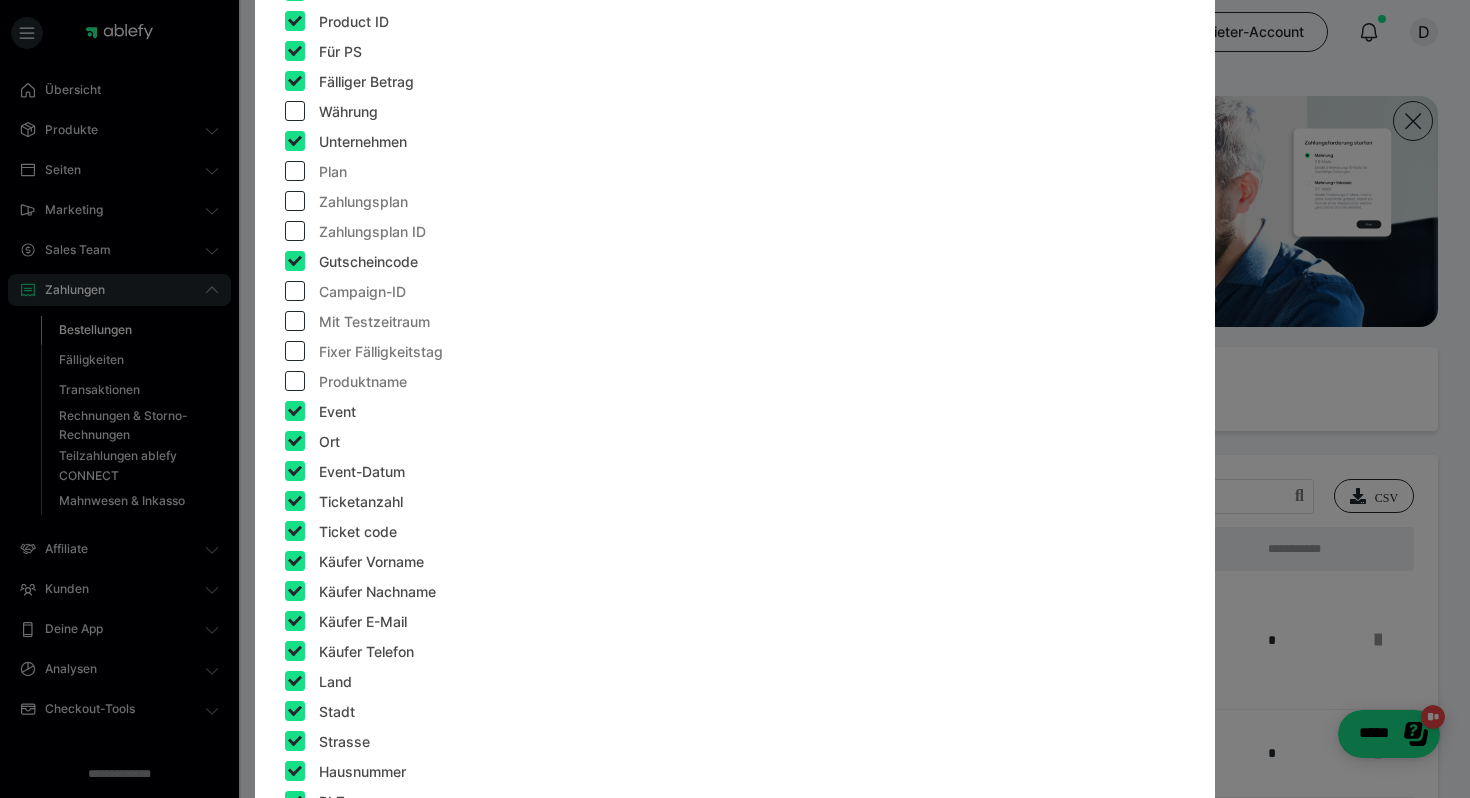 checkbox on "false" 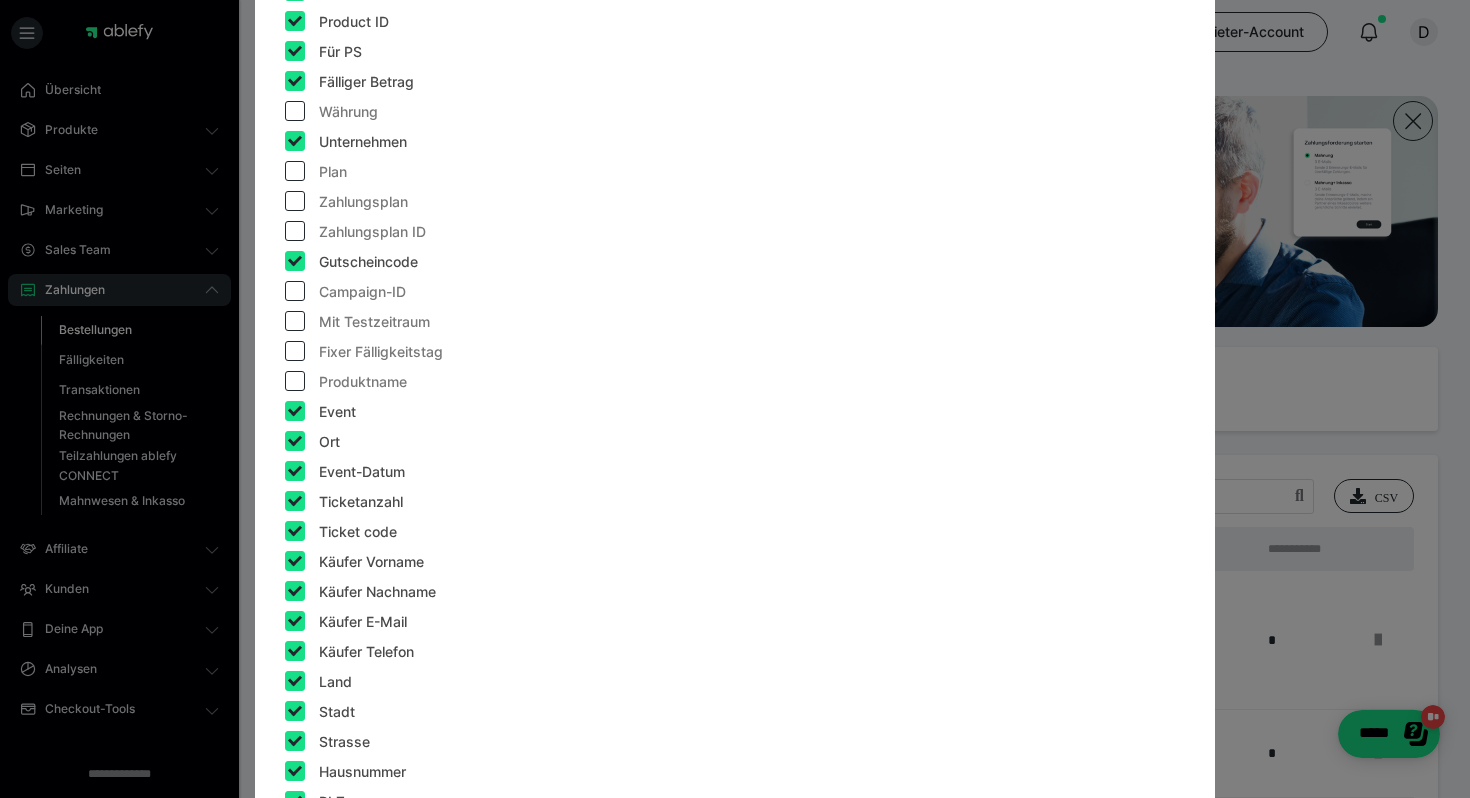 click at bounding box center [295, 81] 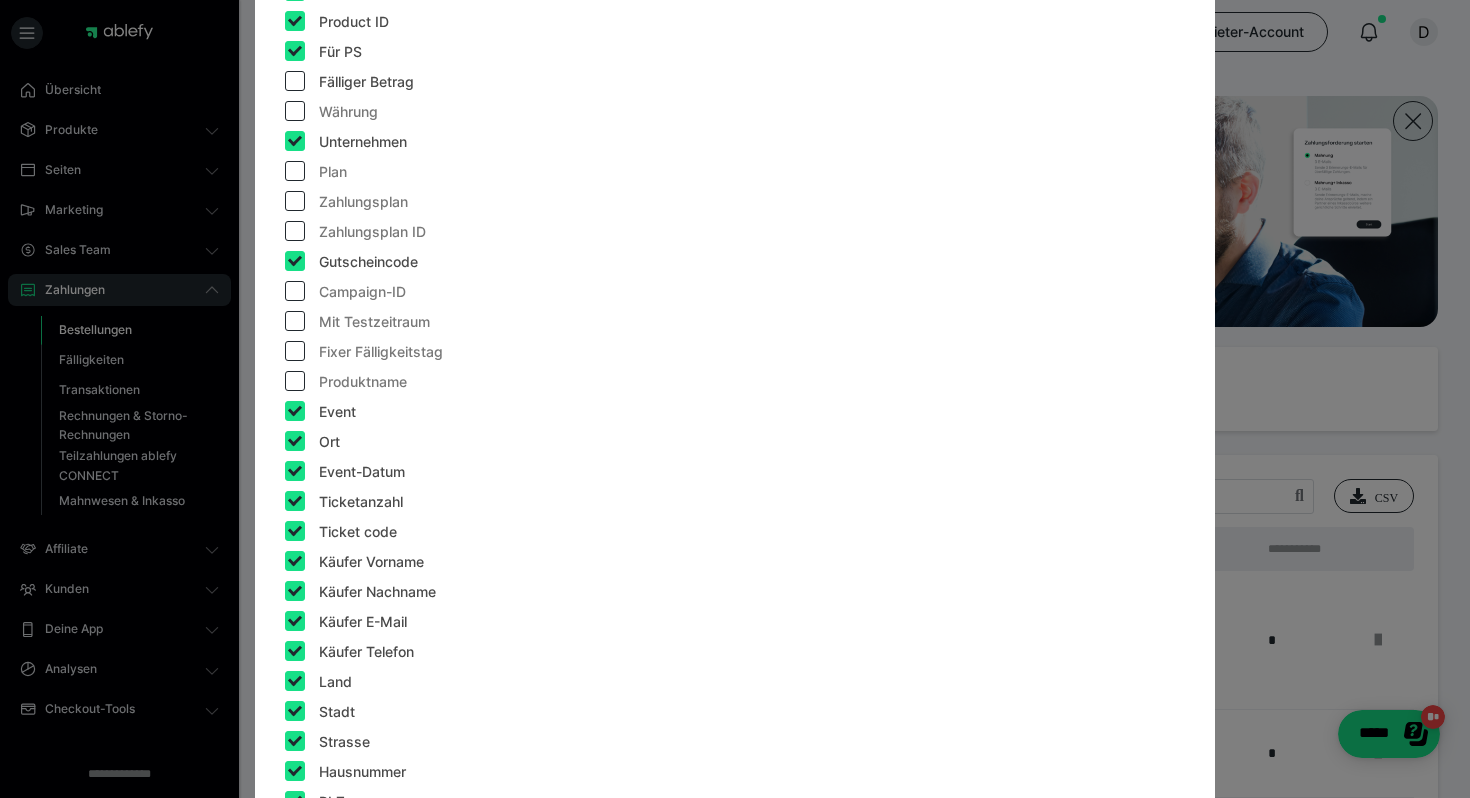 checkbox on "false" 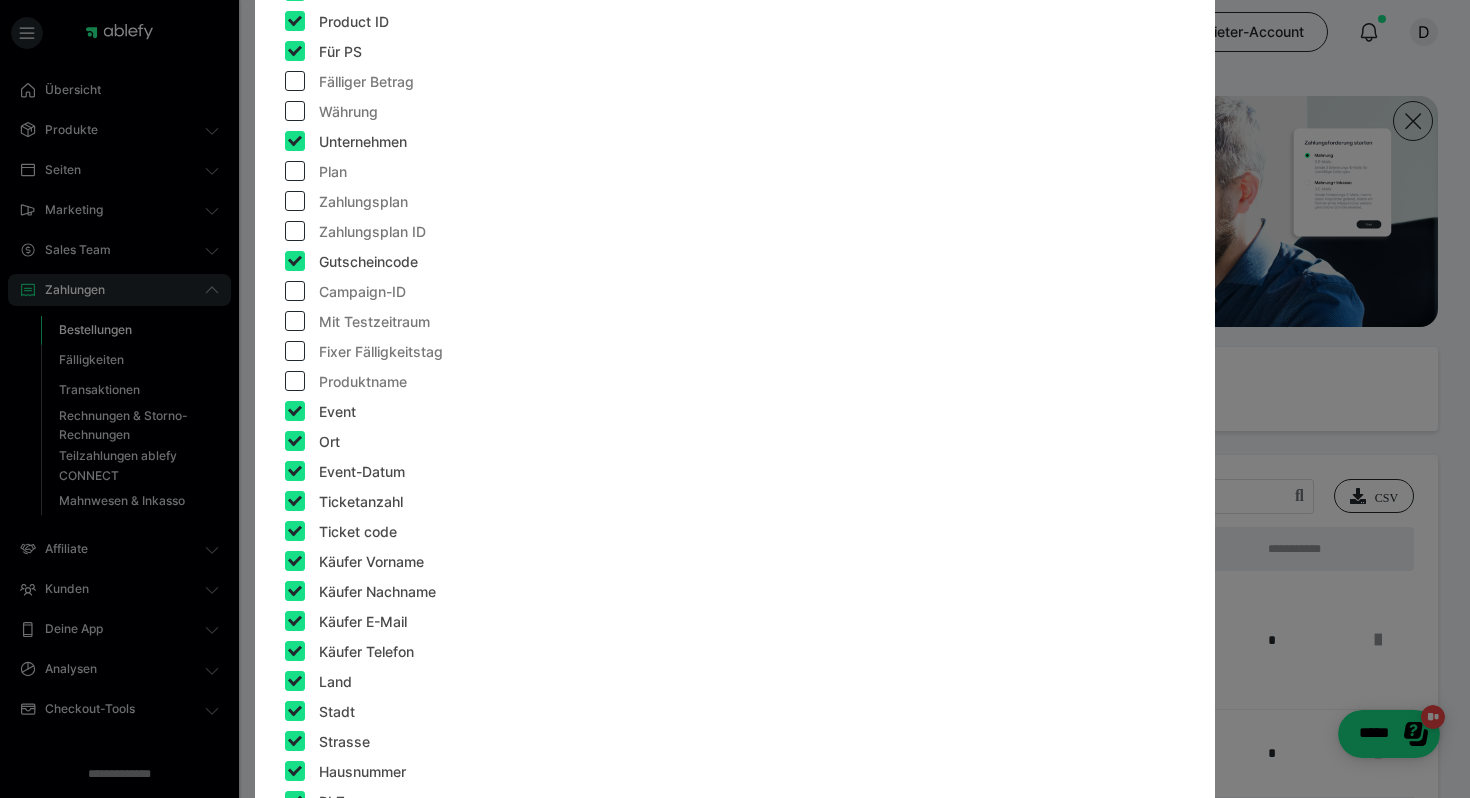 click at bounding box center [295, 51] 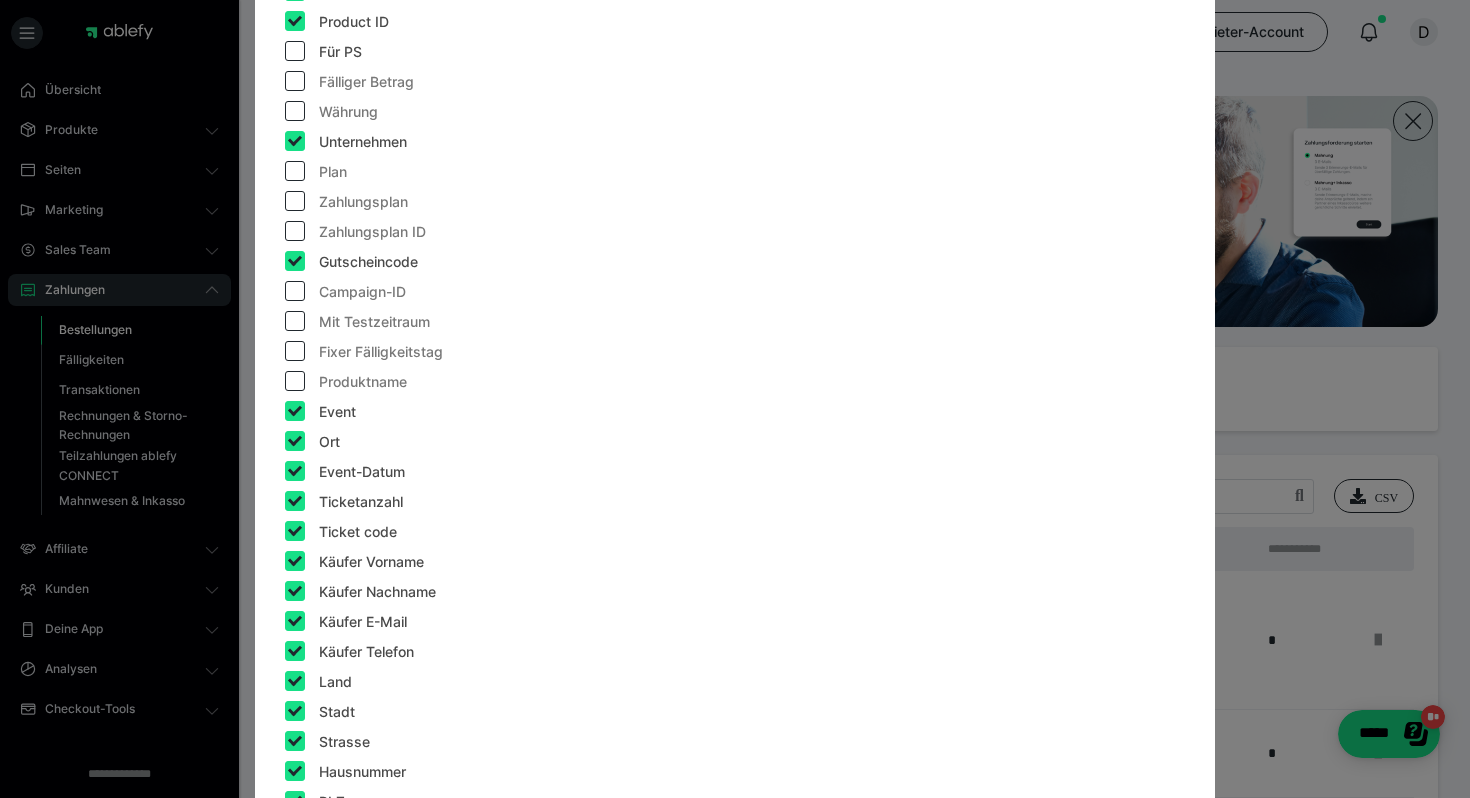 checkbox on "false" 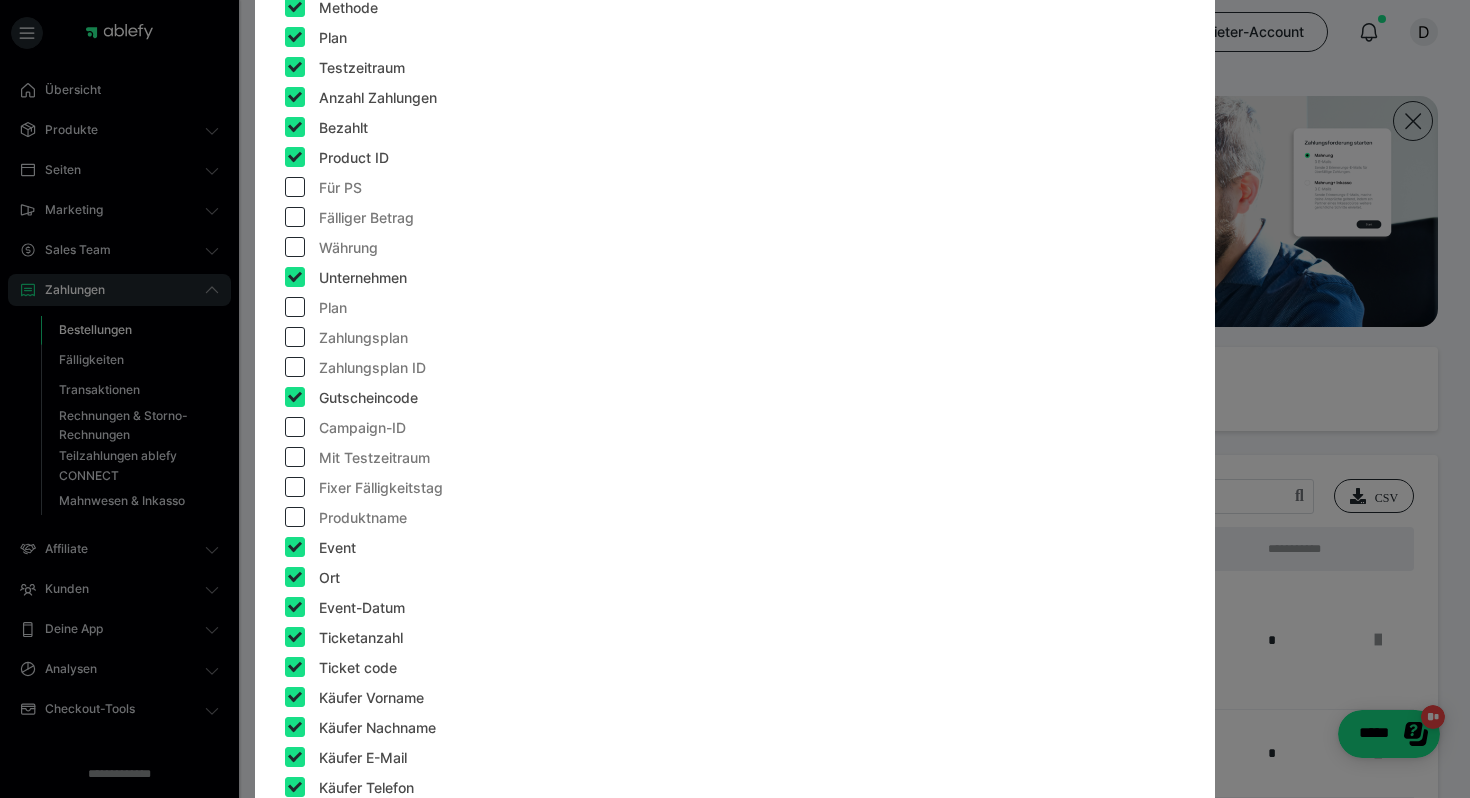 scroll, scrollTop: 434, scrollLeft: 0, axis: vertical 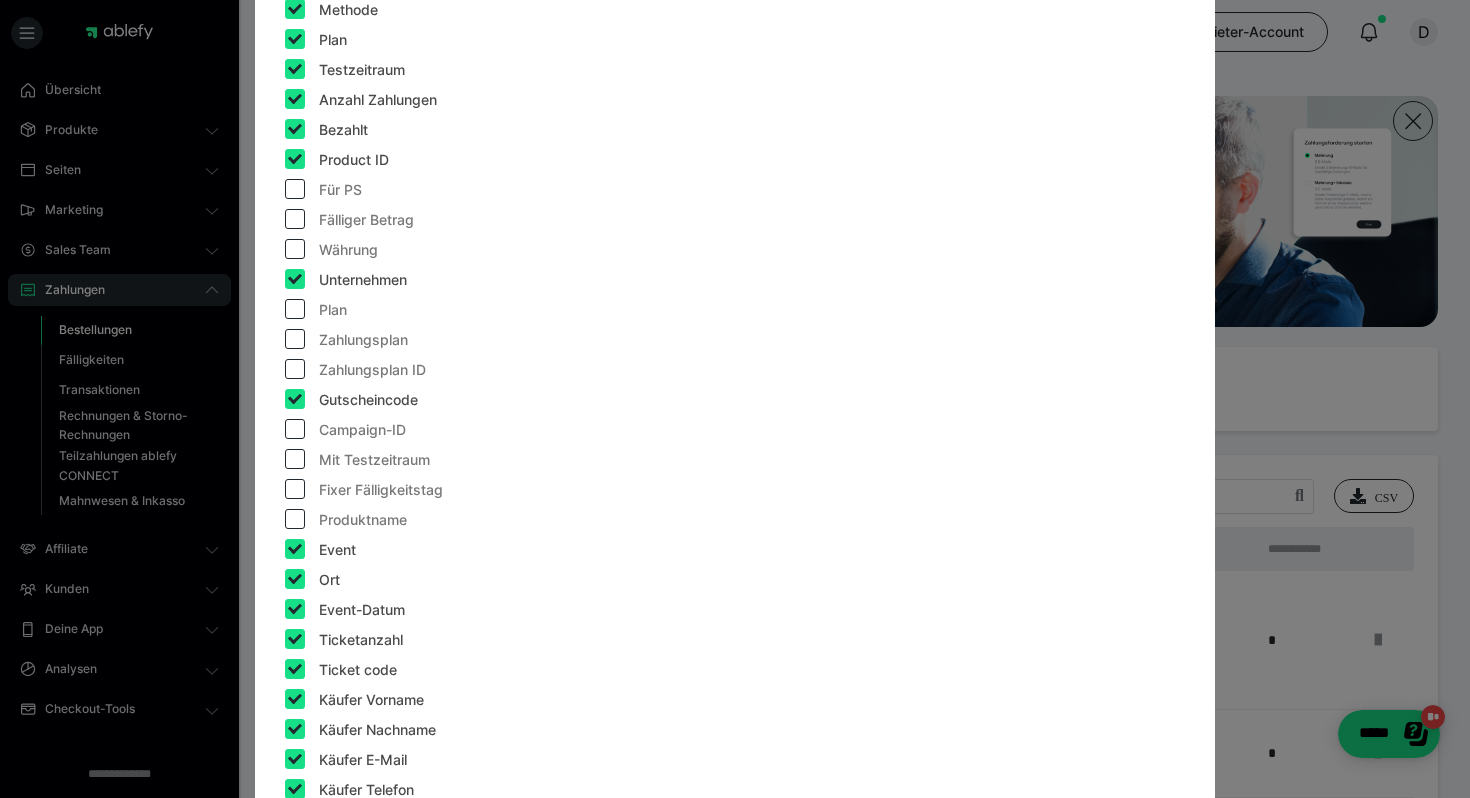 click at bounding box center (295, 219) 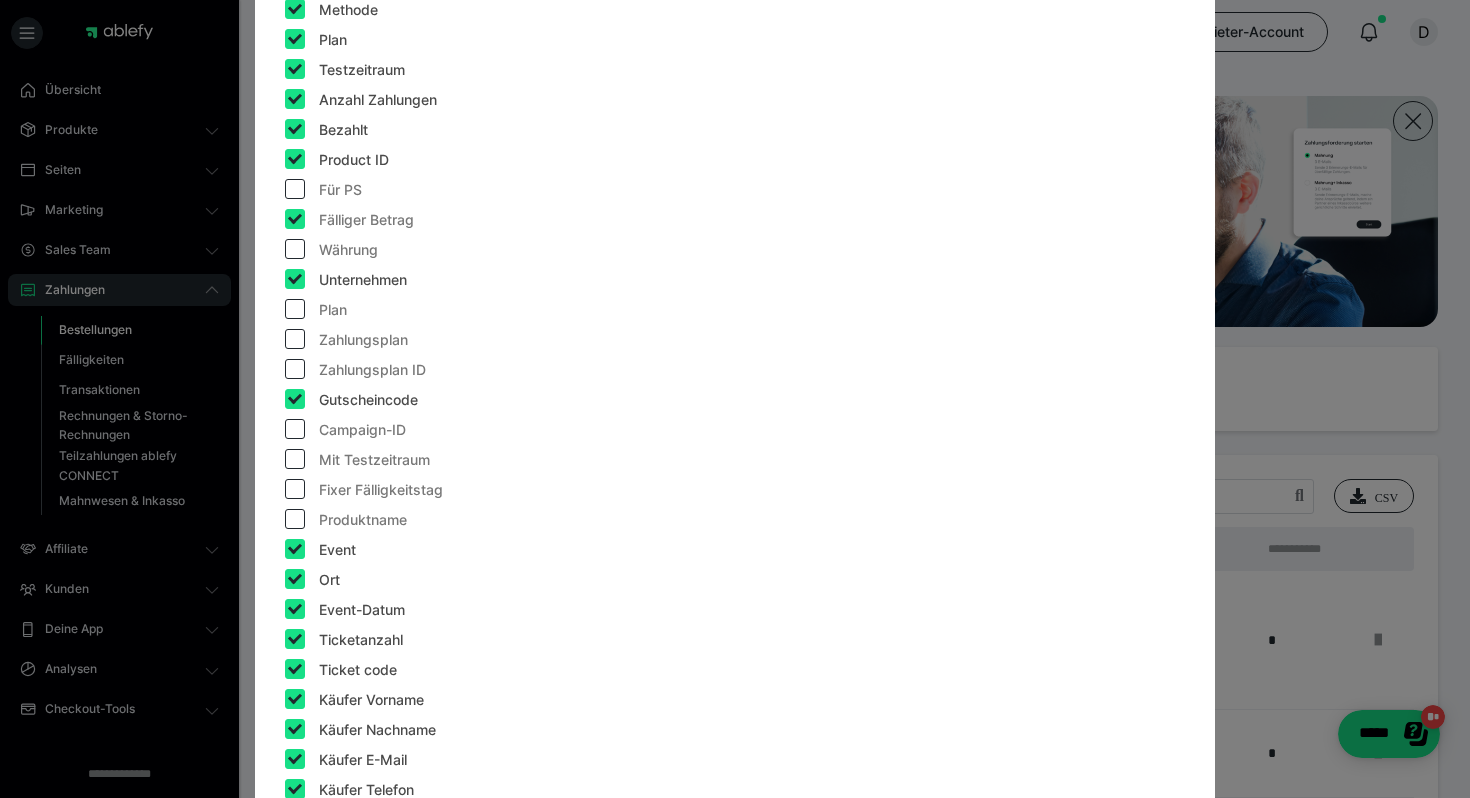 checkbox on "true" 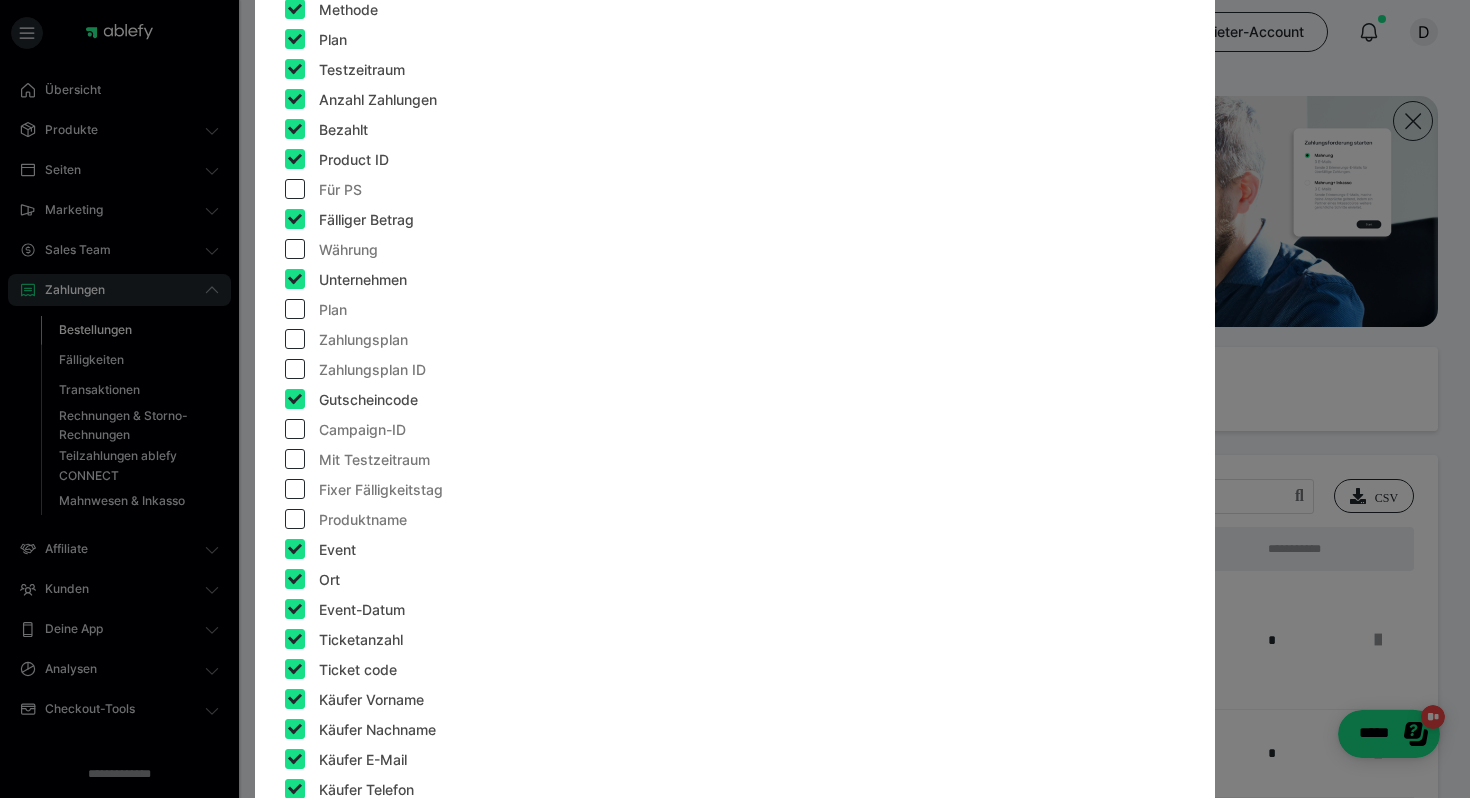 click at bounding box center [295, 99] 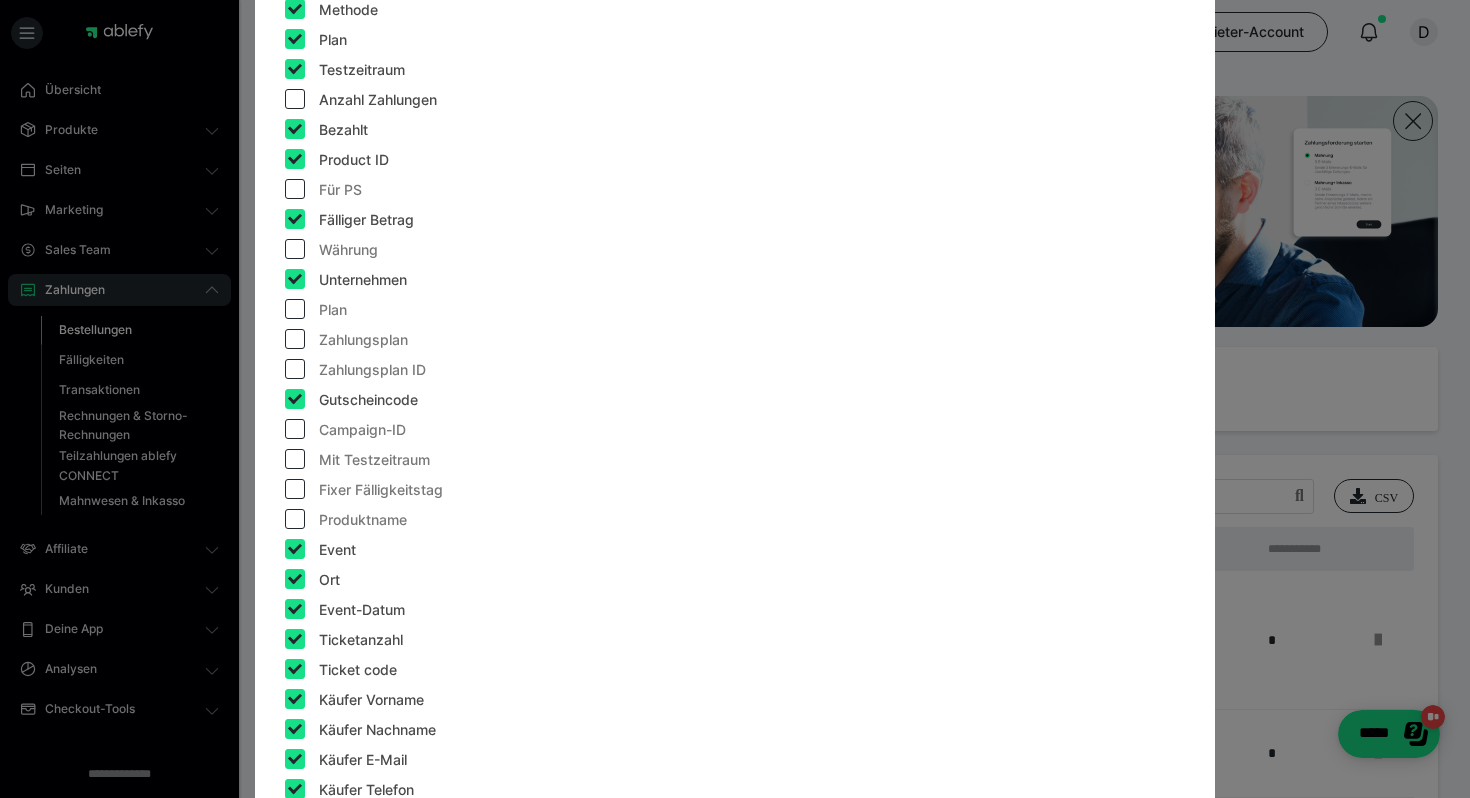 checkbox on "false" 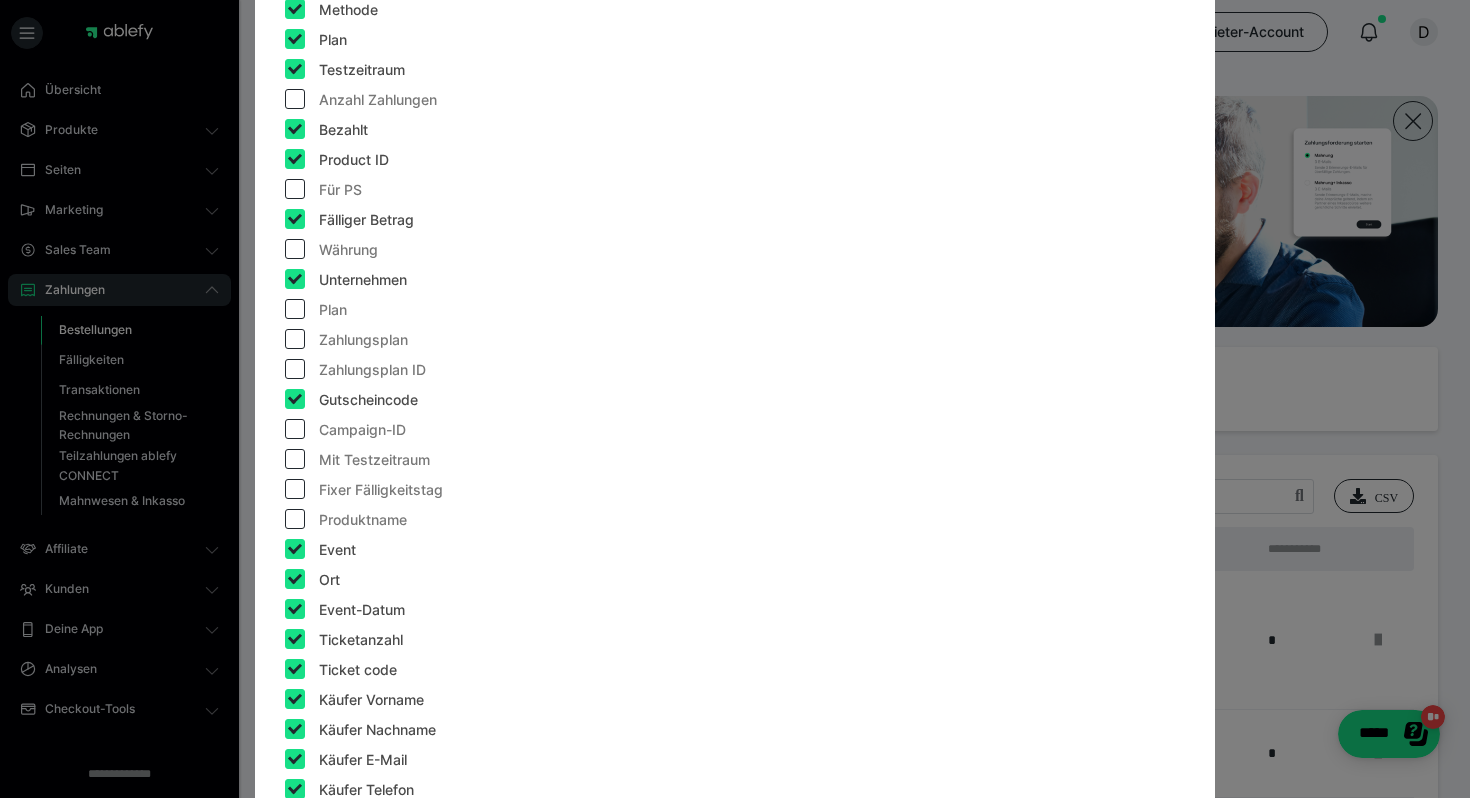 click at bounding box center [295, 69] 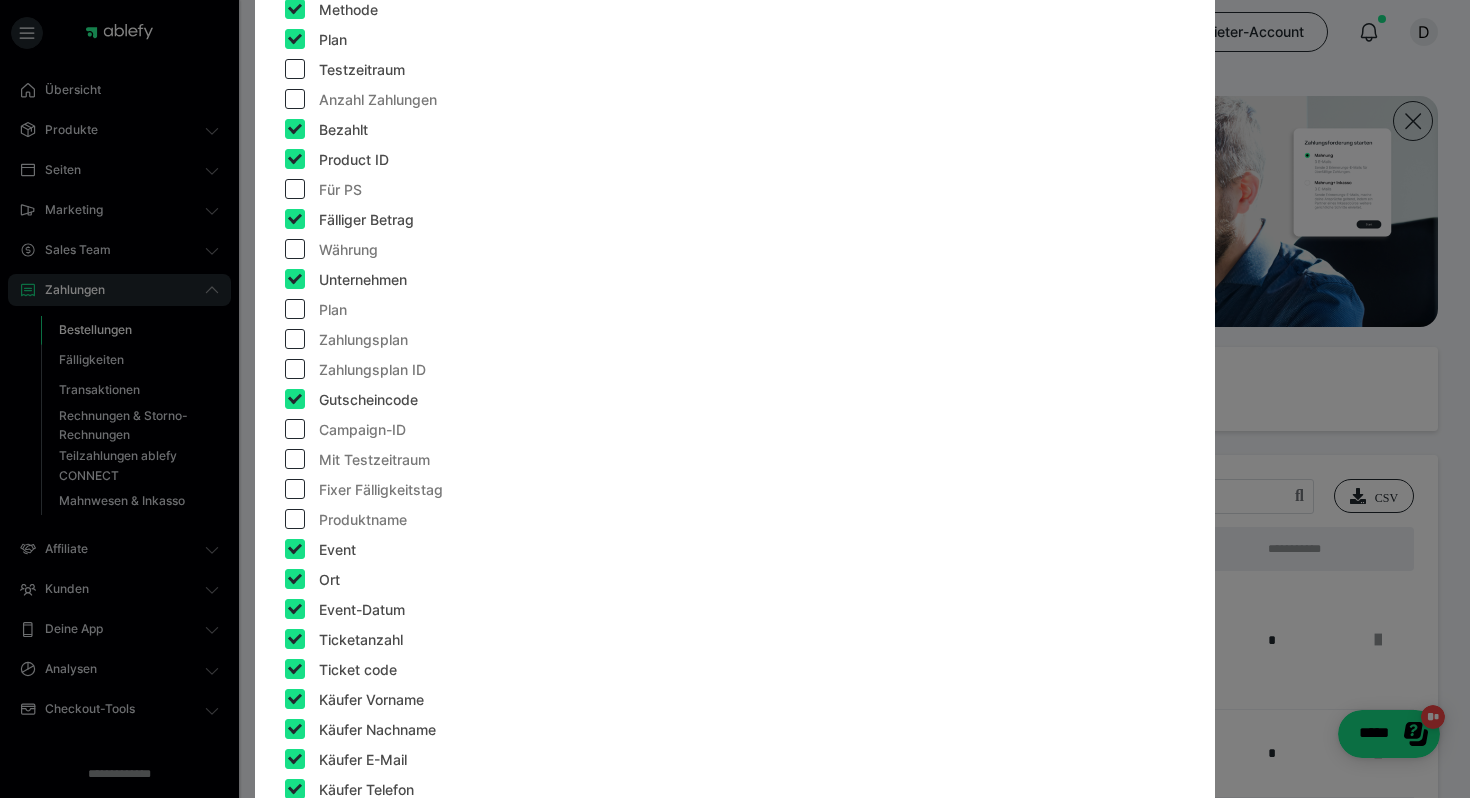 checkbox on "false" 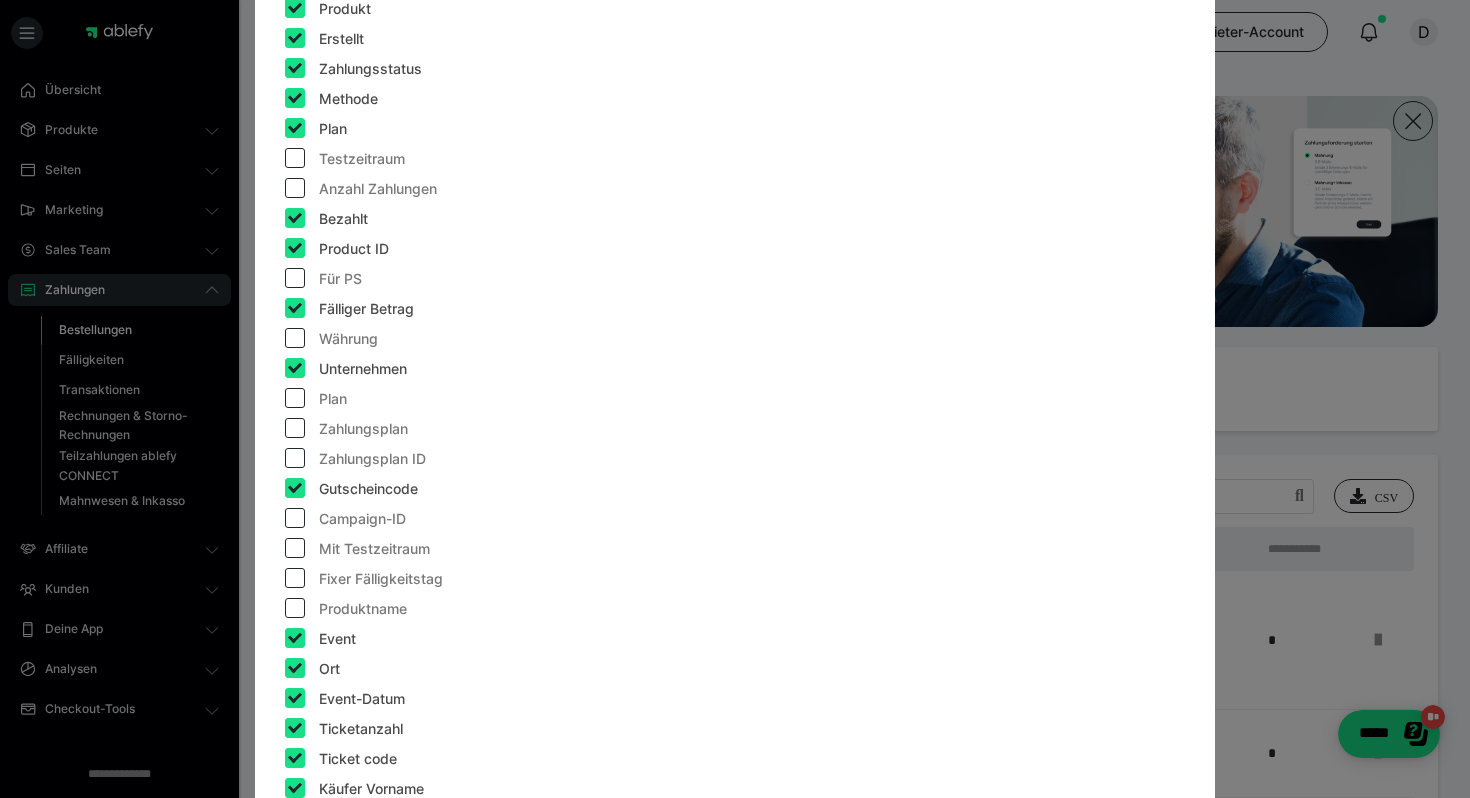 scroll, scrollTop: 333, scrollLeft: 0, axis: vertical 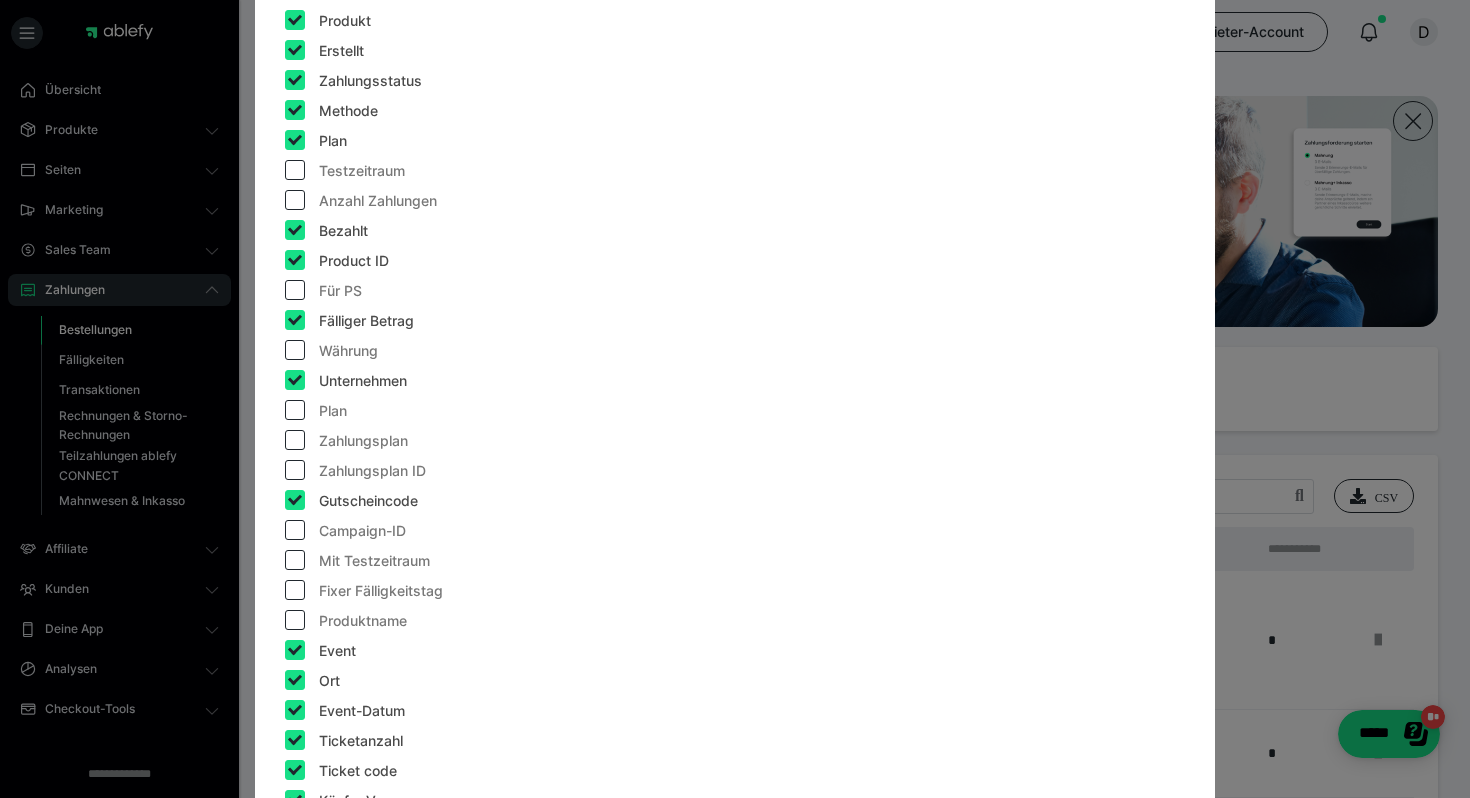 click at bounding box center [295, 80] 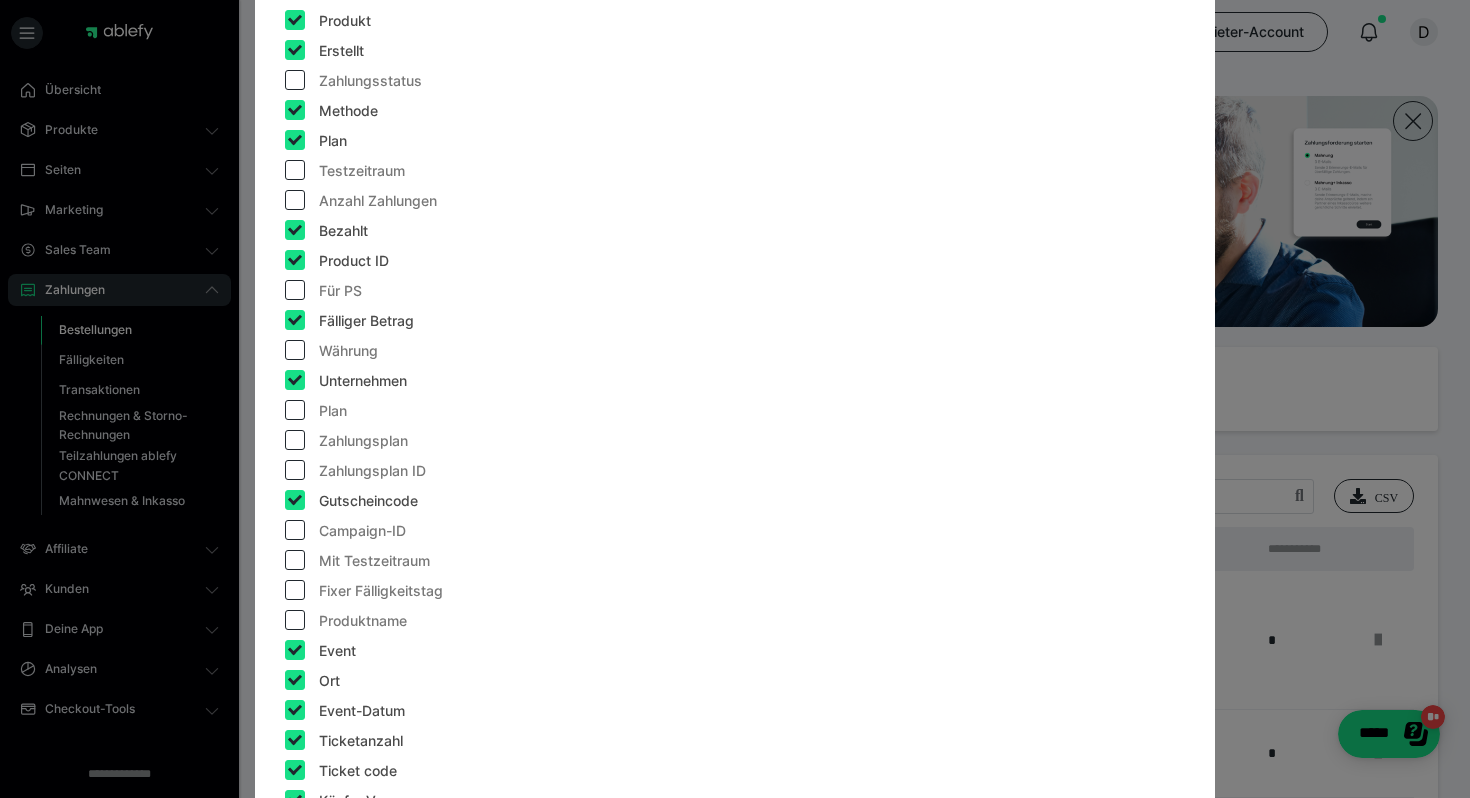 click at bounding box center (295, 80) 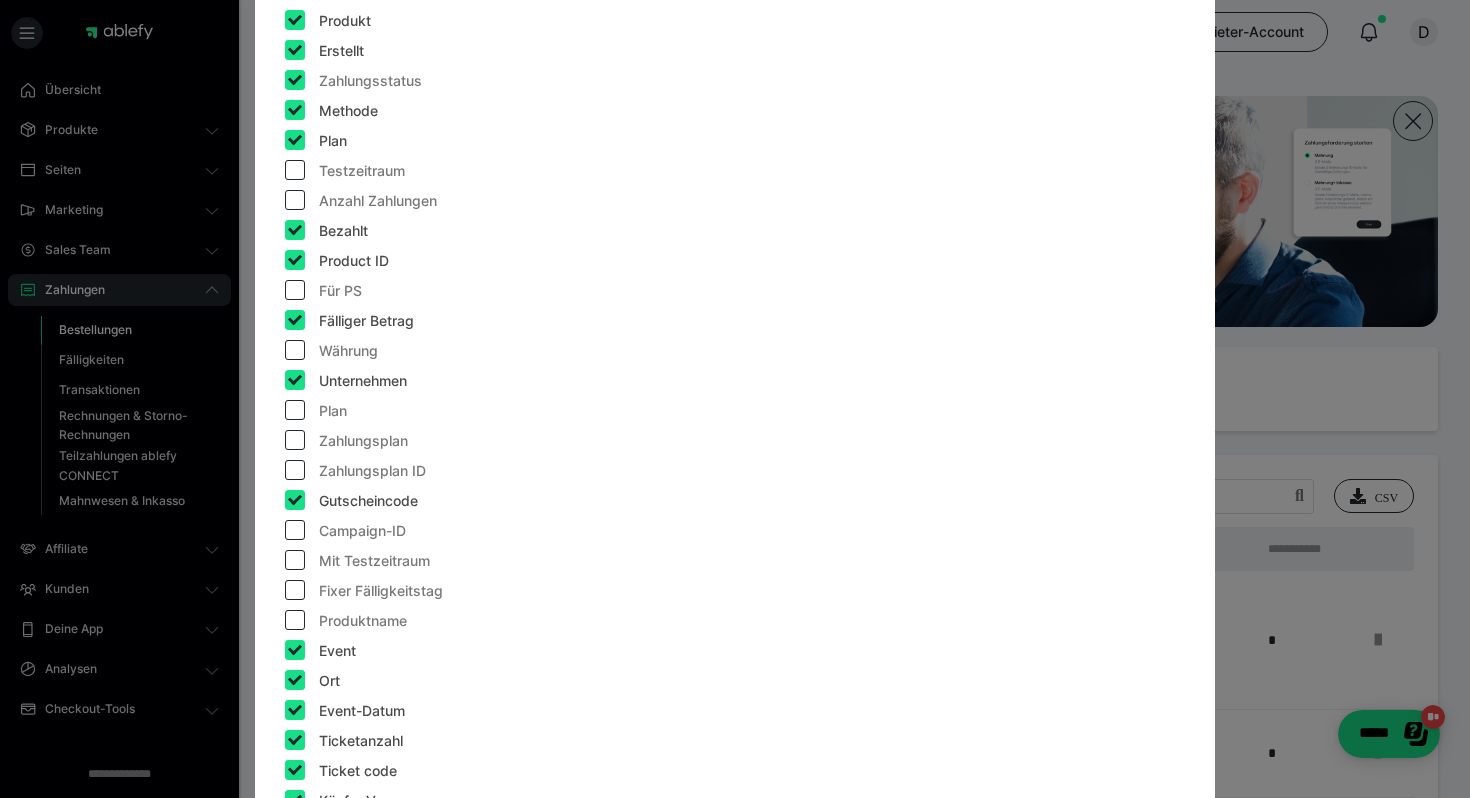 checkbox on "true" 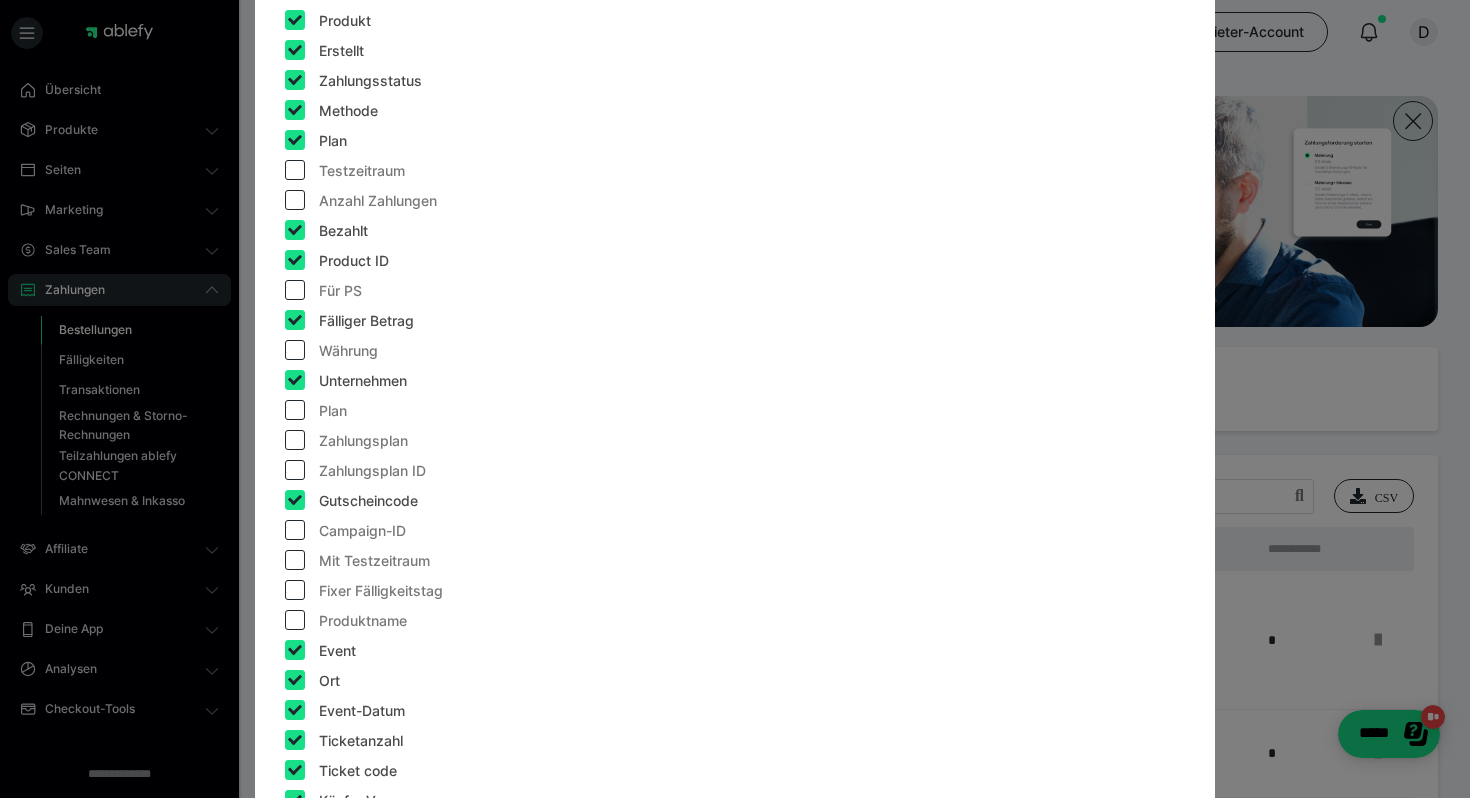 click at bounding box center [295, 110] 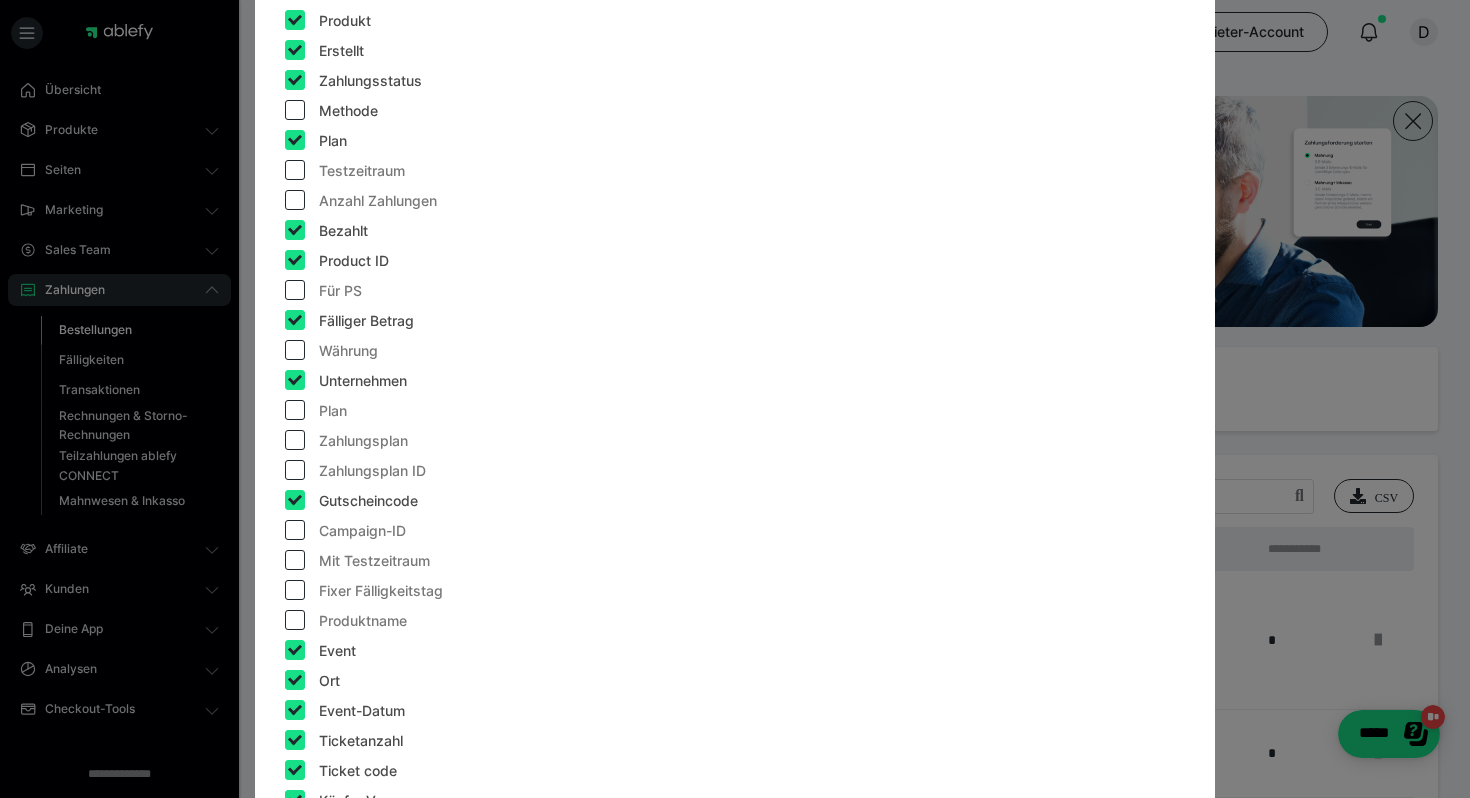 checkbox on "false" 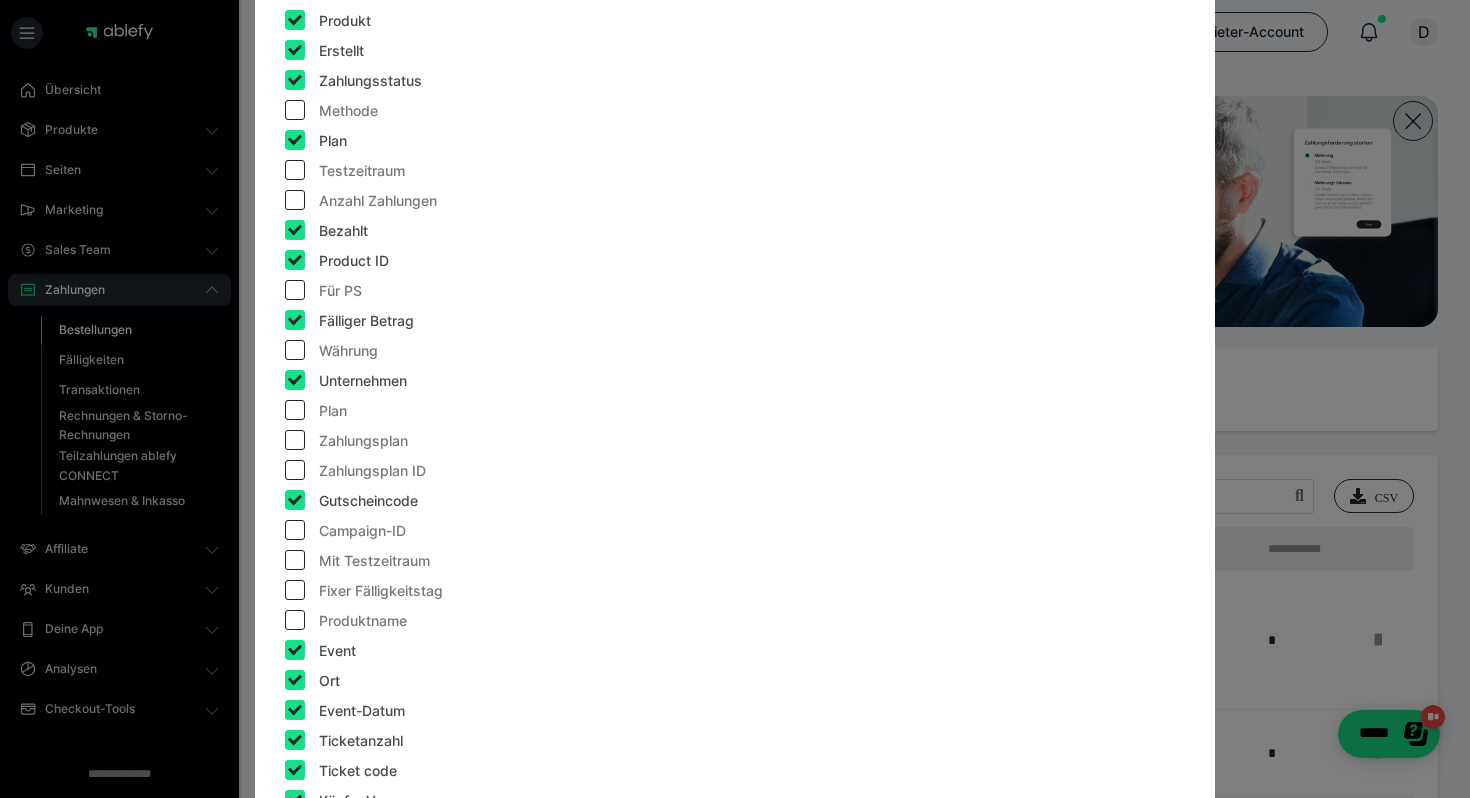 click at bounding box center (295, 140) 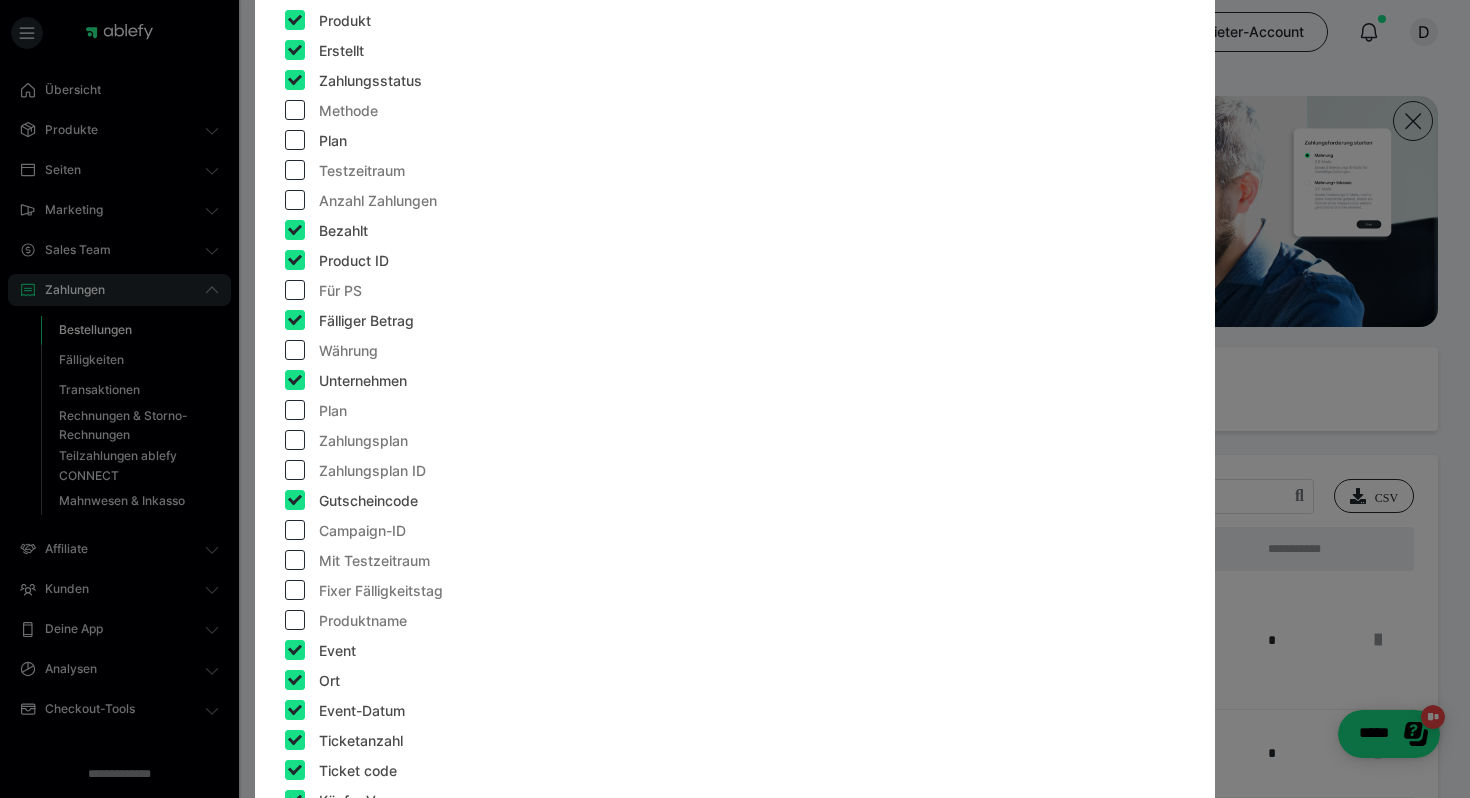 checkbox on "false" 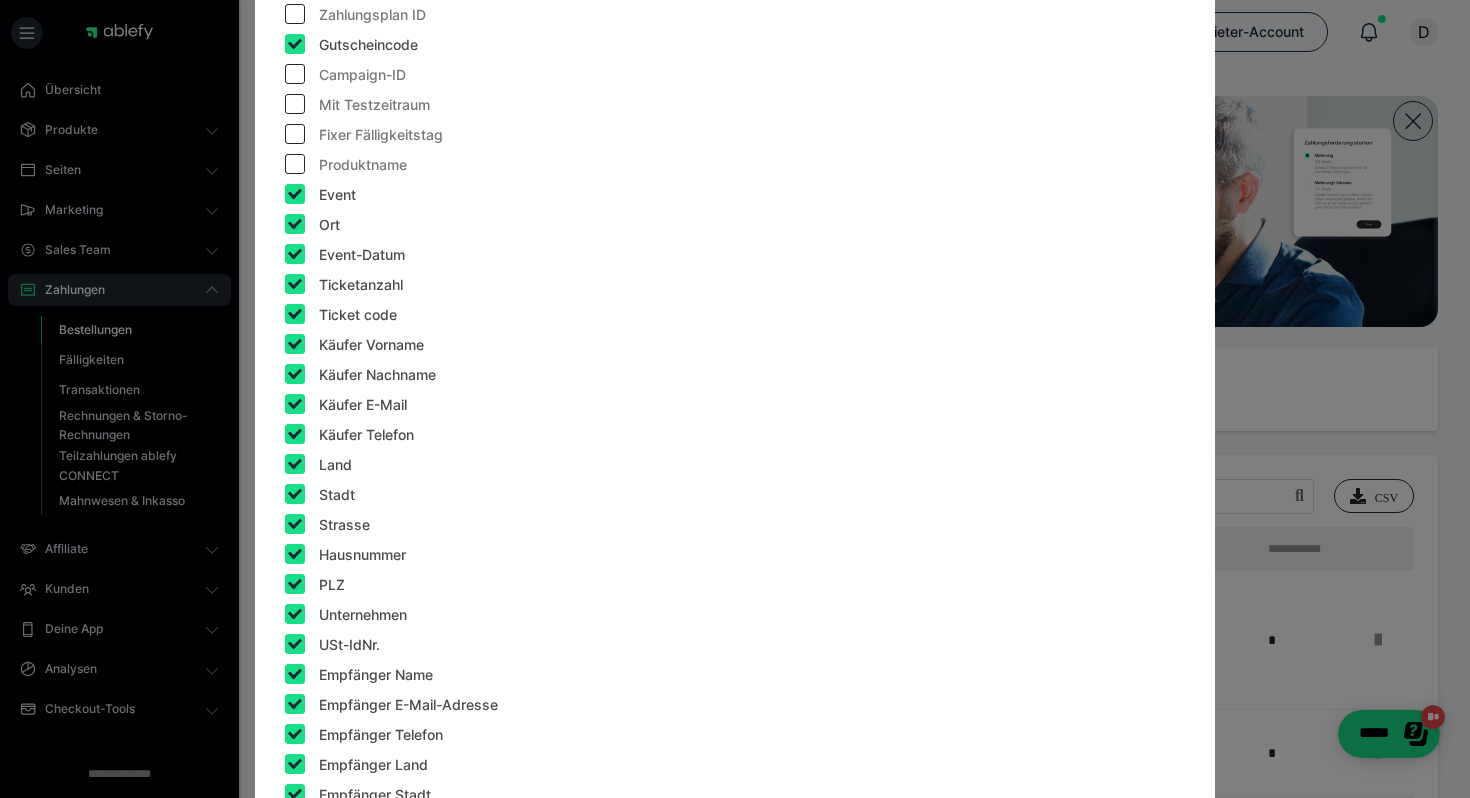 scroll, scrollTop: 1588, scrollLeft: 0, axis: vertical 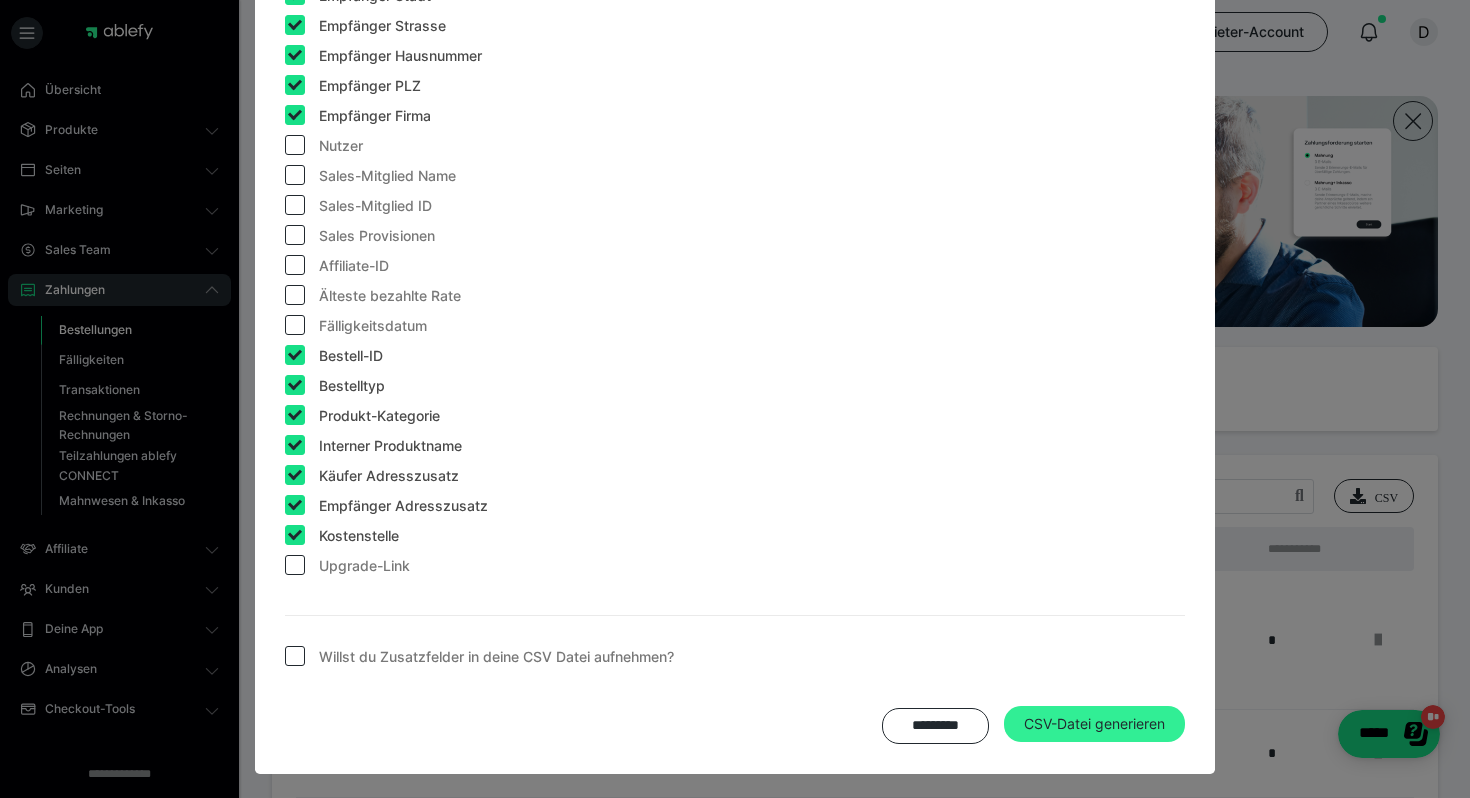 click on "CSV-Datei generieren" at bounding box center (1094, 724) 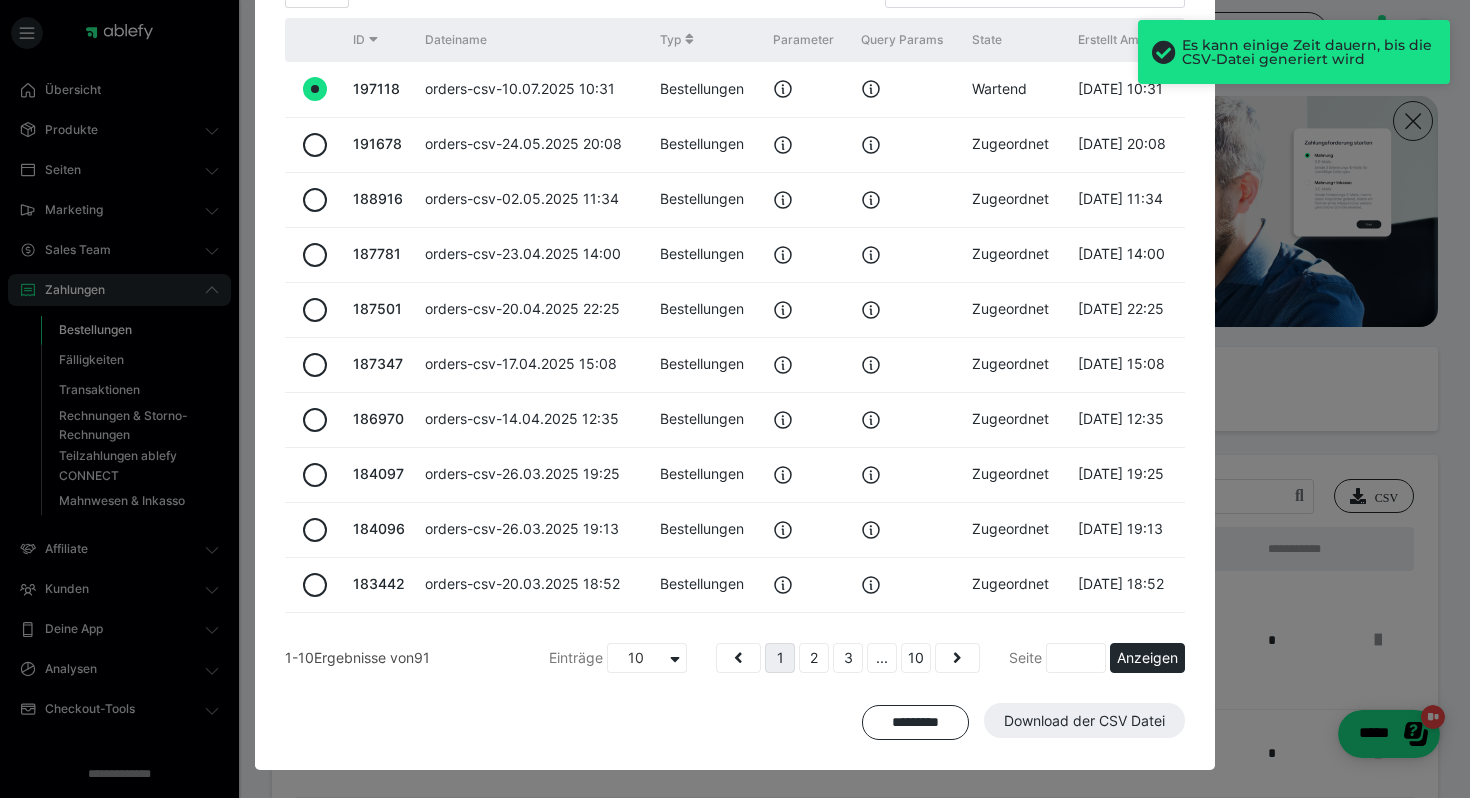 scroll, scrollTop: 276, scrollLeft: 0, axis: vertical 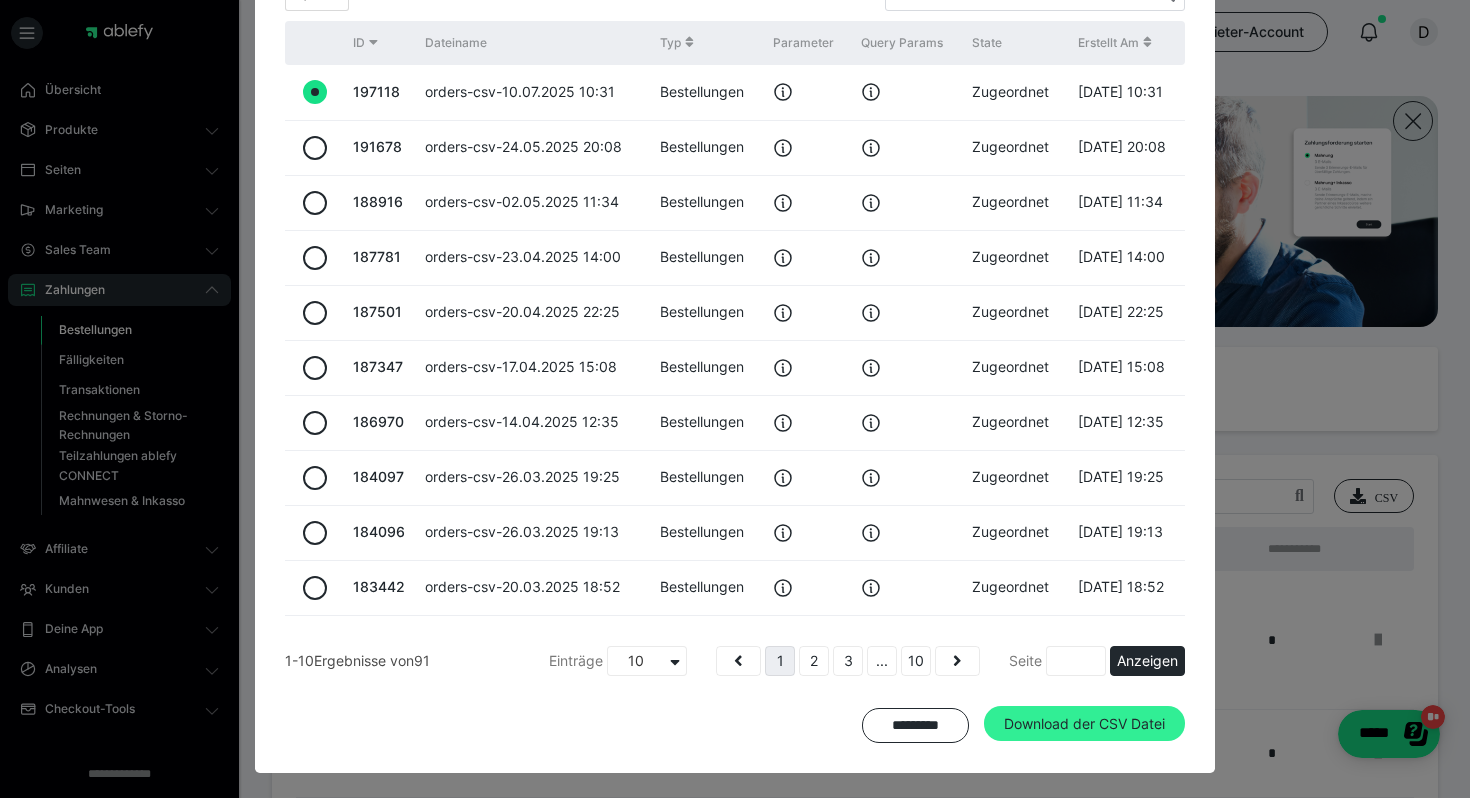 click on "Download der CSV Datei" at bounding box center (1084, 724) 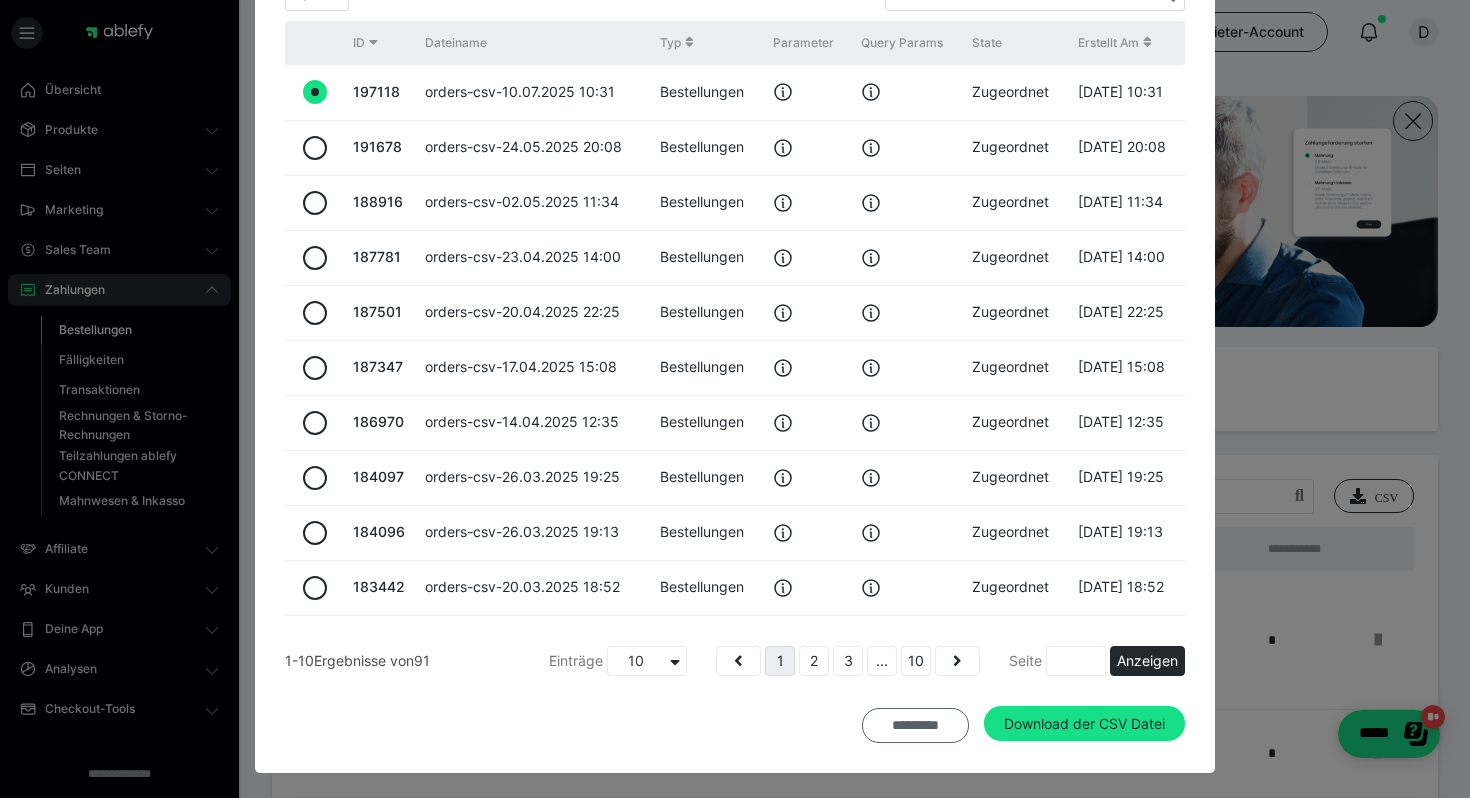 click on "*********" at bounding box center (915, 726) 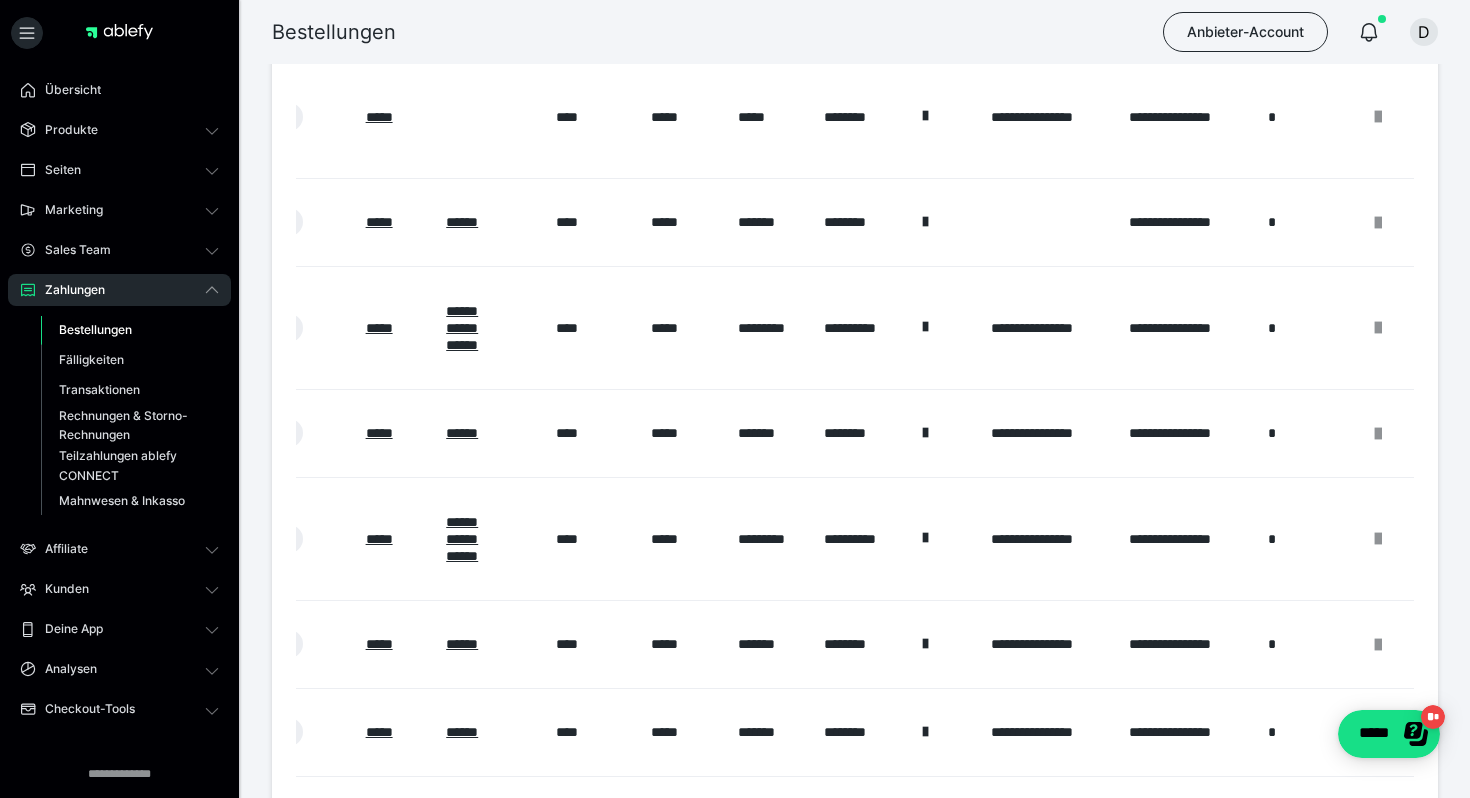 scroll, scrollTop: 1852, scrollLeft: 0, axis: vertical 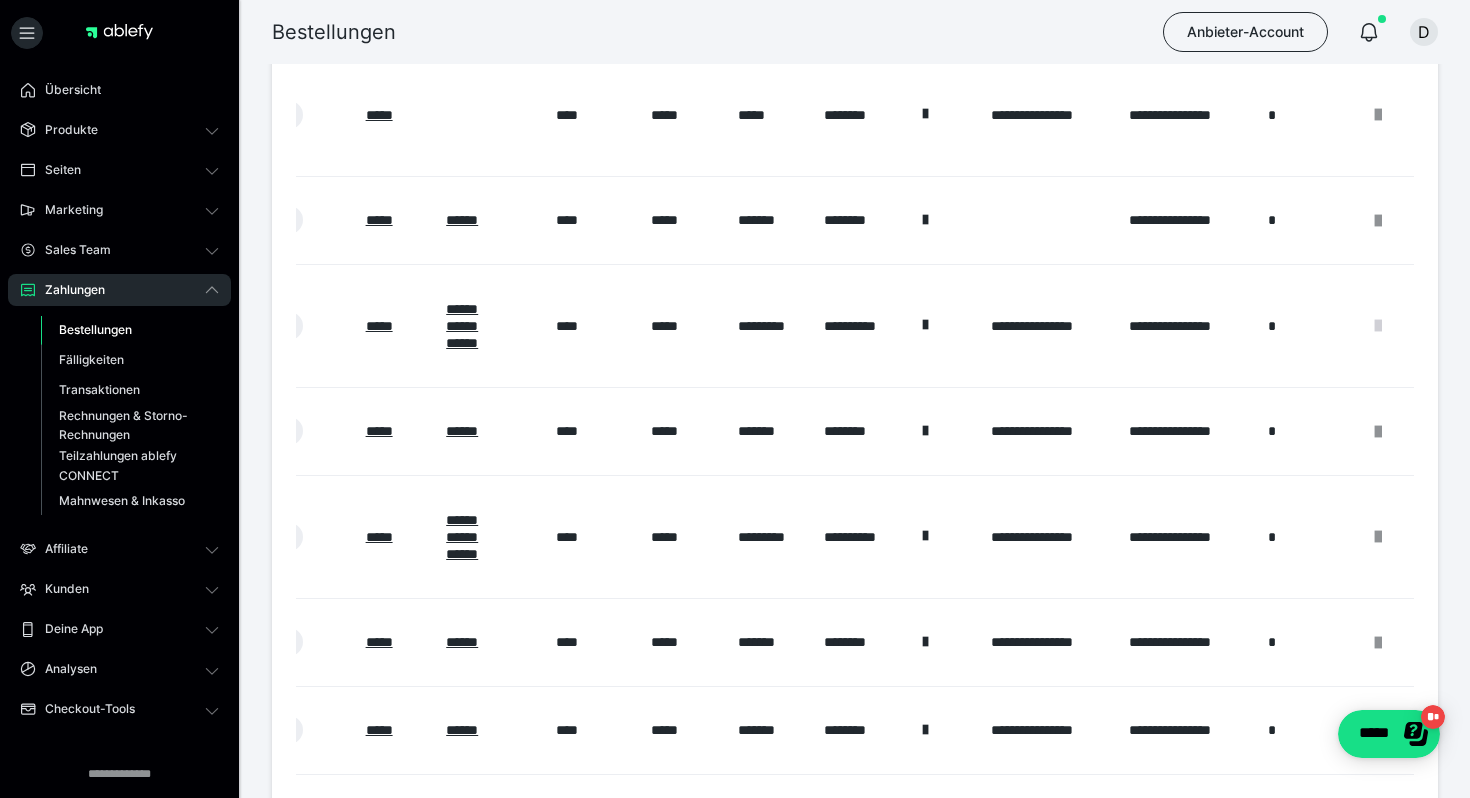 click at bounding box center [1378, 326] 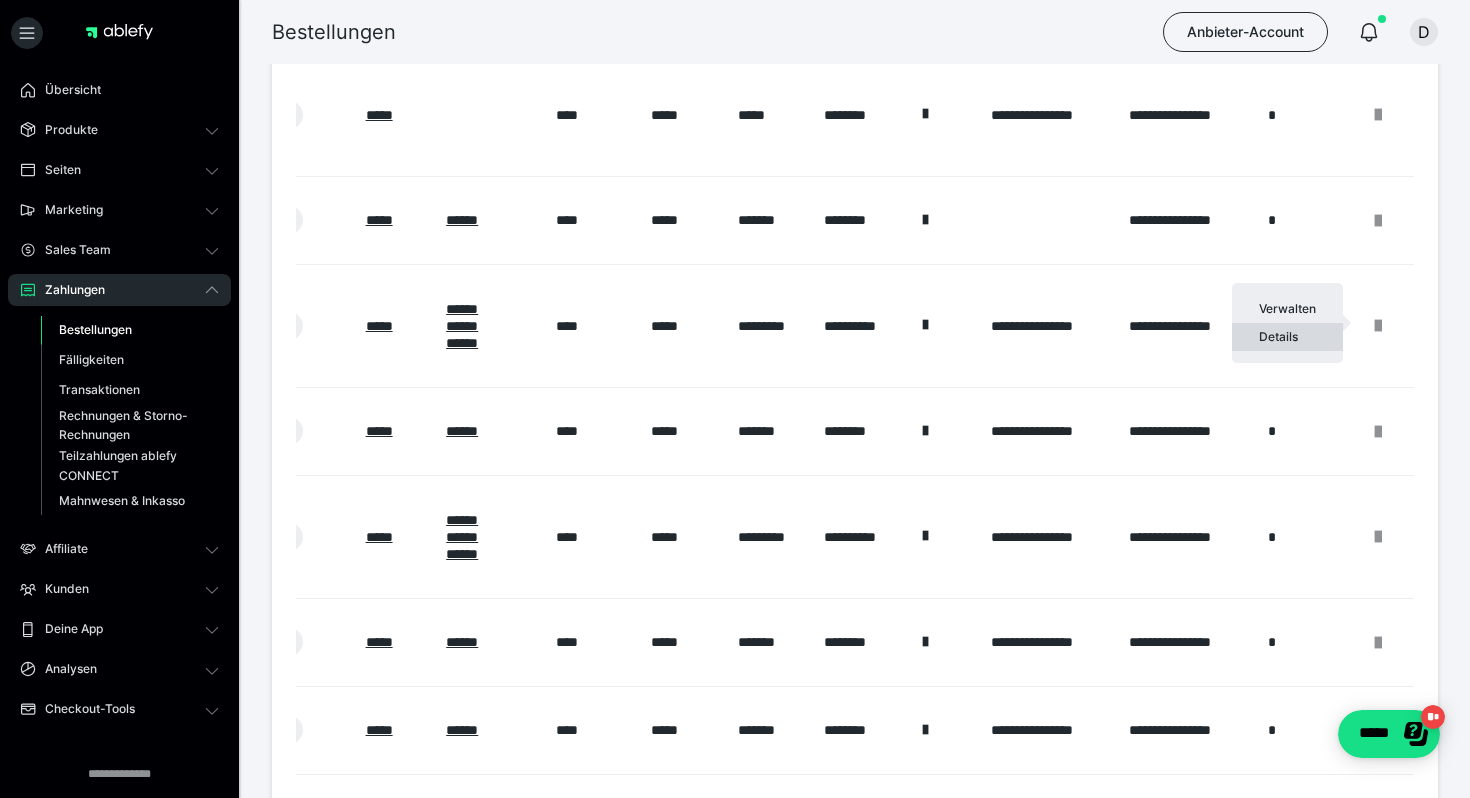 click on "Details" at bounding box center [1287, 337] 